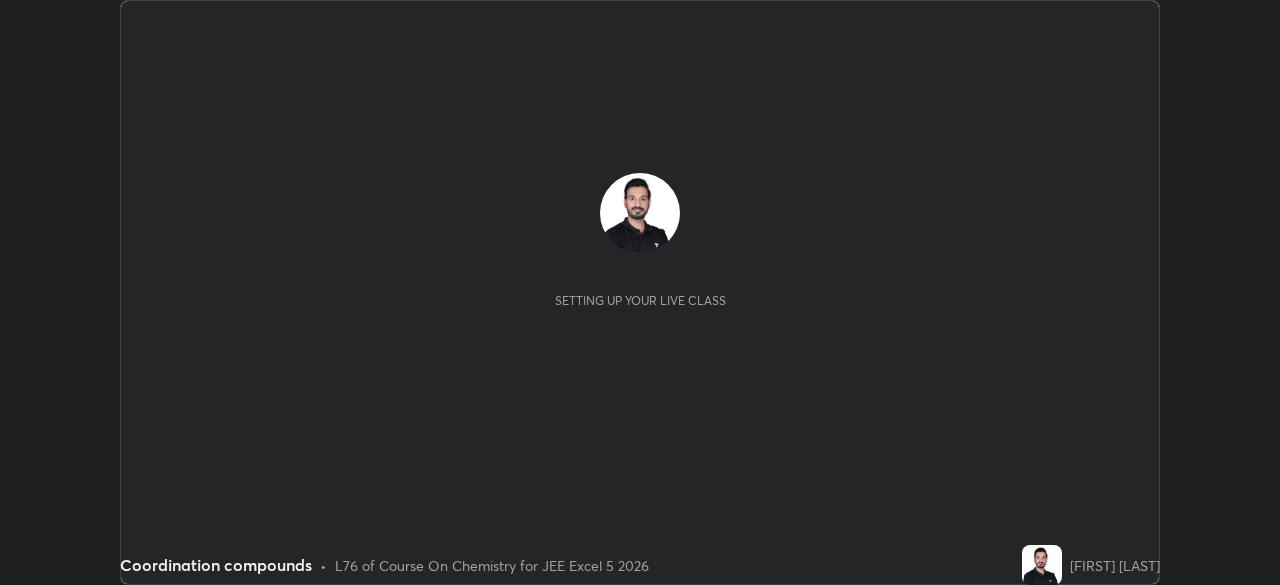 scroll, scrollTop: 0, scrollLeft: 0, axis: both 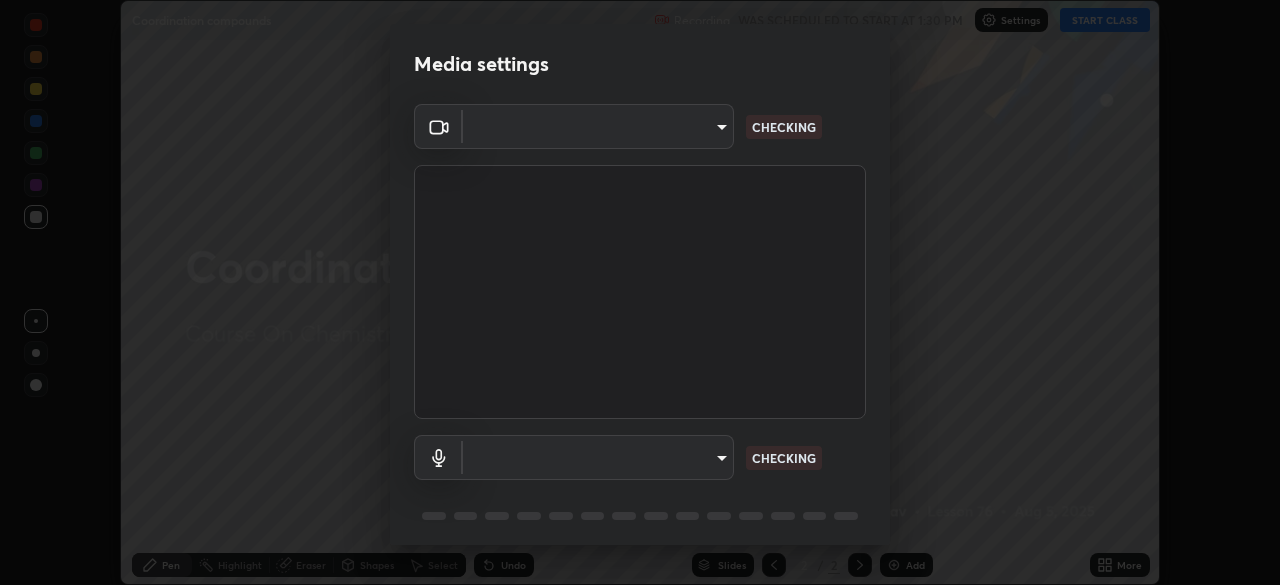 type on "05e465ff83a2709560b00517cc20afcec0d8c6759013130505a18faaf77a7109" 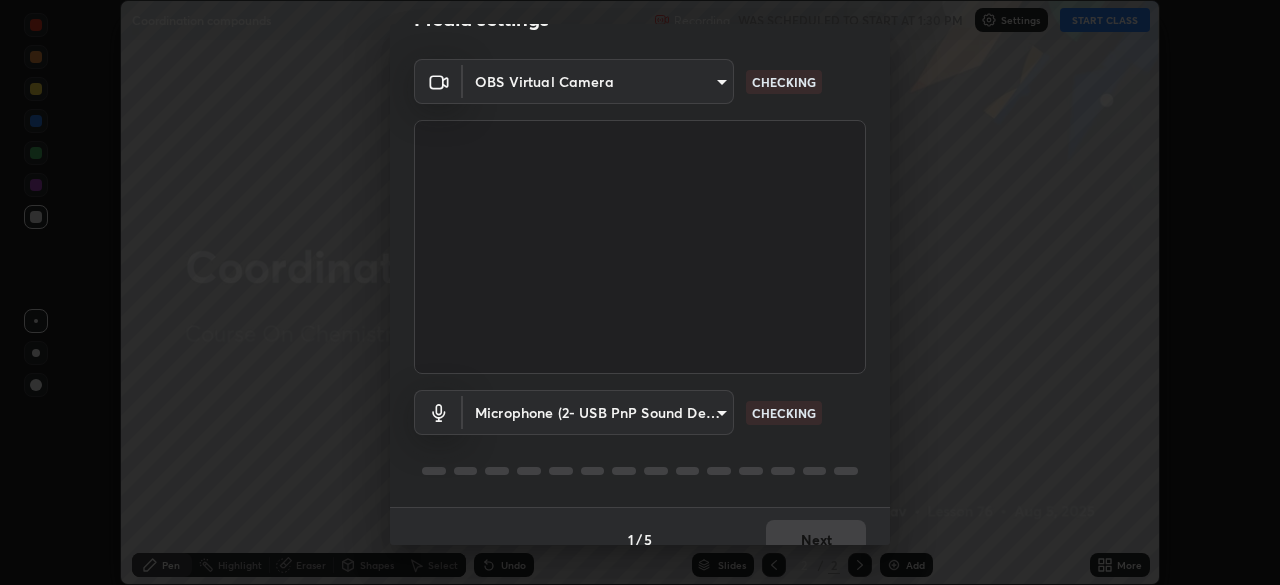 scroll, scrollTop: 71, scrollLeft: 0, axis: vertical 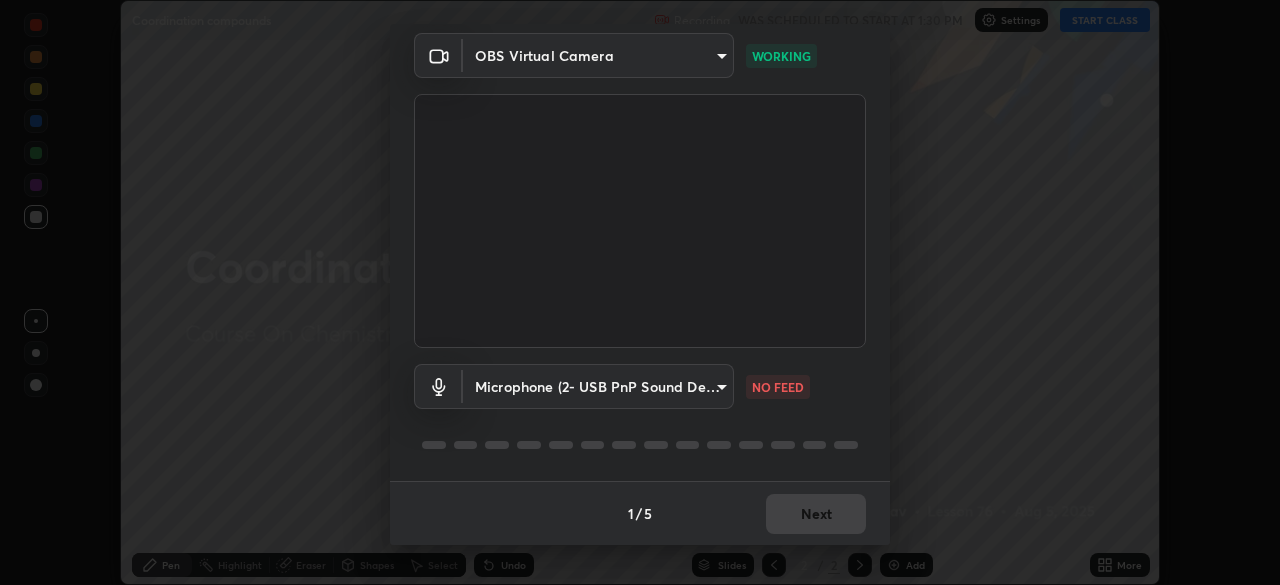 click on "Erase all Coordination compounds Recording WAS SCHEDULED TO START AT 1:30 PM Settings START CLASS Setting up your live class Coordination compounds • L76 of Course On Chemistry for JEE Excel 5 2026 [FIRST] [LAST] Pen Highlight Eraser Shapes Select Undo Slides 2 / 2 Add More No doubts shared Encourage your learners to ask a doubt for better clarity Report an issue Reason for reporting Buffering Chat not working Audio - Video sync issue Educator video quality low Attach an image Report Media settings OBS Virtual Camera [HASH] WORKING Microphone (2- USB PnP Sound Device) [HASH] NO FEED 1 / 5 Next" at bounding box center (640, 292) 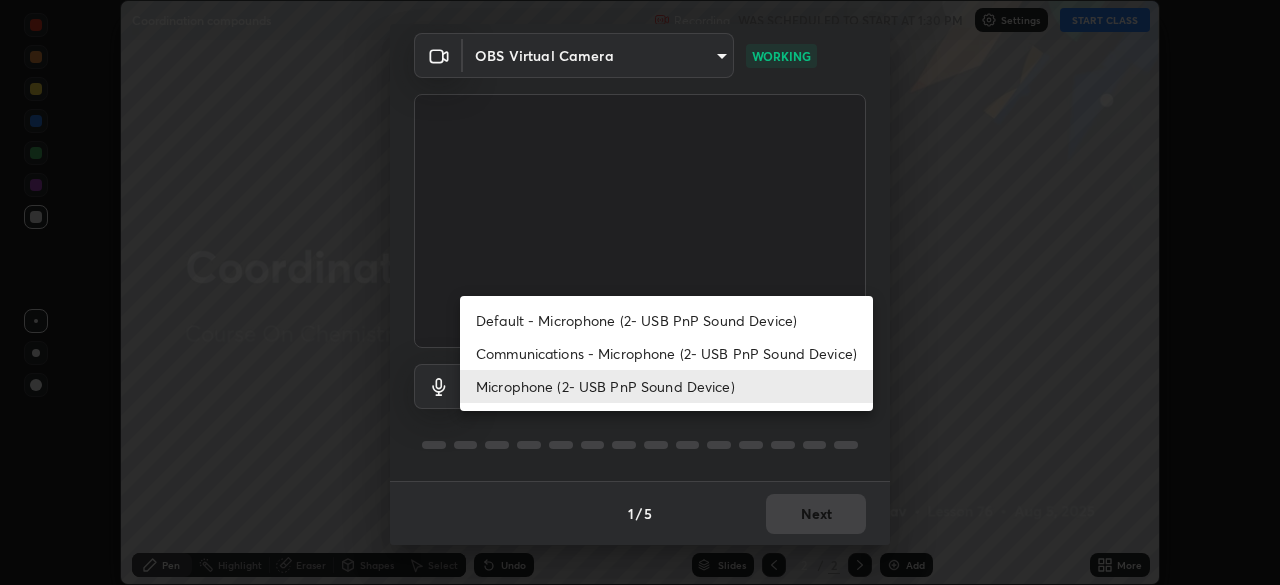 click on "Communications - Microphone (2- USB PnP Sound Device)" at bounding box center [666, 353] 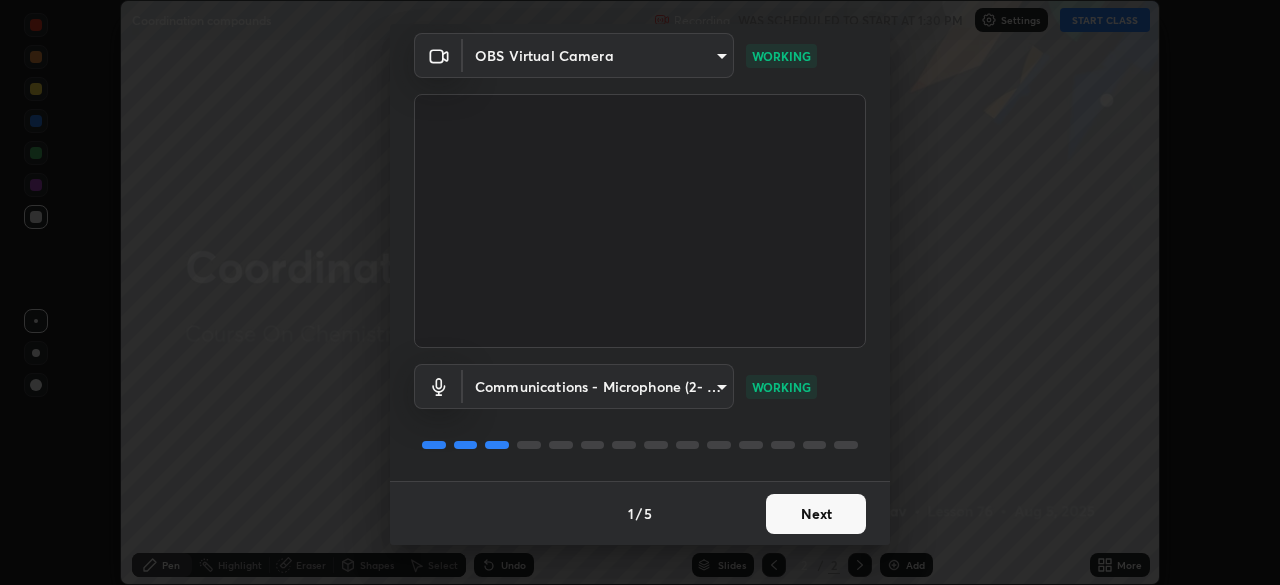 click on "Next" at bounding box center [816, 514] 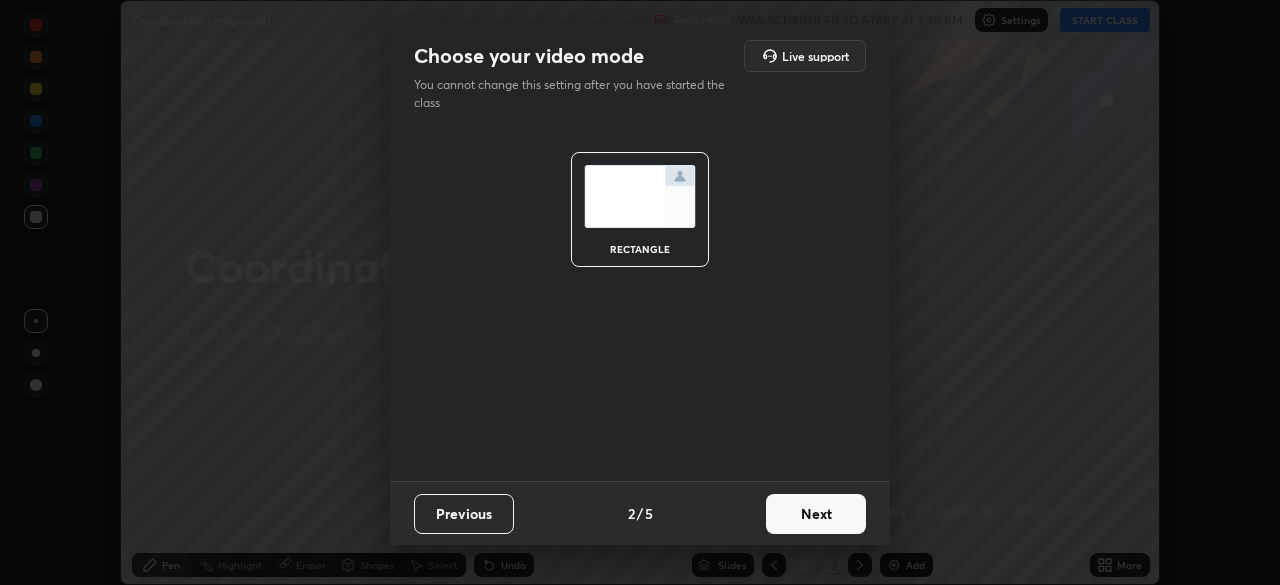 scroll, scrollTop: 0, scrollLeft: 0, axis: both 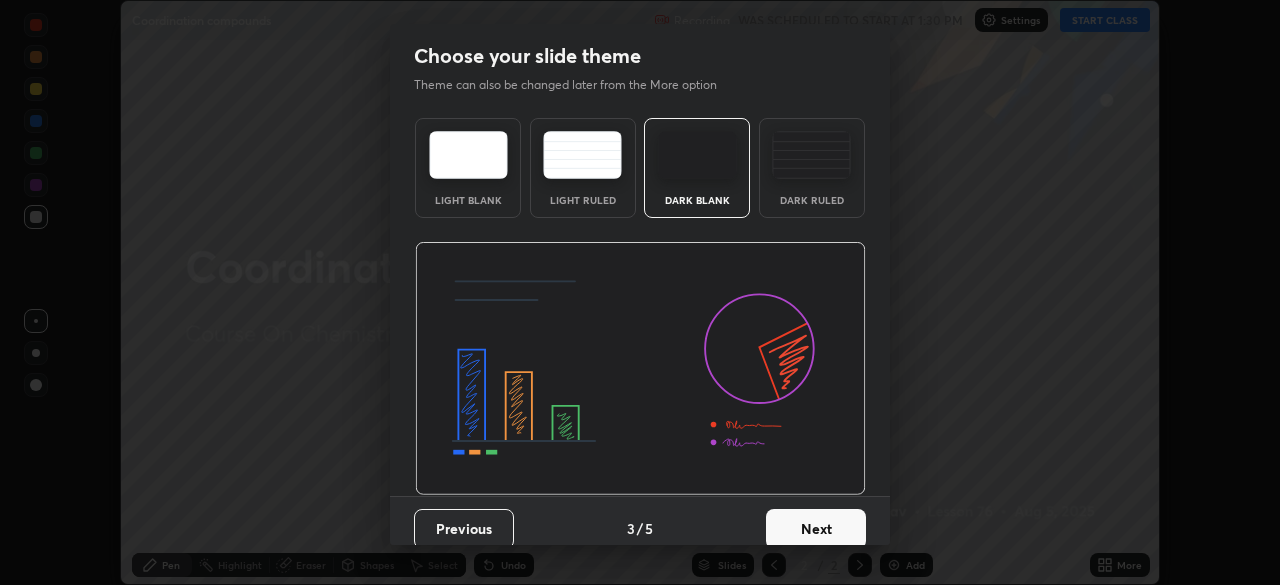 click on "Next" at bounding box center [816, 529] 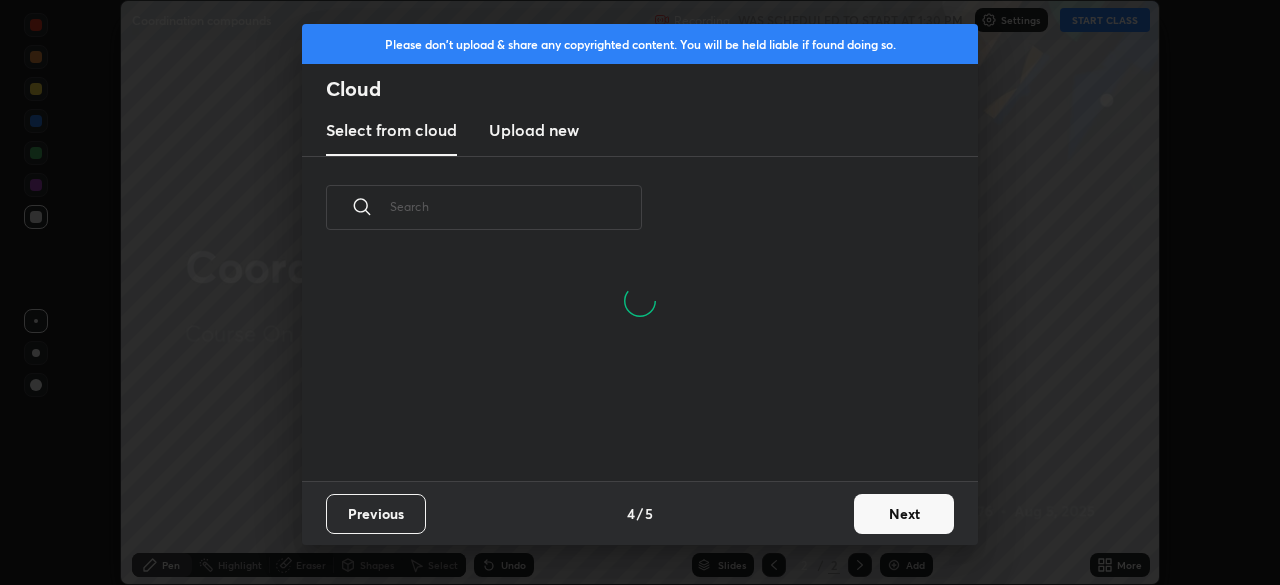 click on "Next" at bounding box center (904, 514) 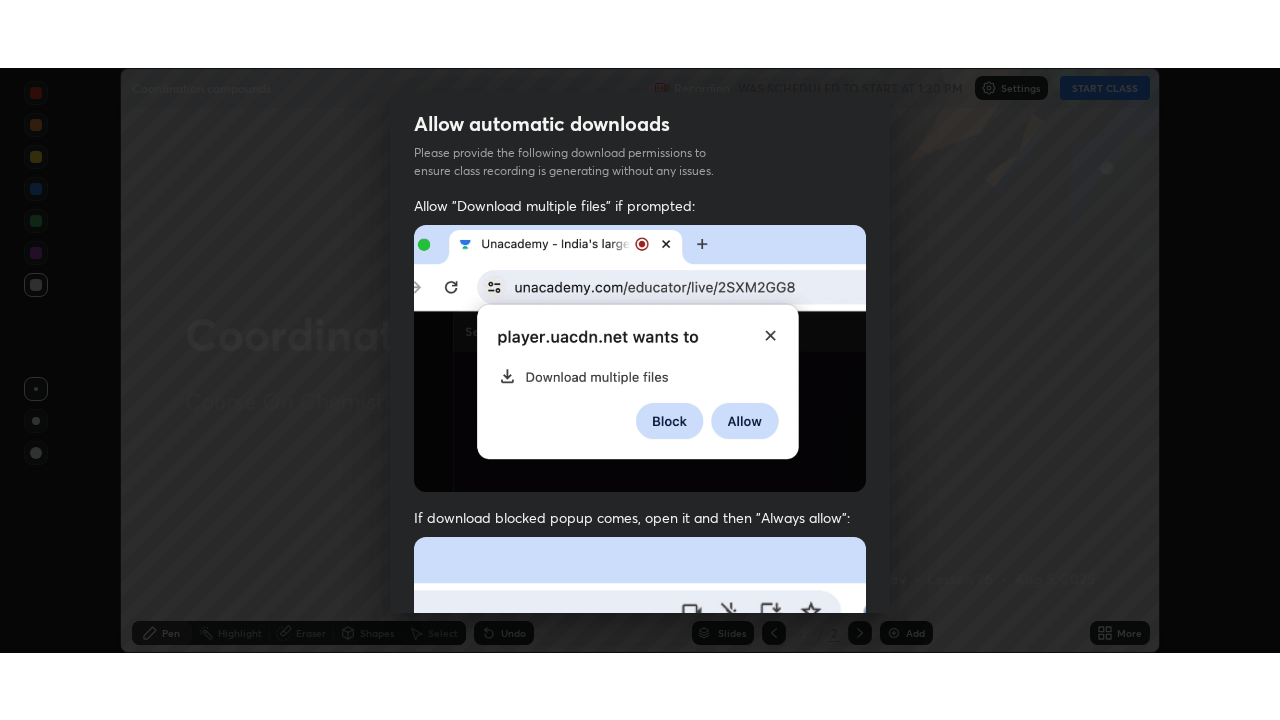 scroll, scrollTop: 456, scrollLeft: 0, axis: vertical 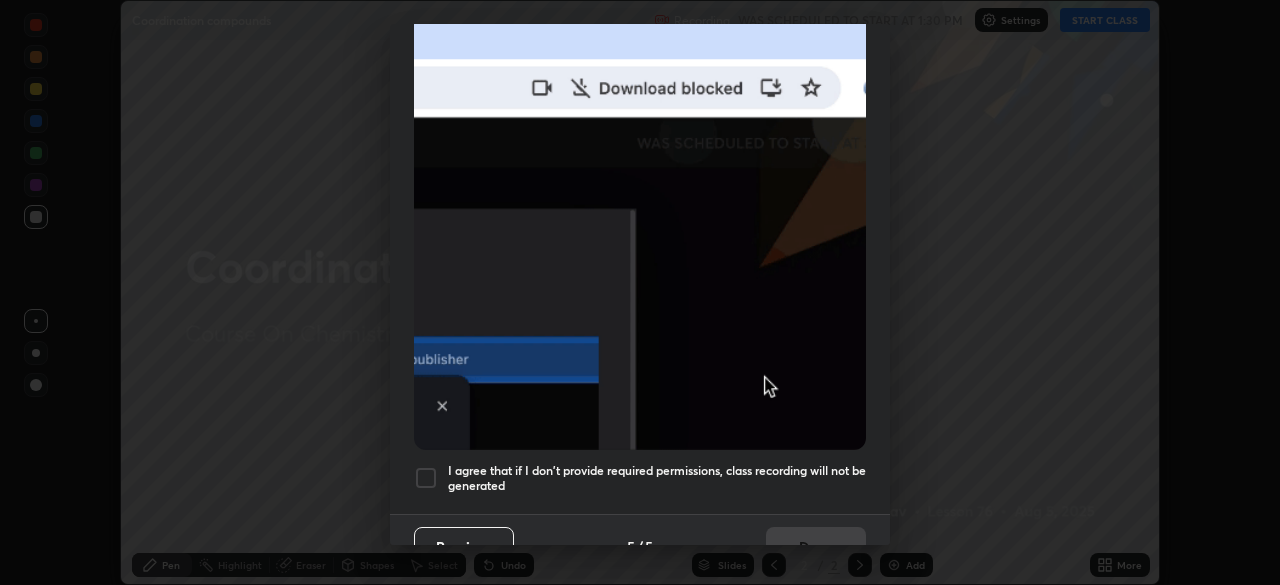 click at bounding box center (426, 478) 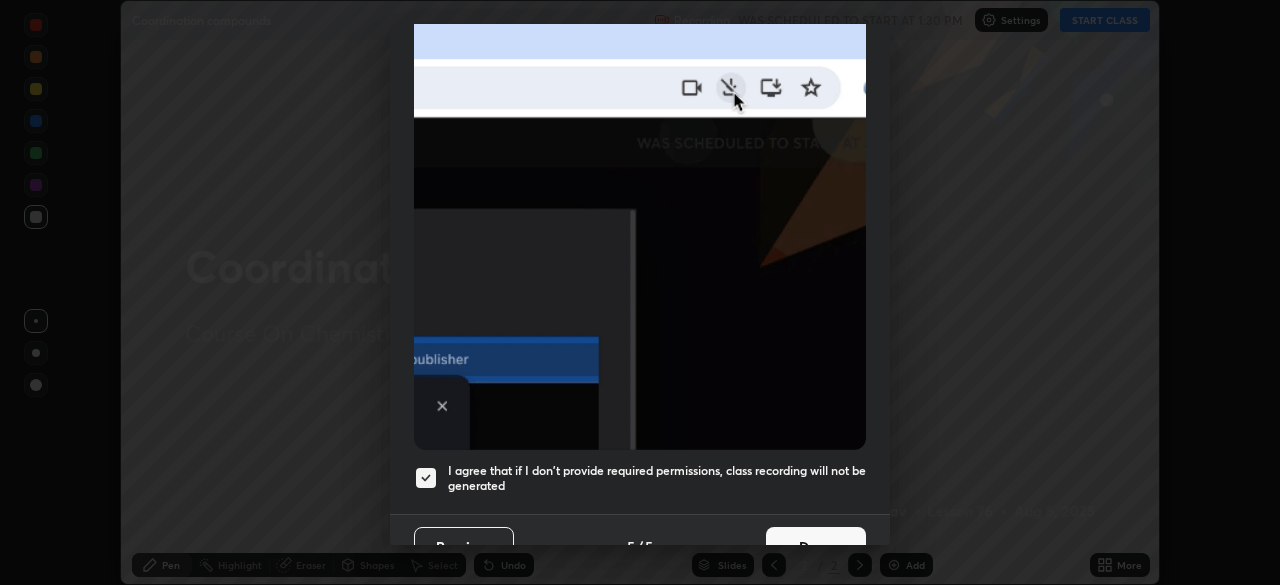 click on "Done" at bounding box center [816, 547] 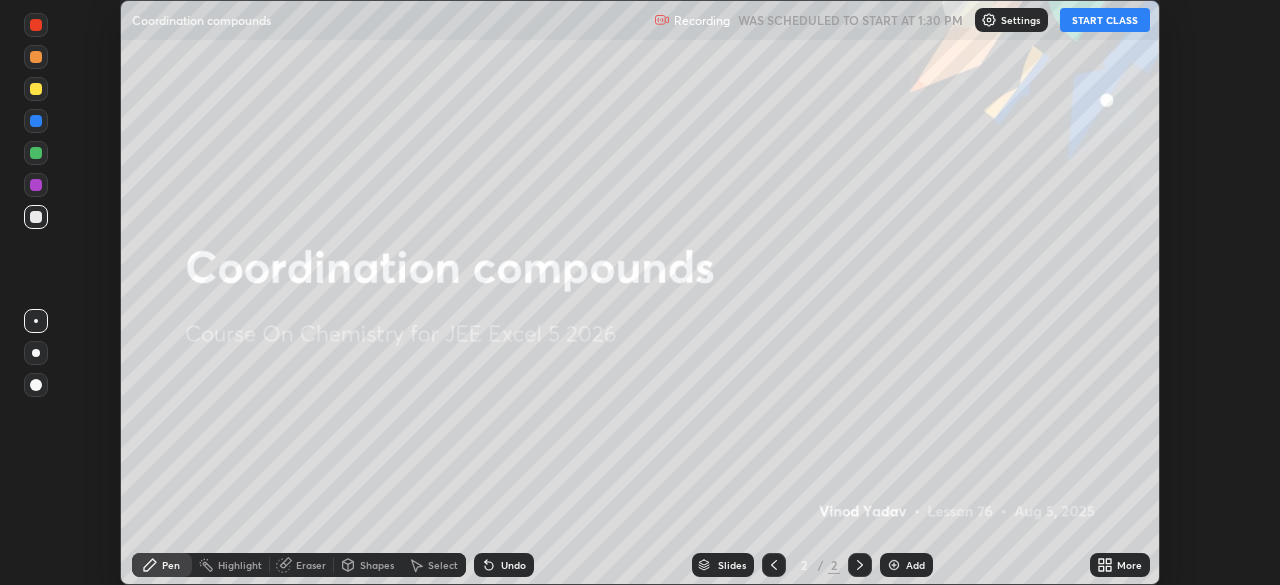 click on "START CLASS" at bounding box center (1105, 20) 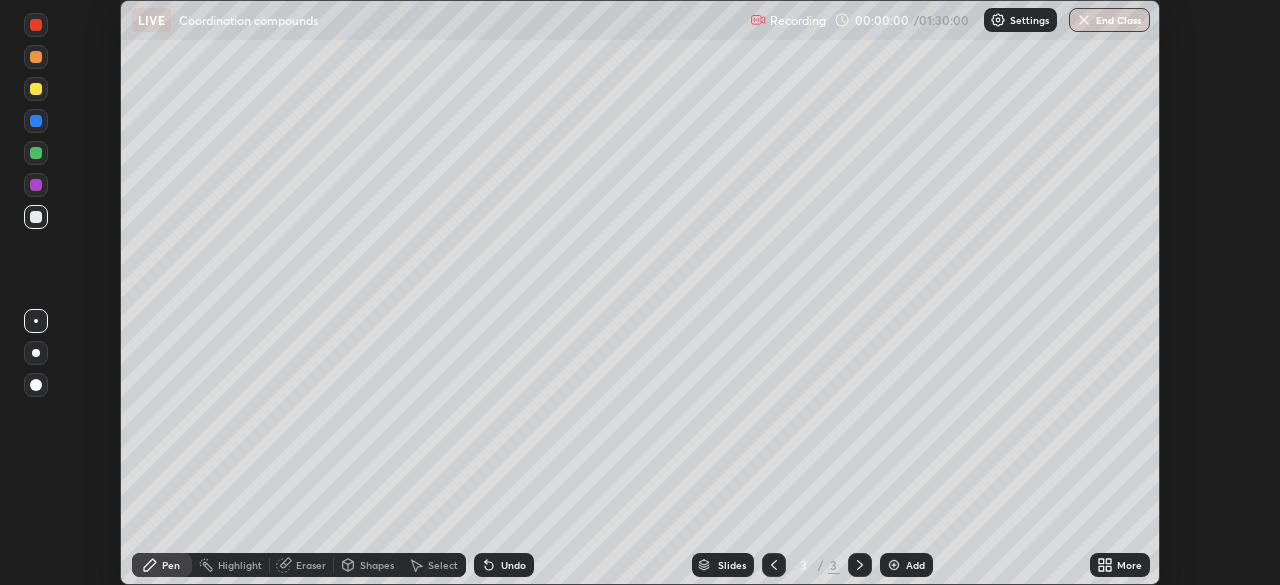 click 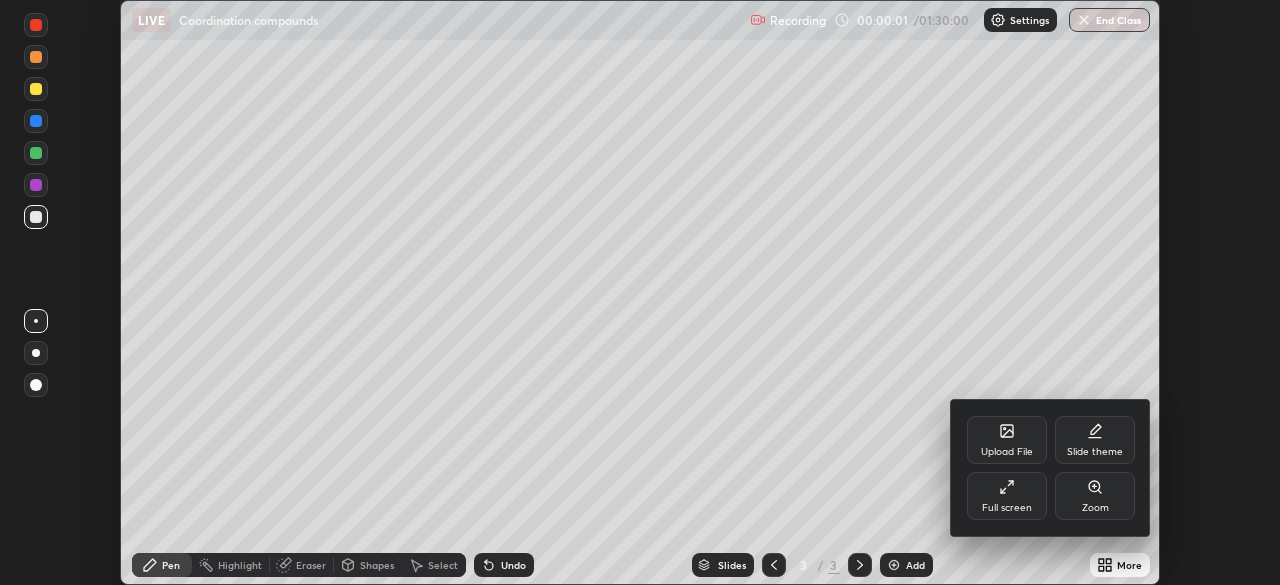 click 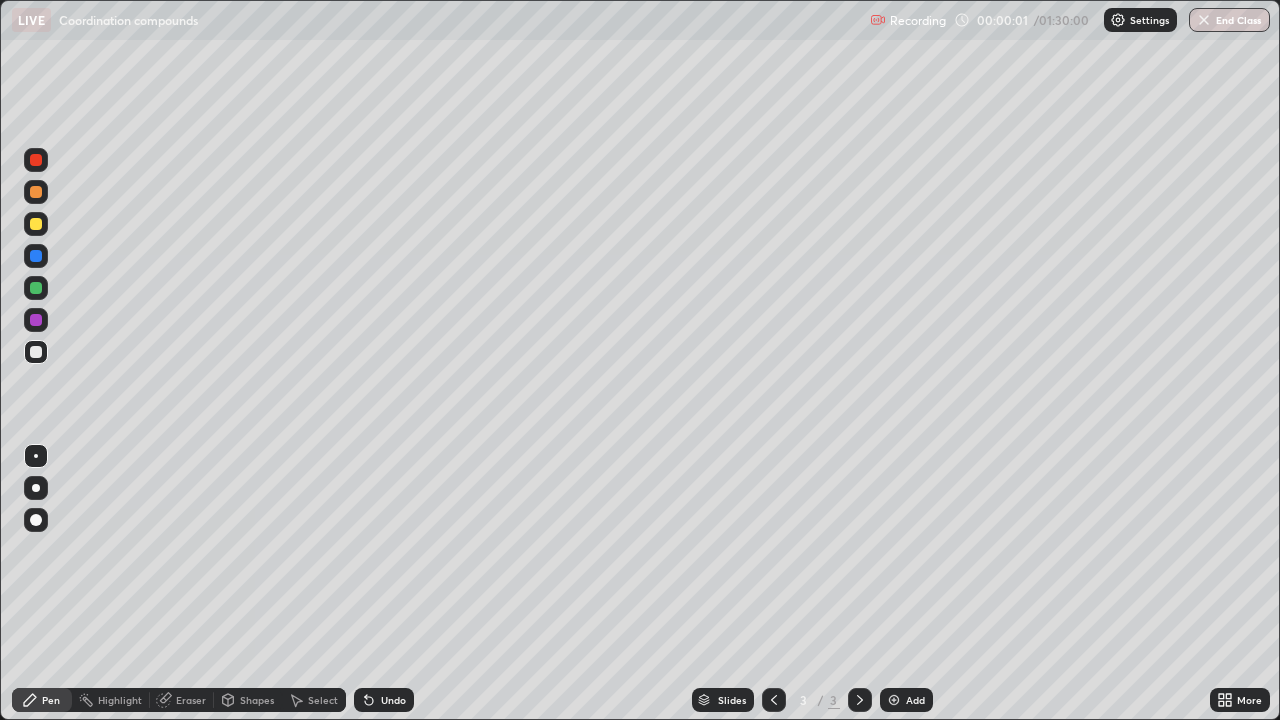 scroll, scrollTop: 99280, scrollLeft: 98720, axis: both 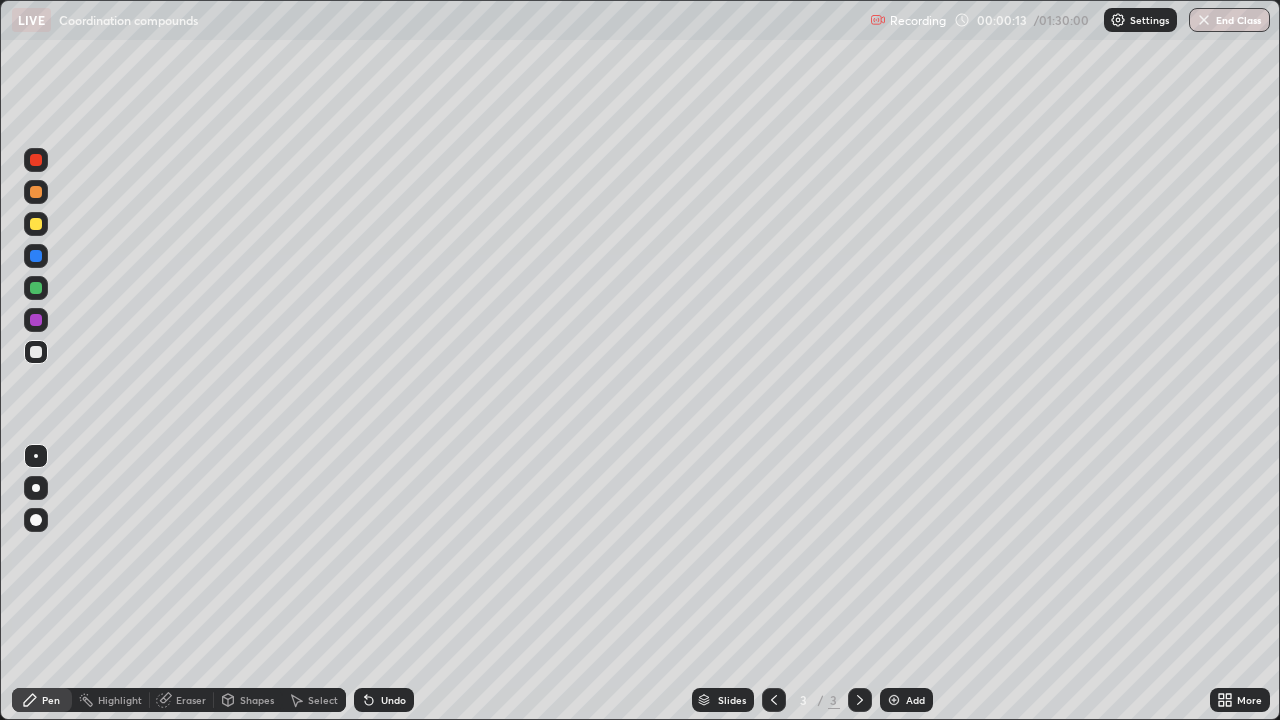 click at bounding box center [36, 288] 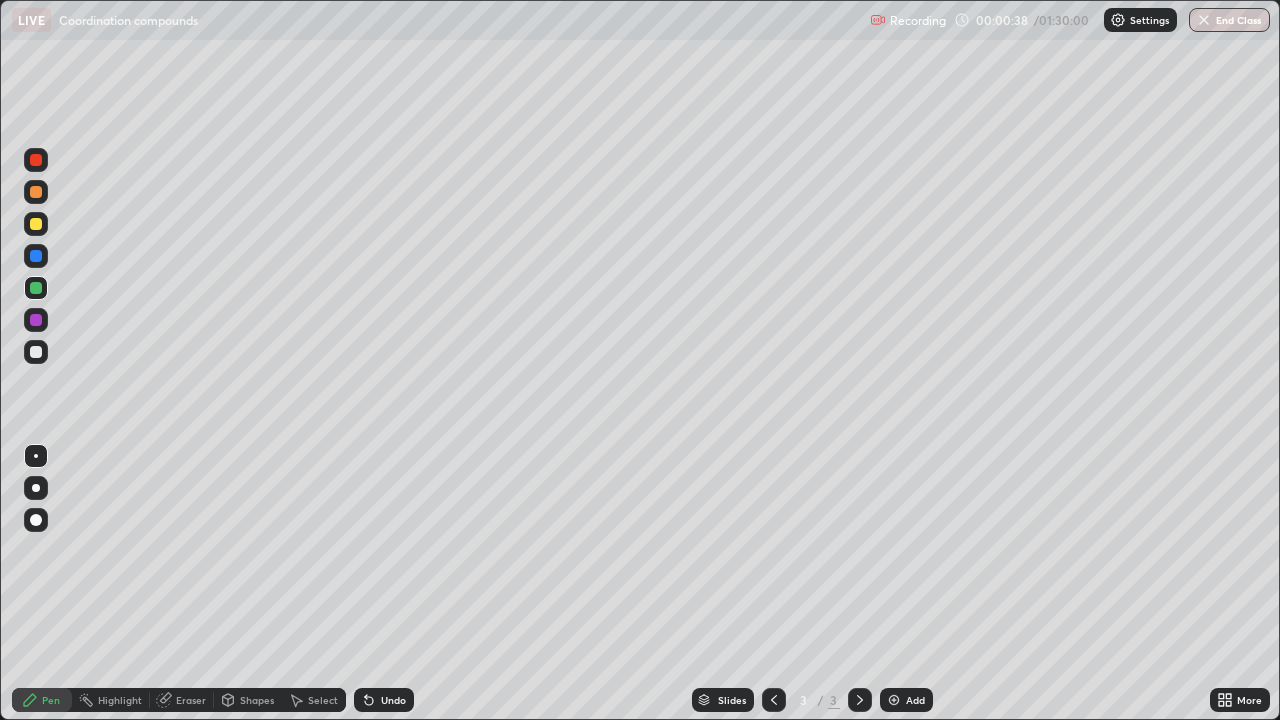 click at bounding box center [36, 224] 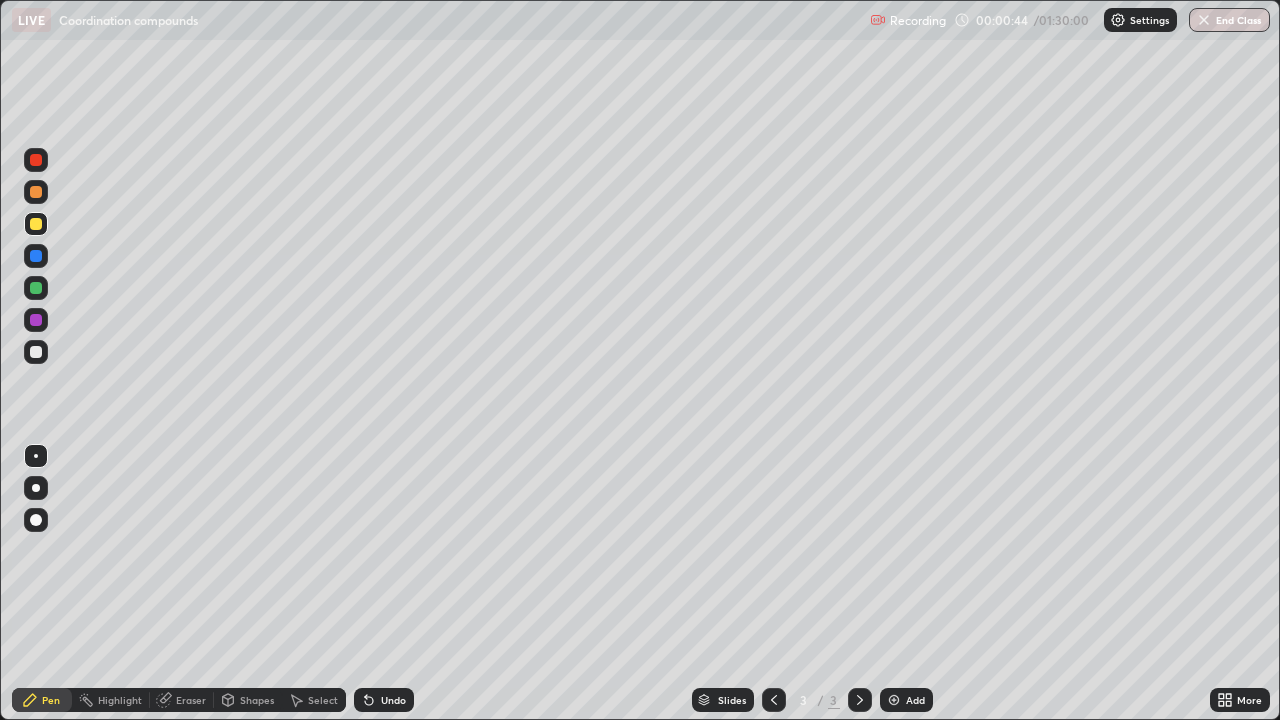click at bounding box center [36, 192] 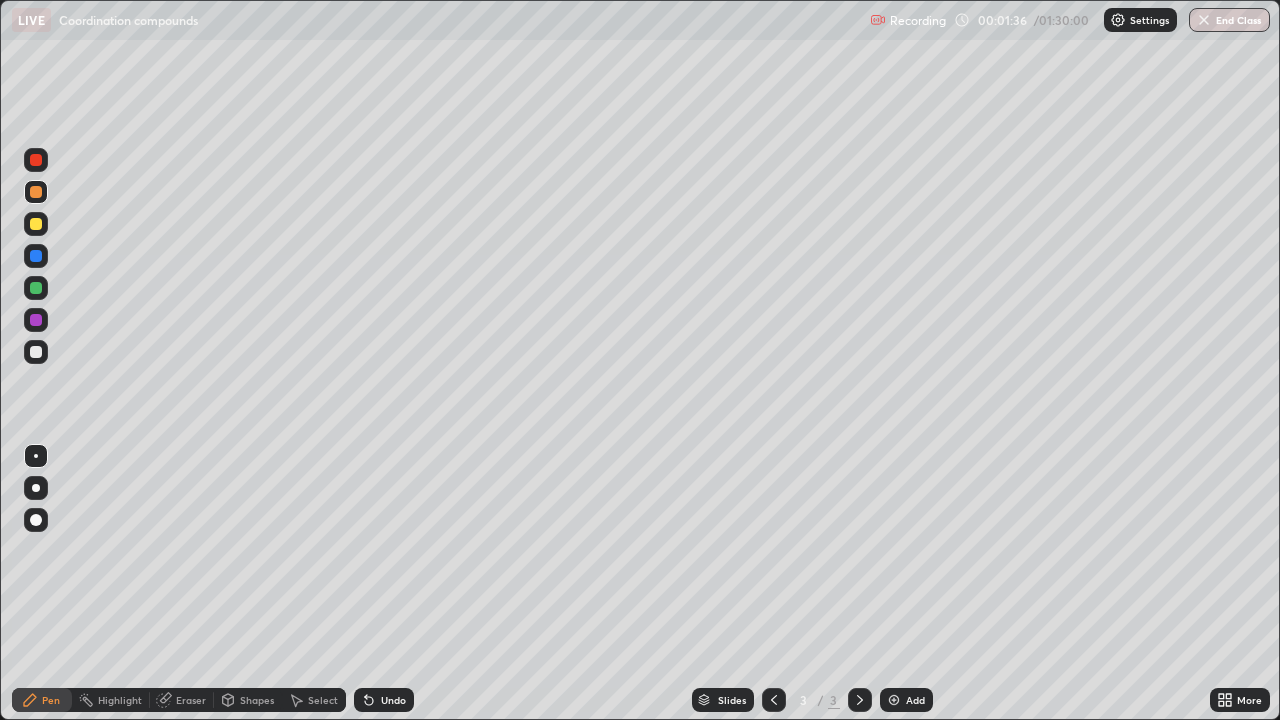 click at bounding box center (36, 224) 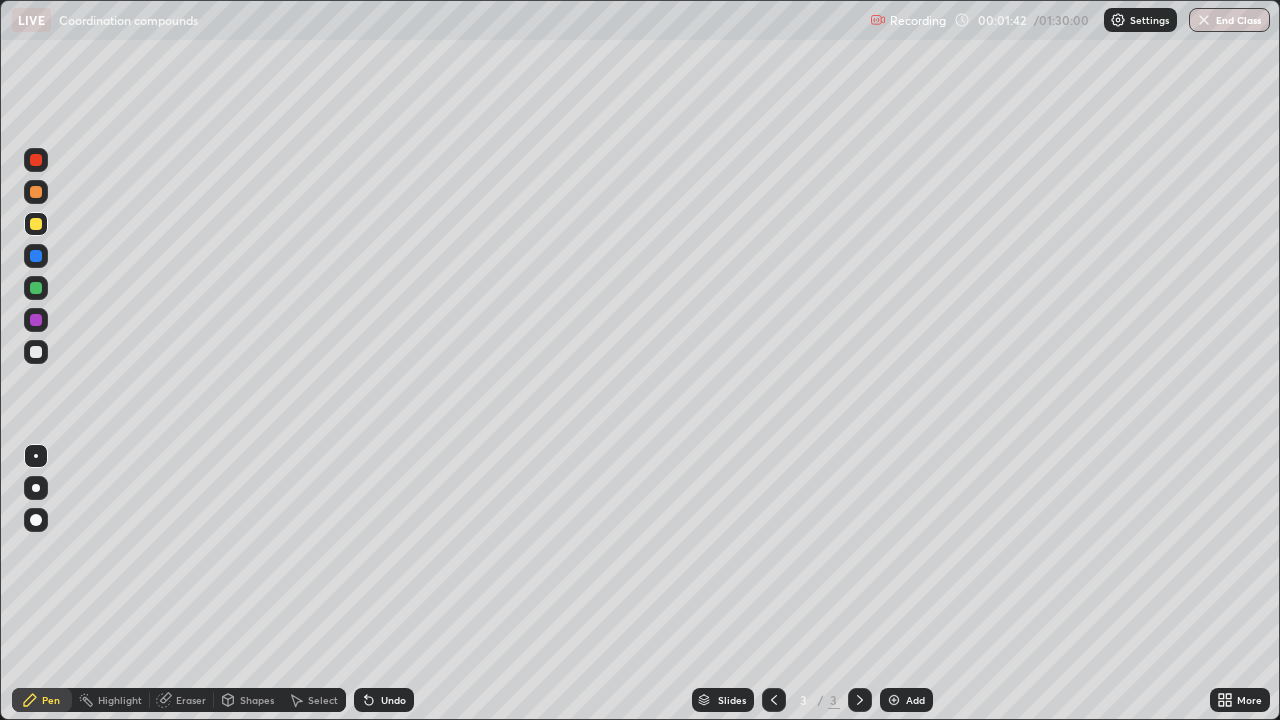 click at bounding box center [36, 256] 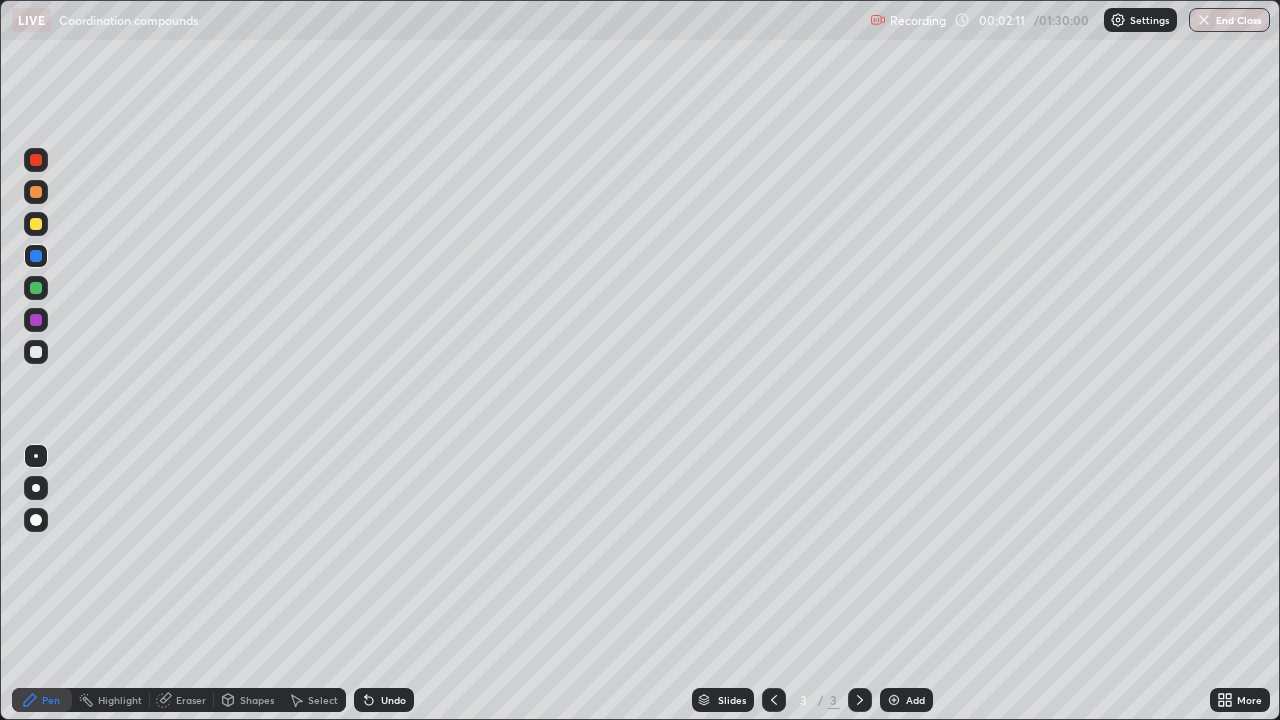 click at bounding box center [36, 320] 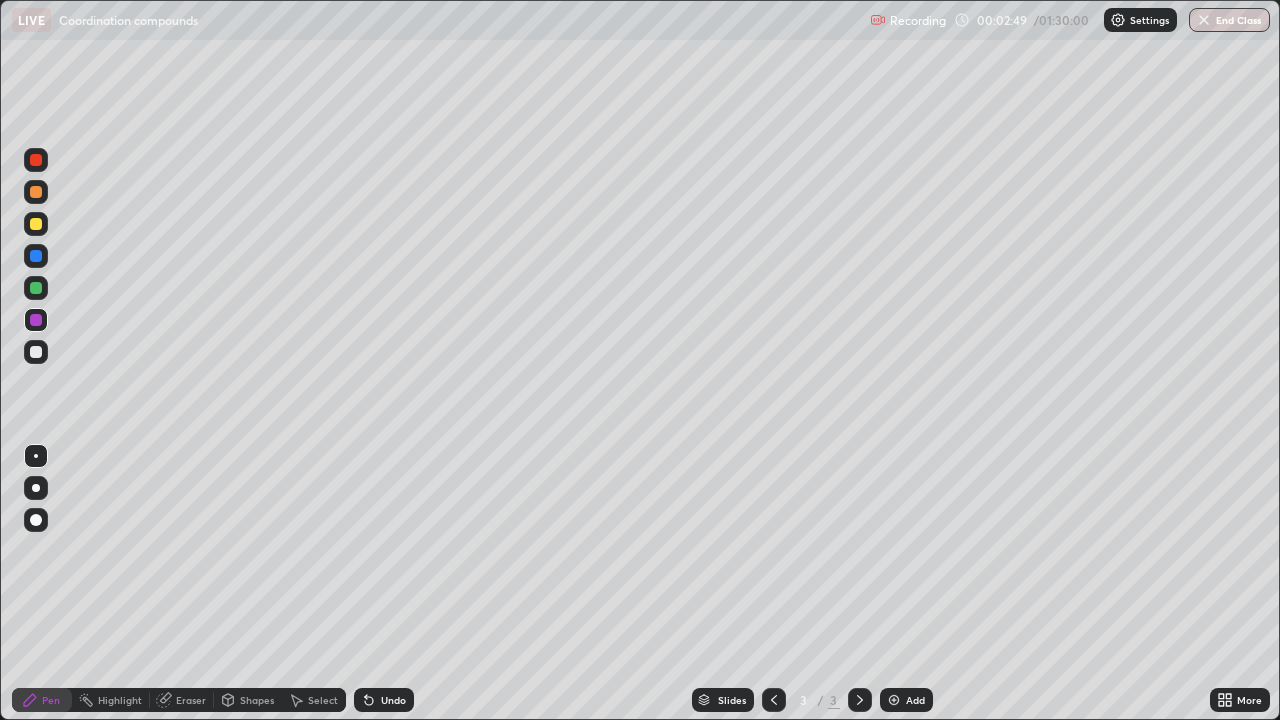 click at bounding box center [36, 288] 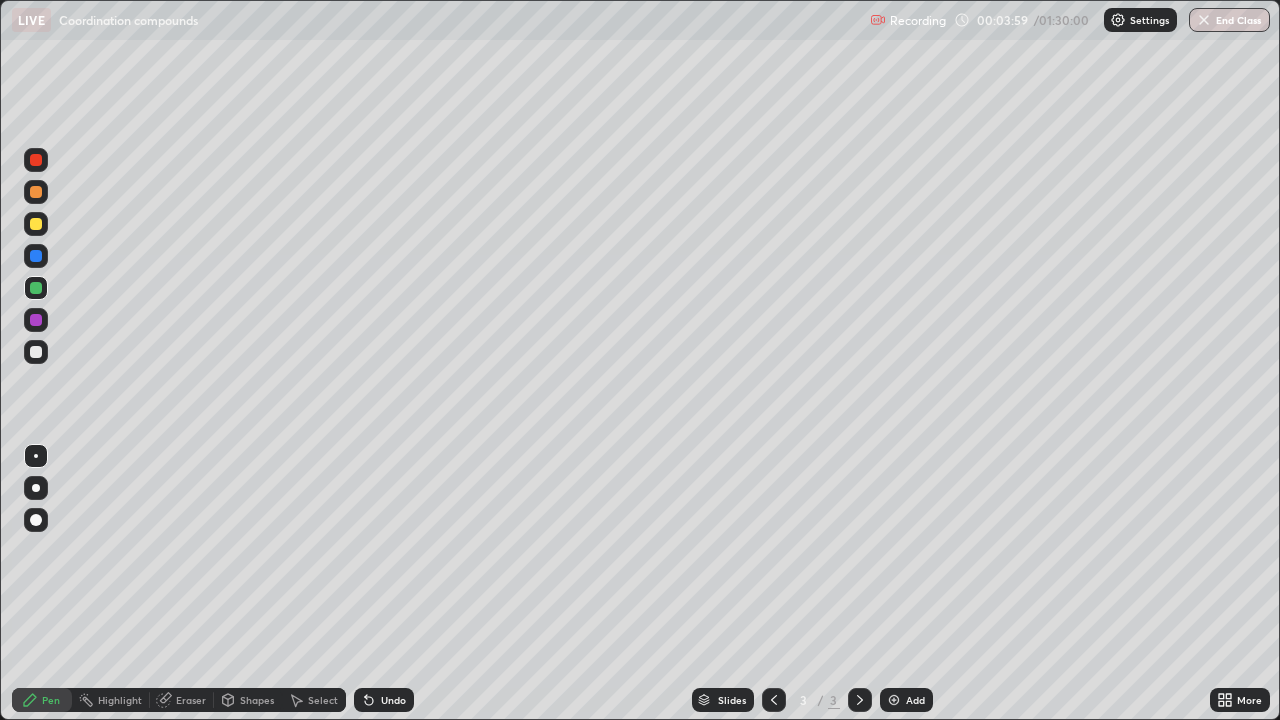 click at bounding box center (36, 256) 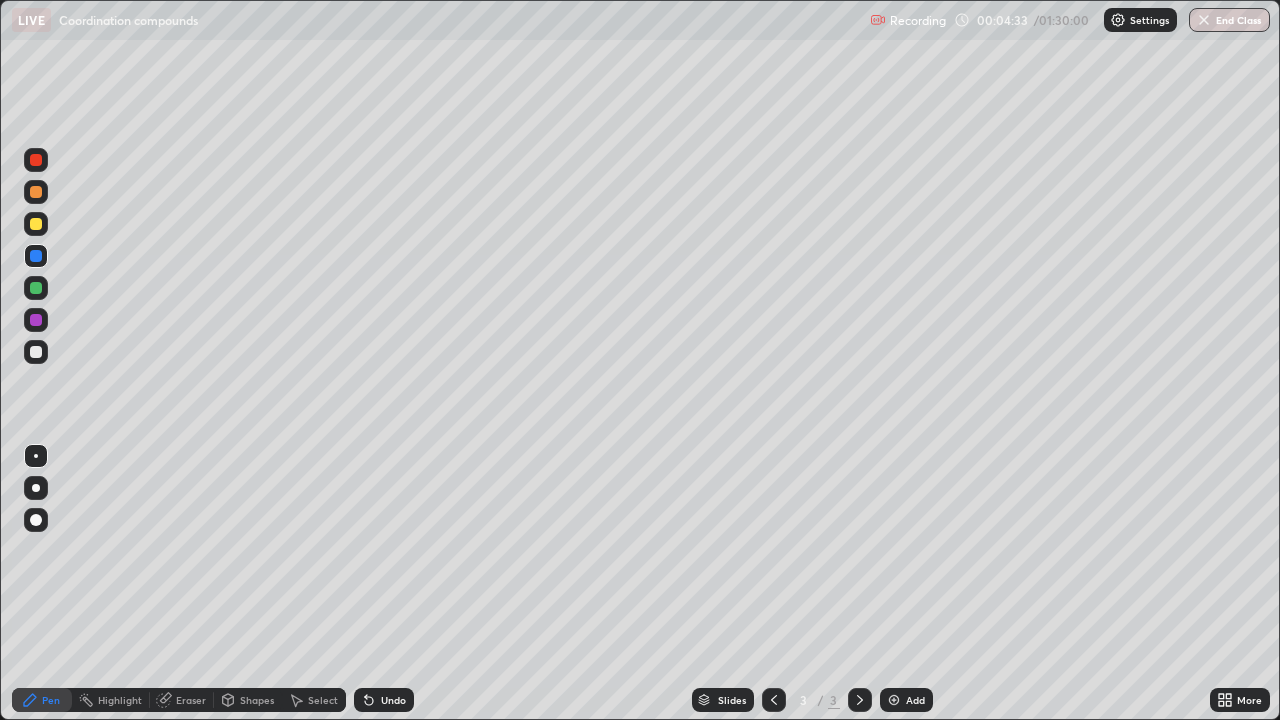 click at bounding box center [36, 224] 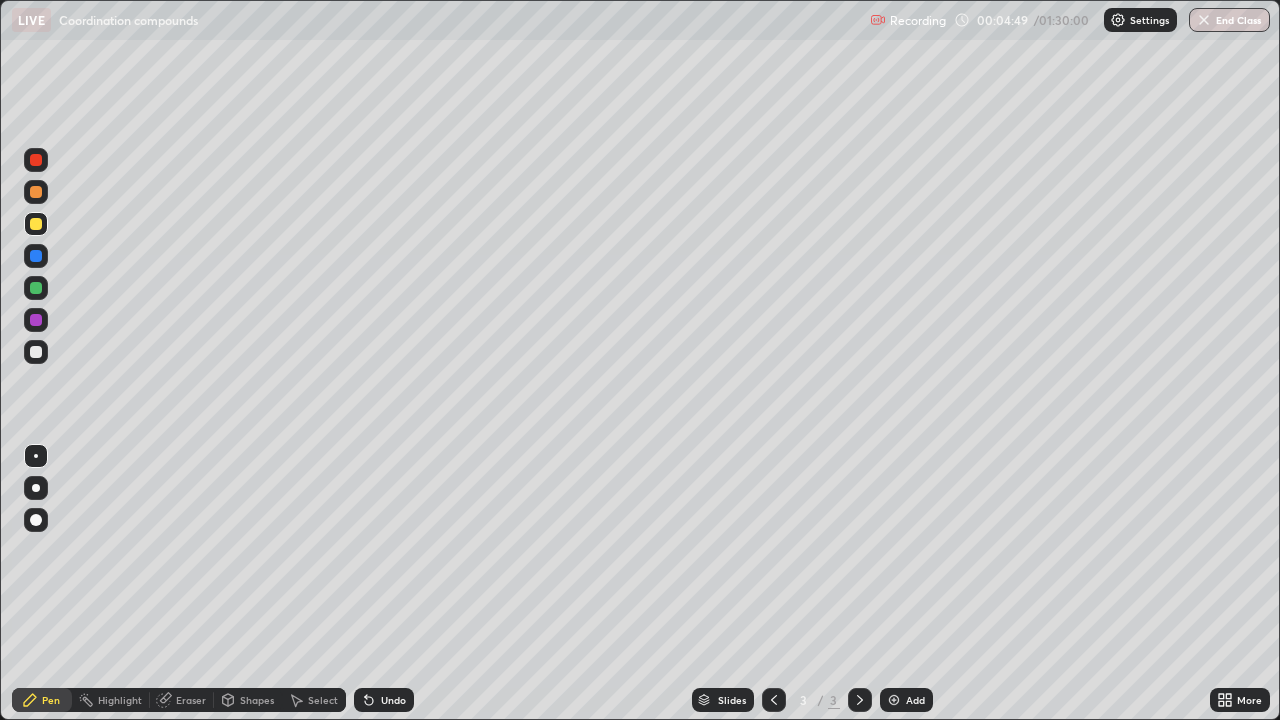 click at bounding box center [36, 320] 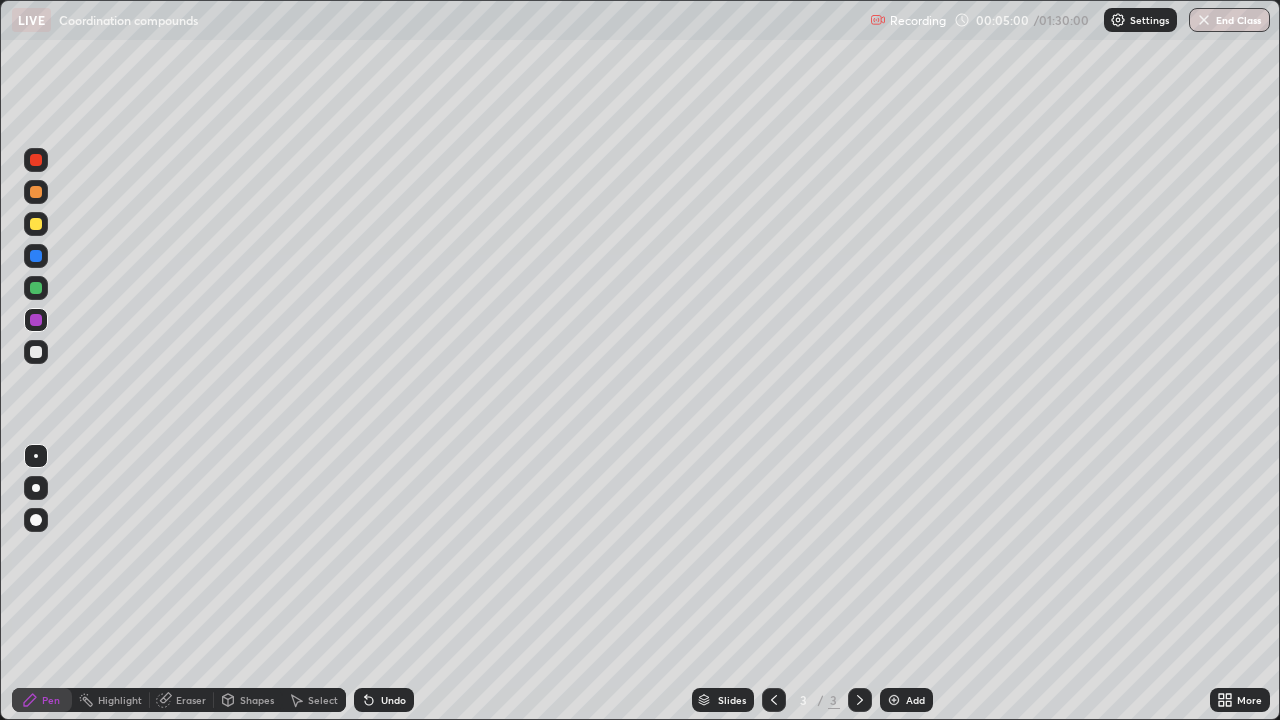 click at bounding box center (36, 256) 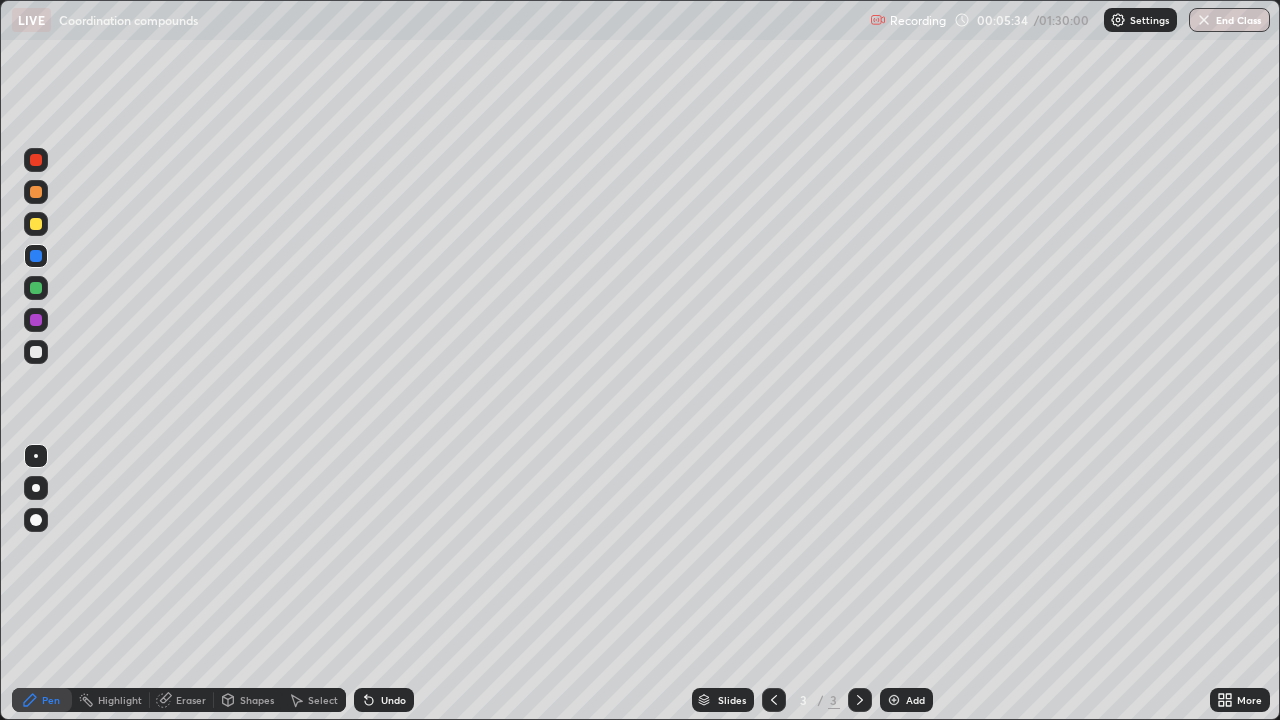 click at bounding box center [36, 224] 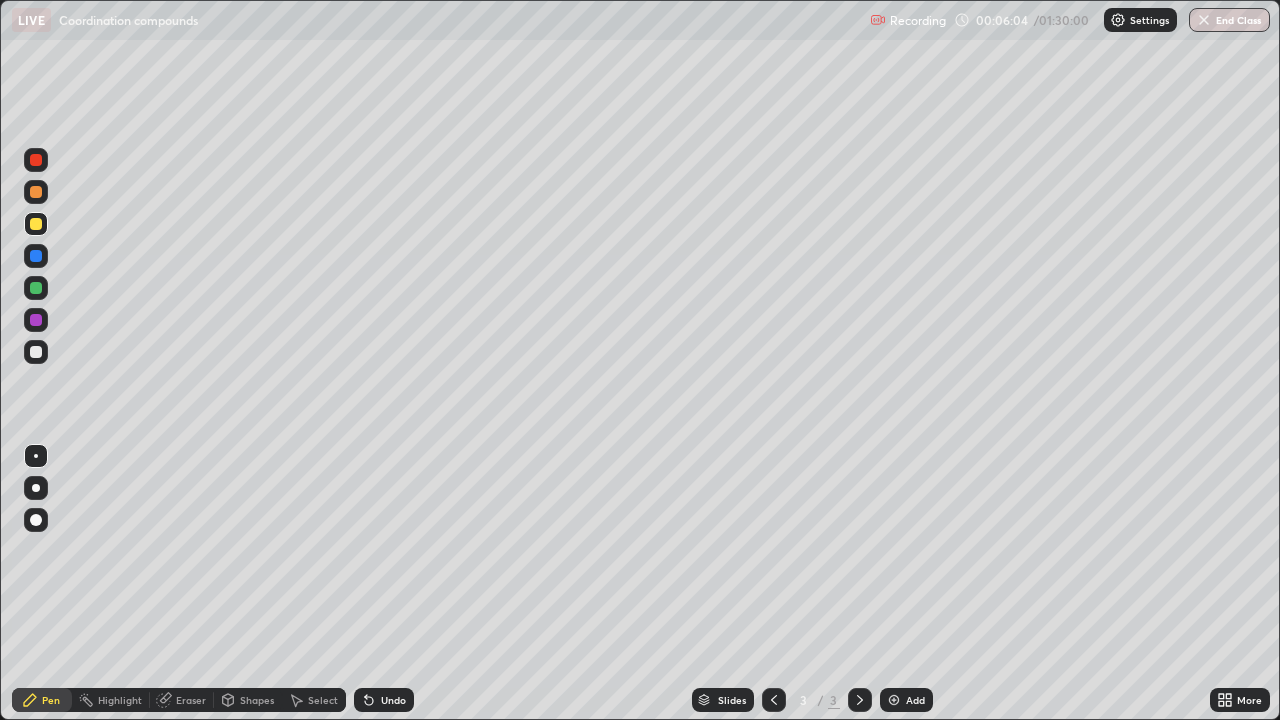 click on "Slides 3 / 3 Add" at bounding box center [812, 700] 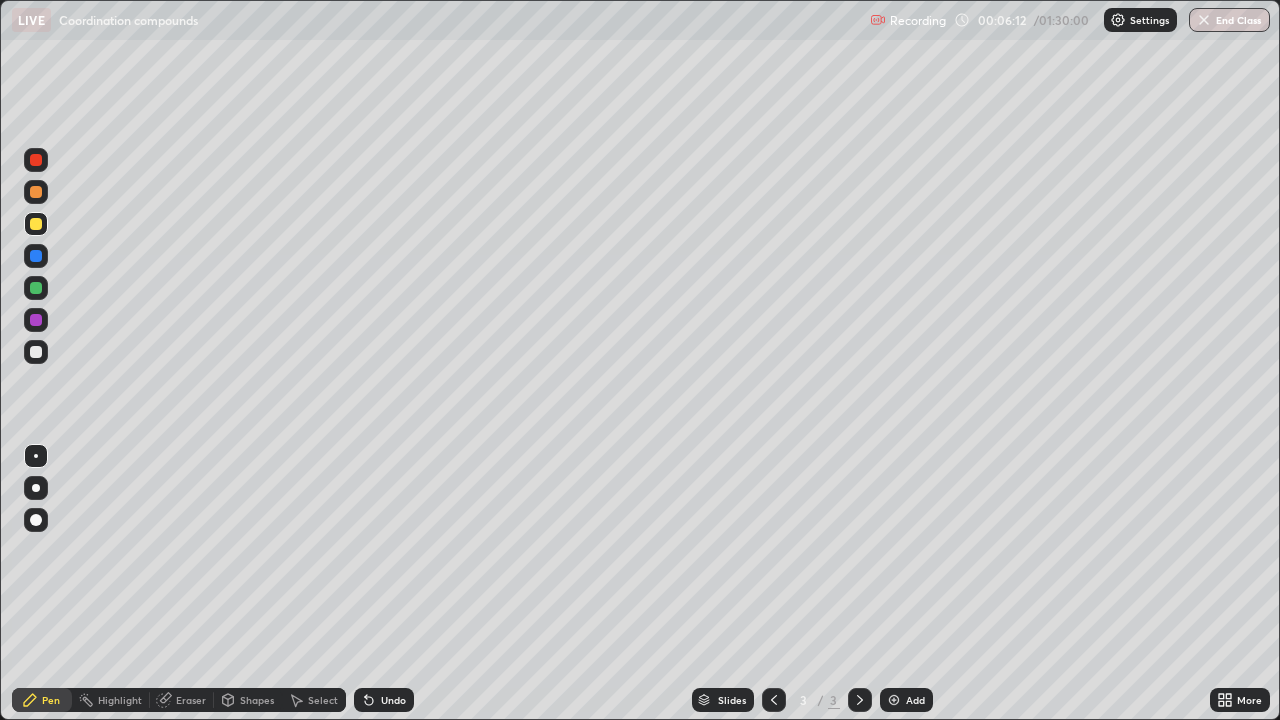 click on "Add" at bounding box center (915, 700) 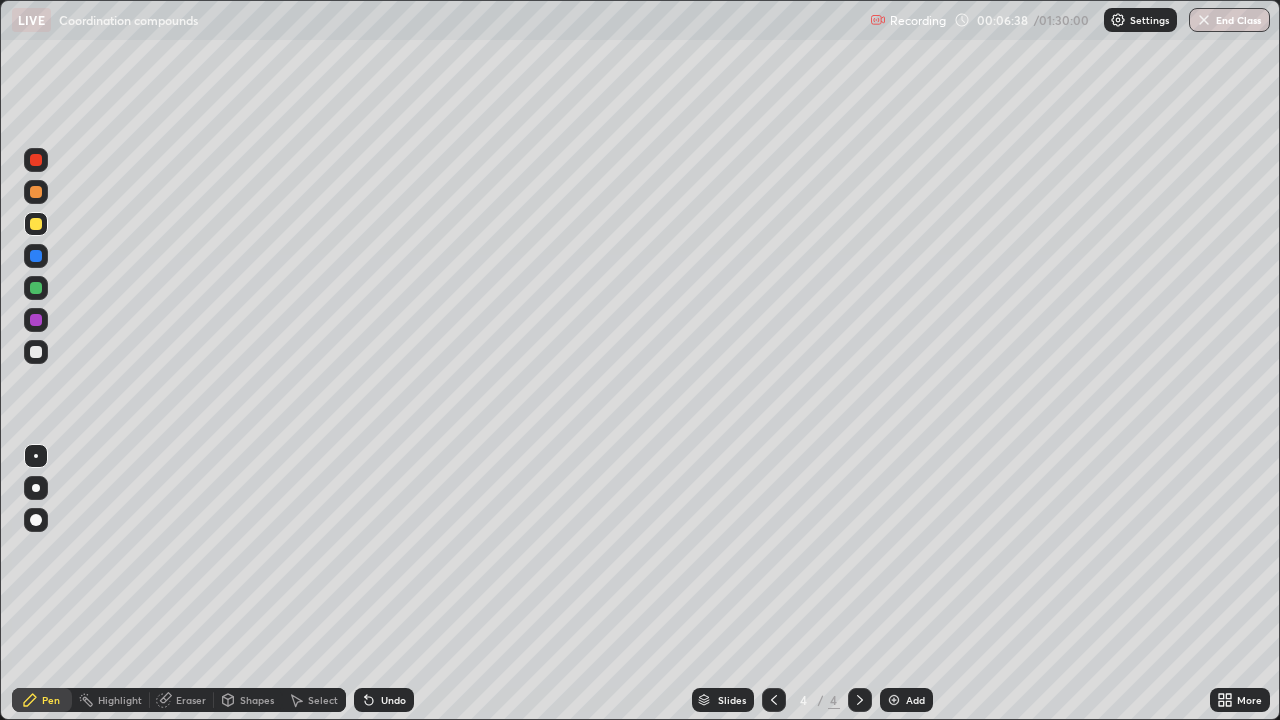 click at bounding box center (36, 256) 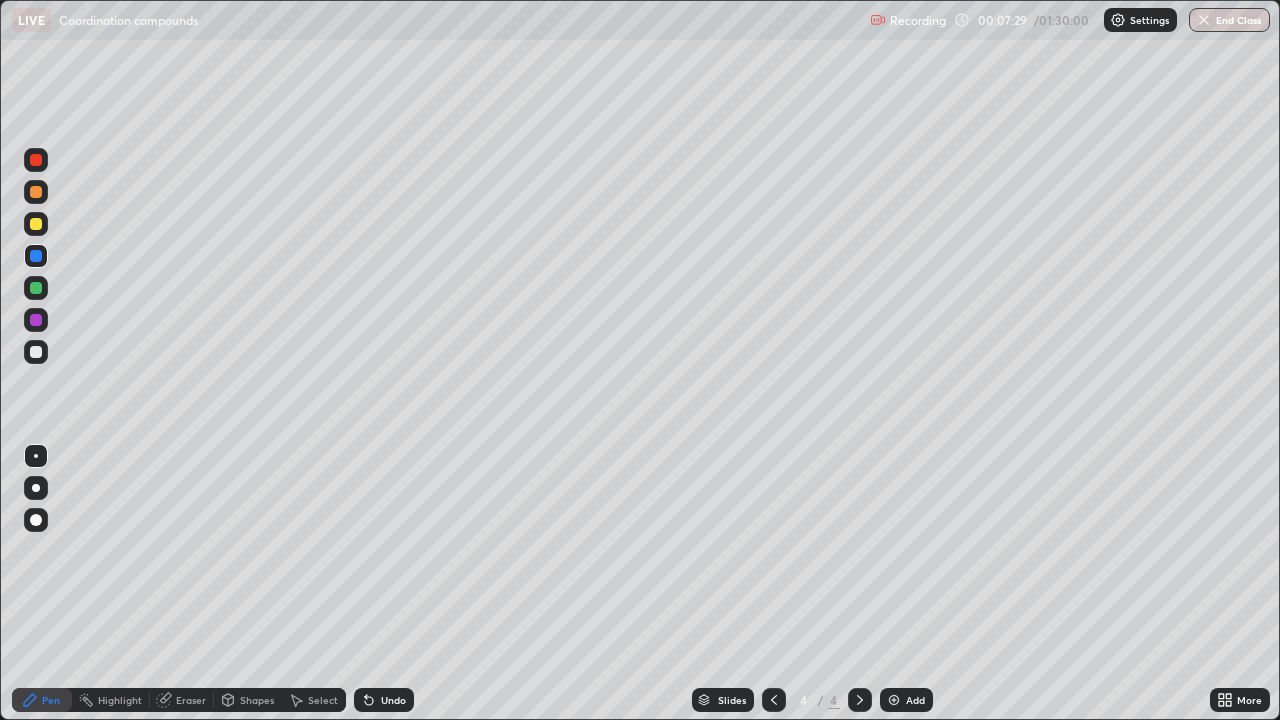 click on "Add" at bounding box center [906, 700] 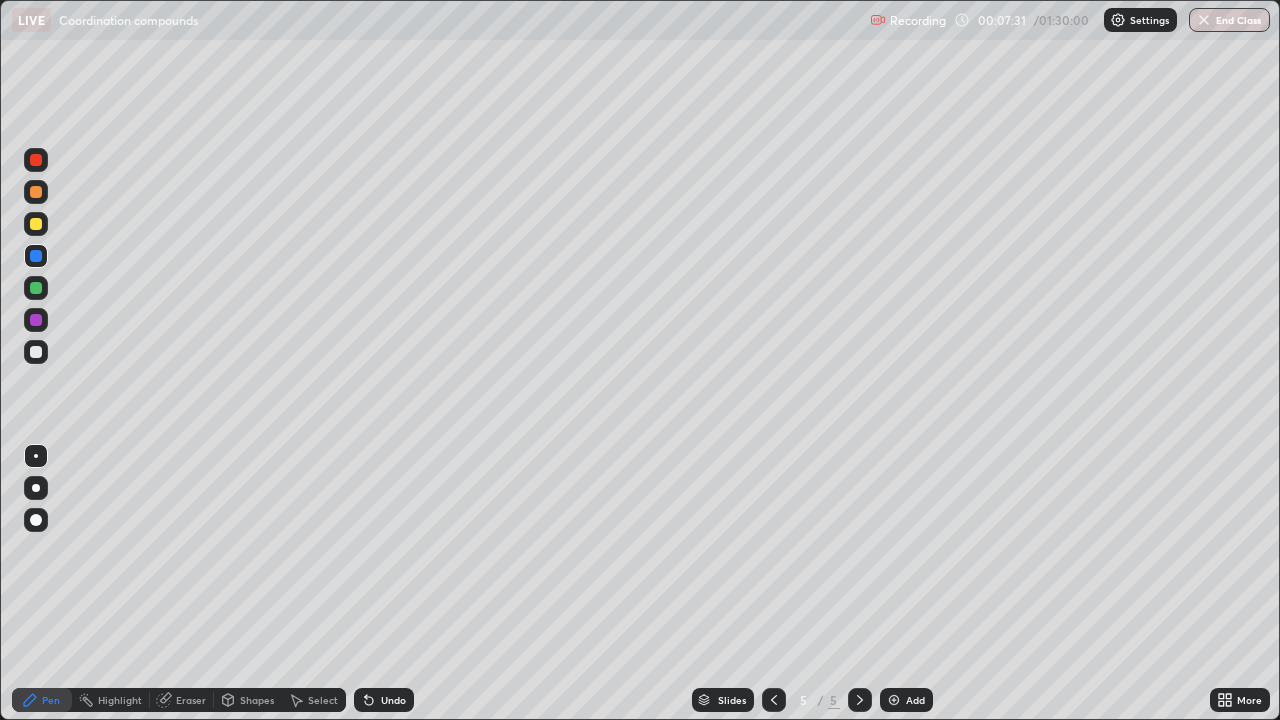 click at bounding box center (36, 288) 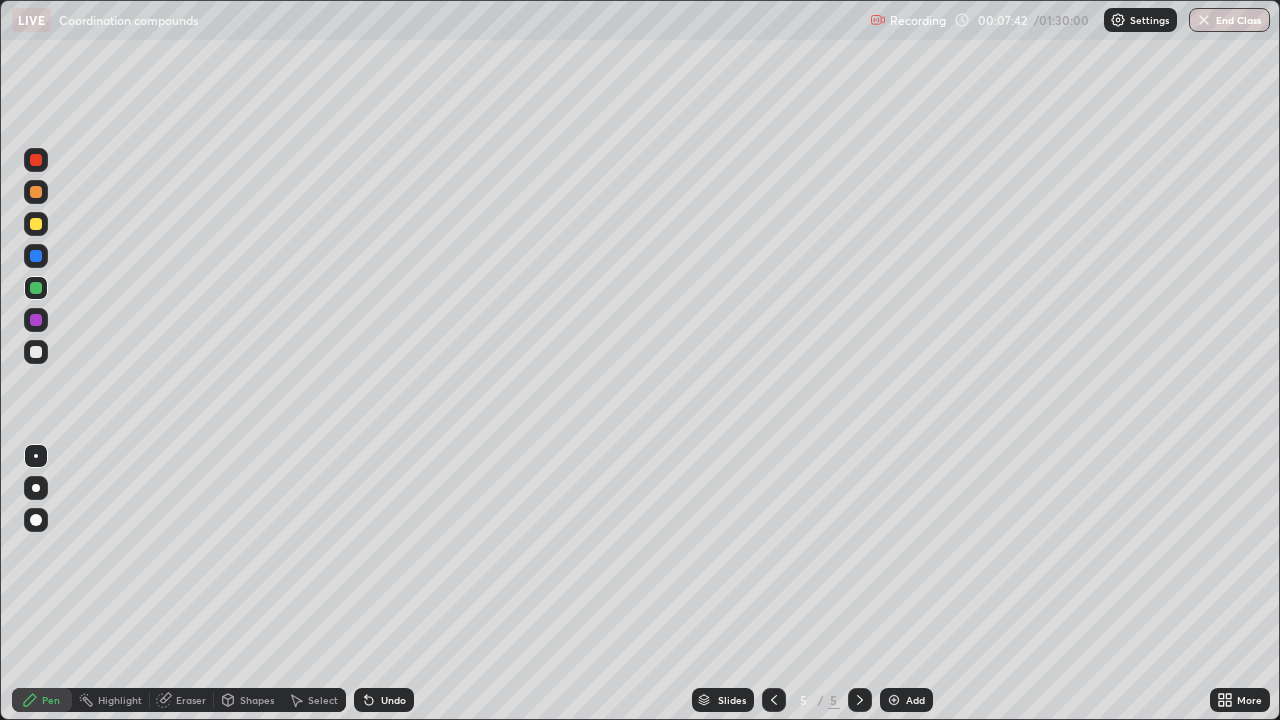 click at bounding box center (36, 160) 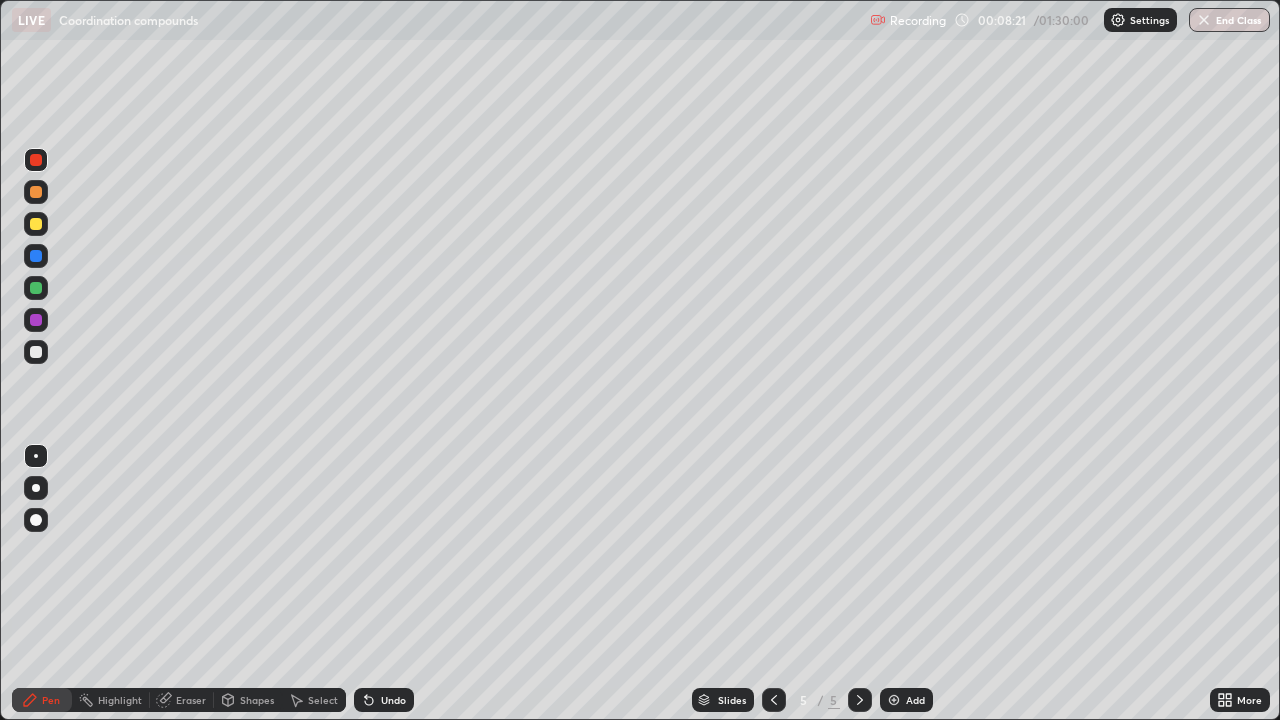 click on "Highlight" at bounding box center [120, 700] 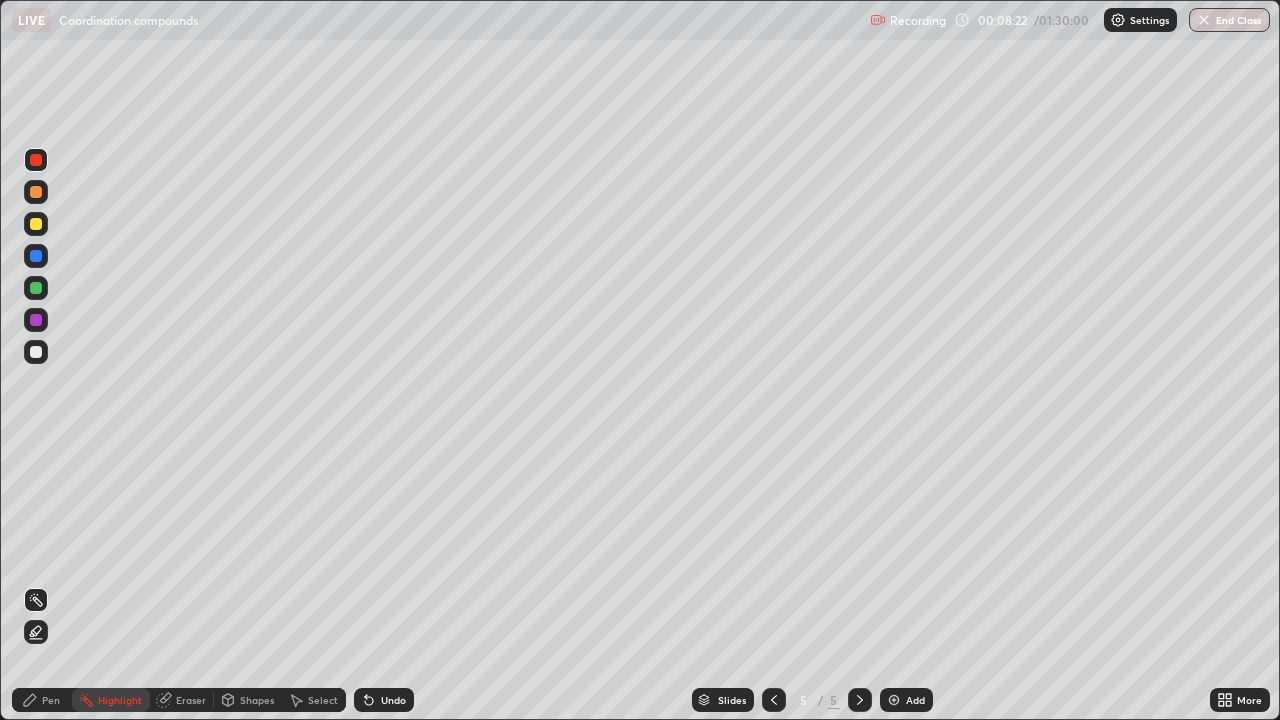 click at bounding box center (36, 320) 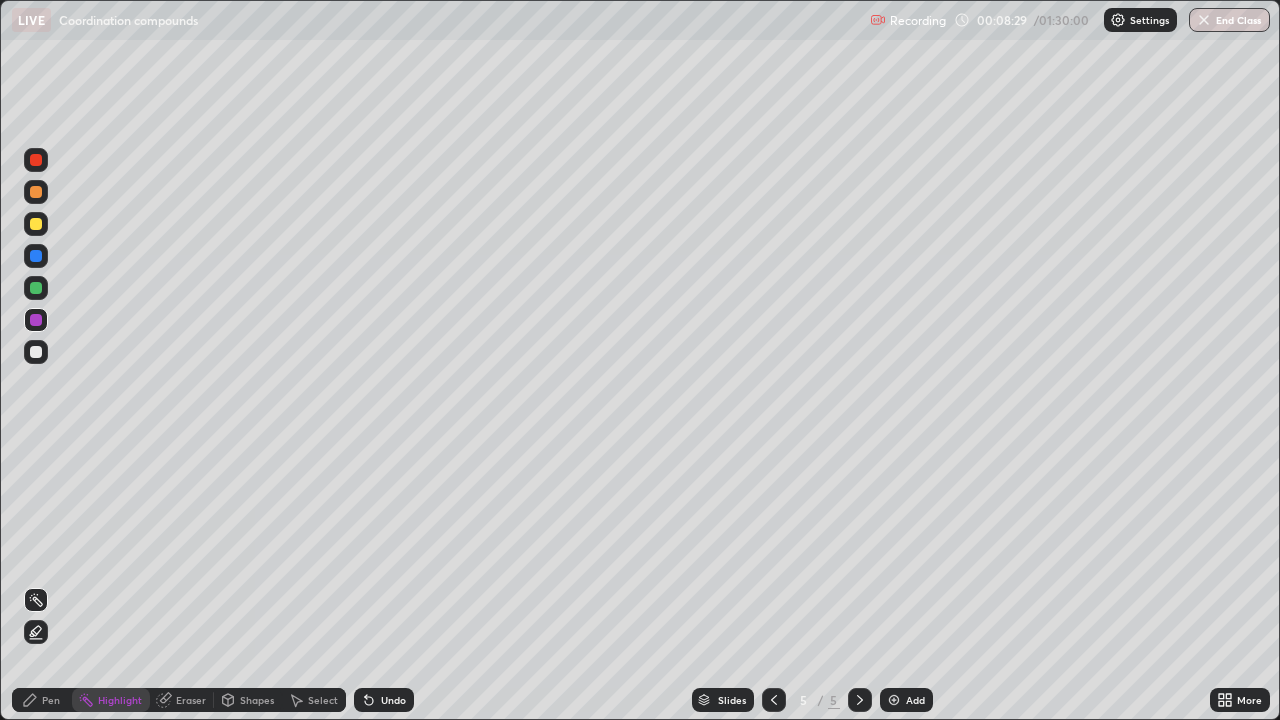 click on "Pen" at bounding box center (51, 700) 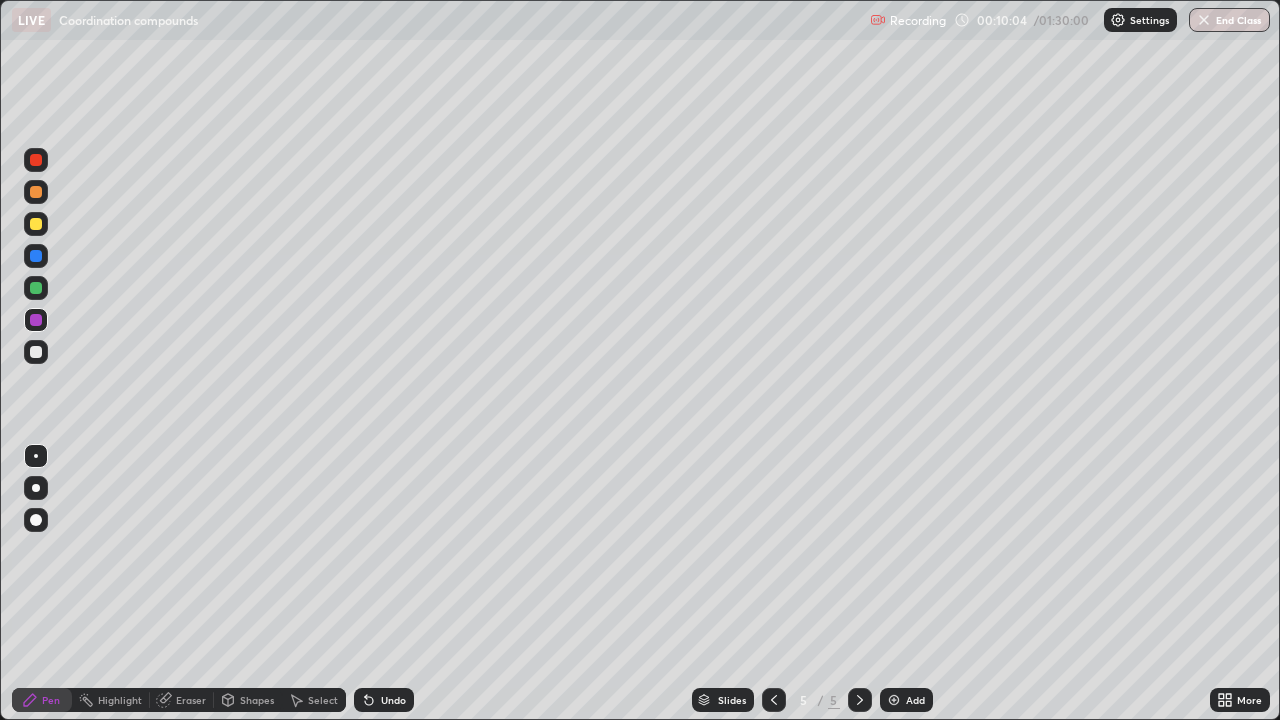 click 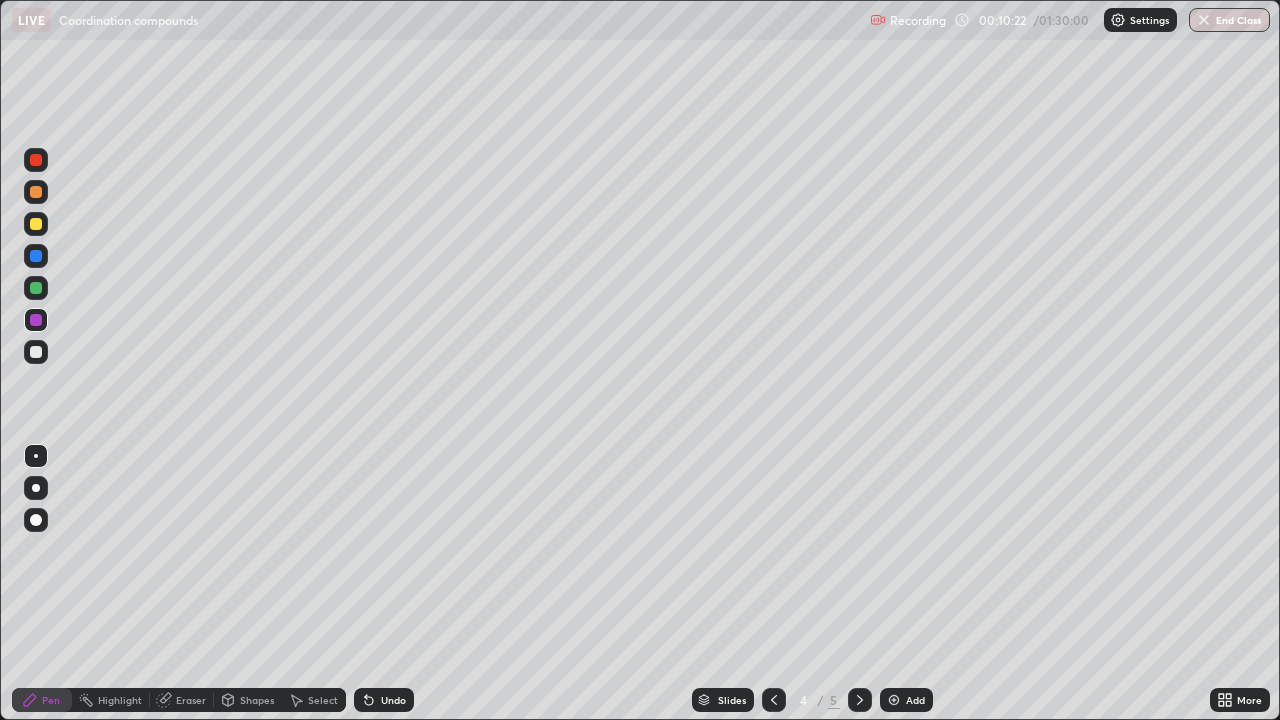 click 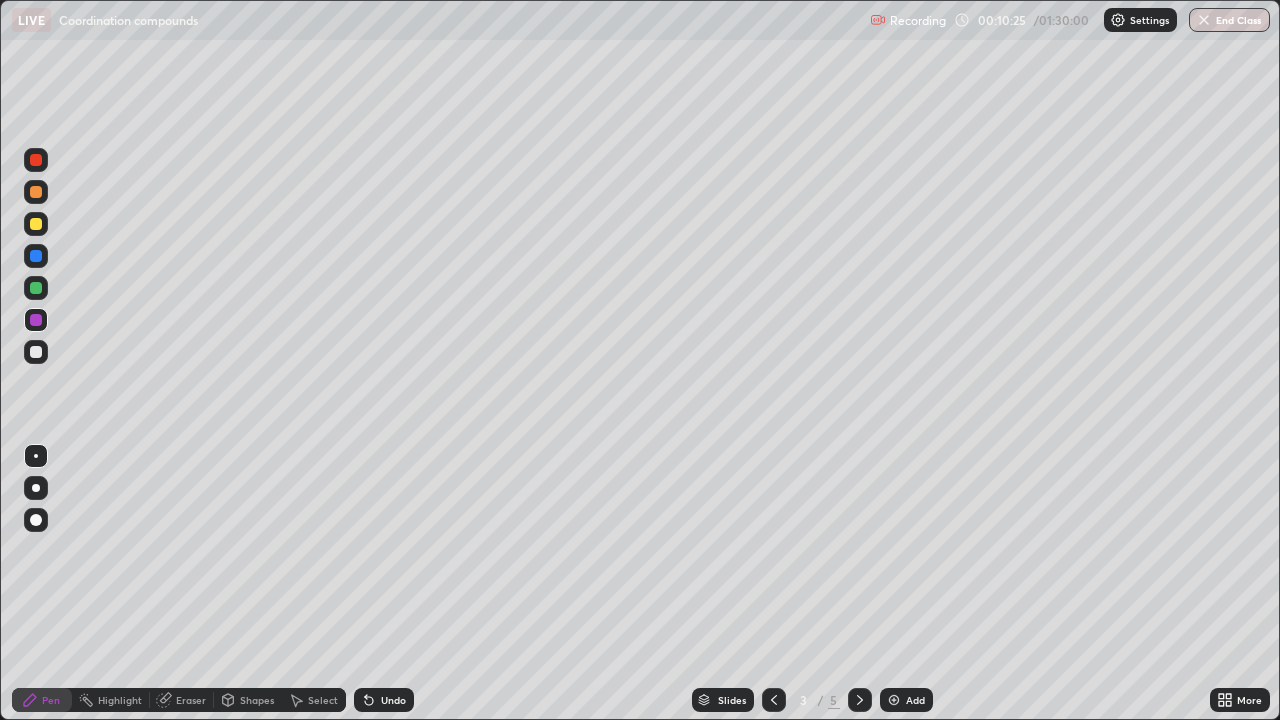 click 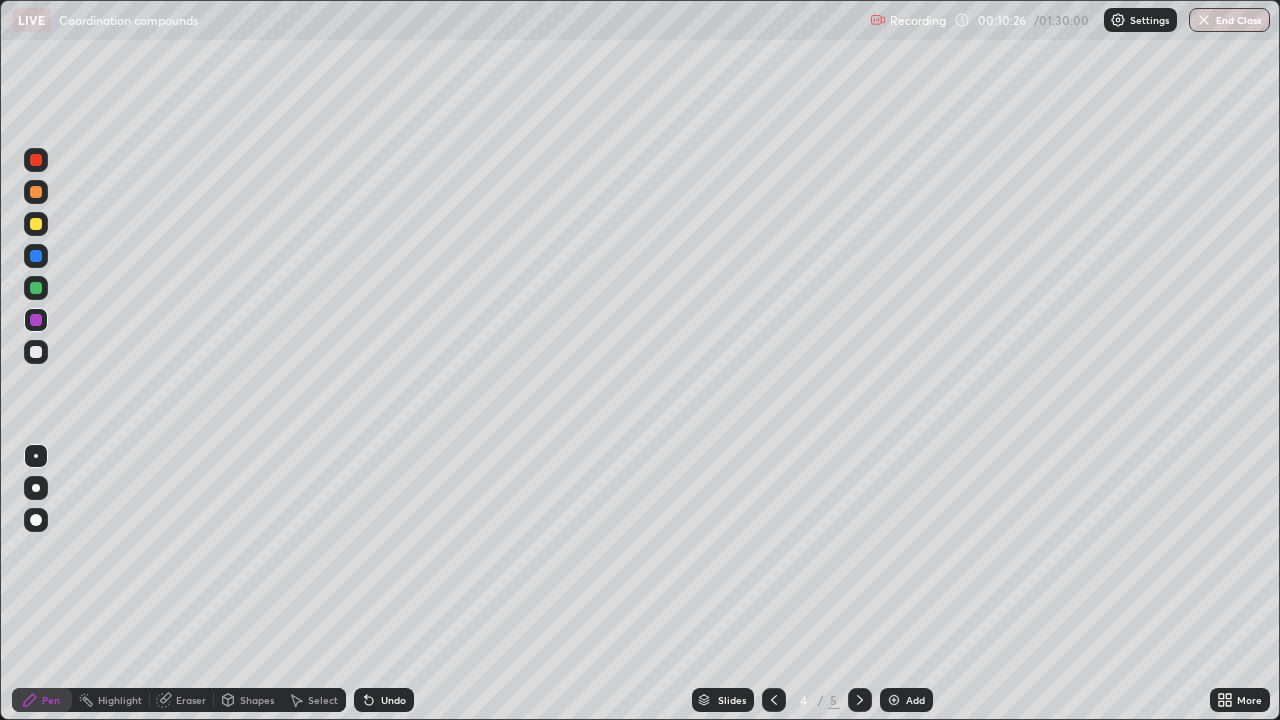 click at bounding box center (36, 288) 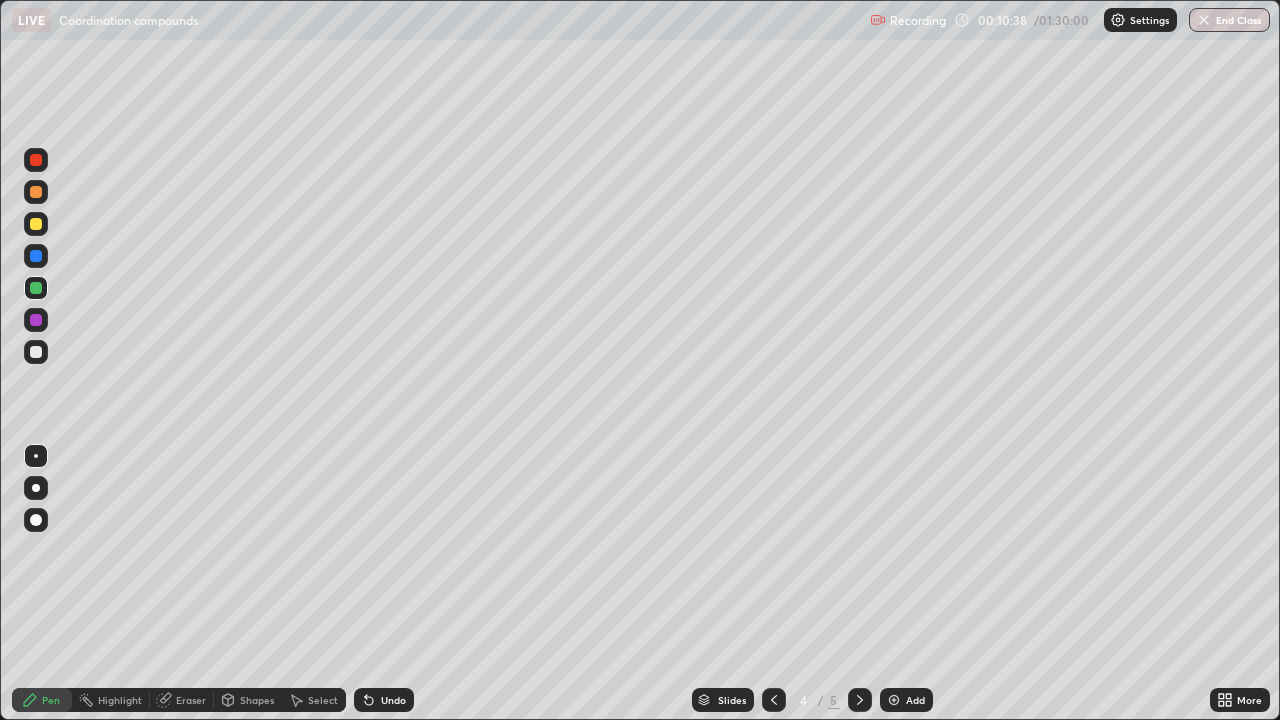 click at bounding box center (36, 256) 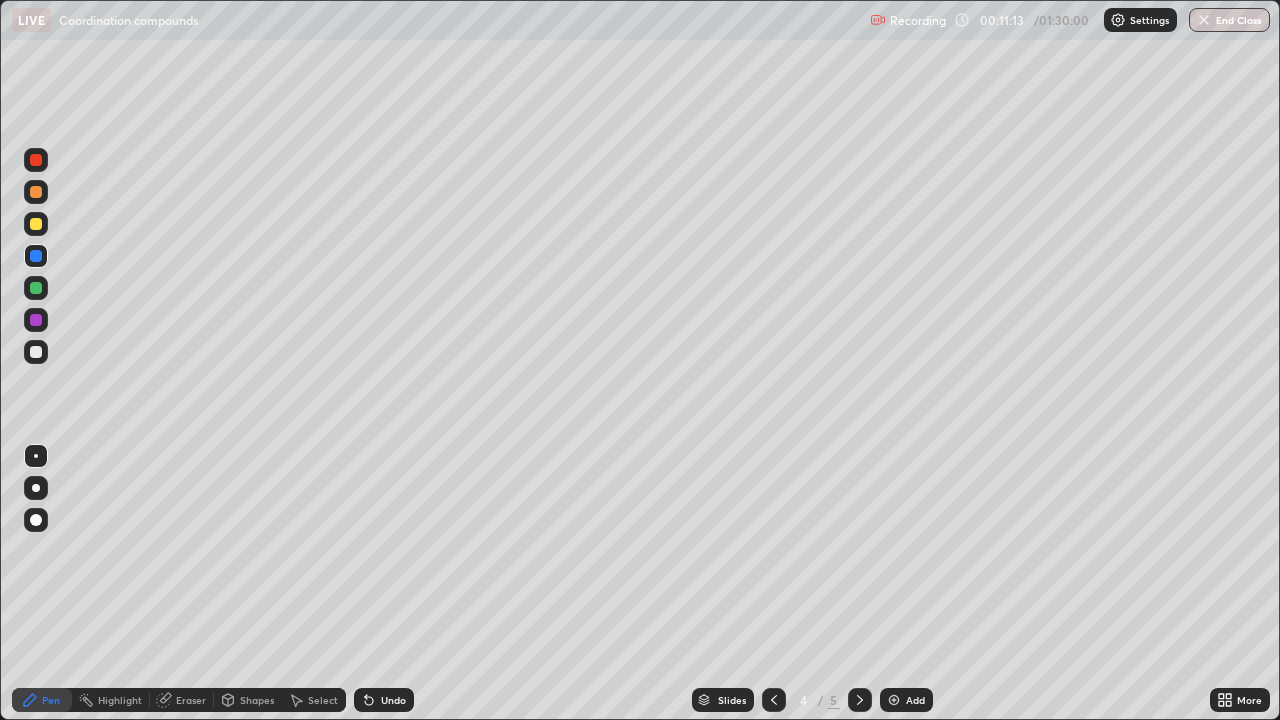 click at bounding box center (36, 224) 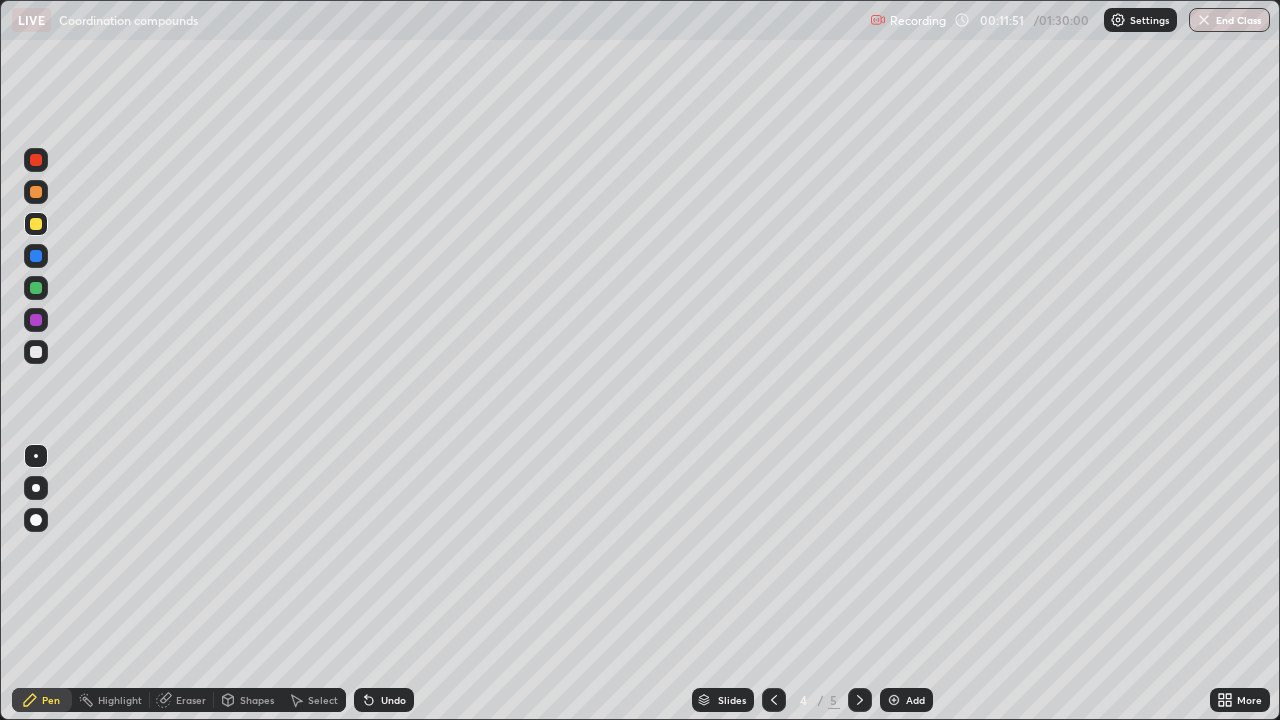 click on "Add" at bounding box center [915, 700] 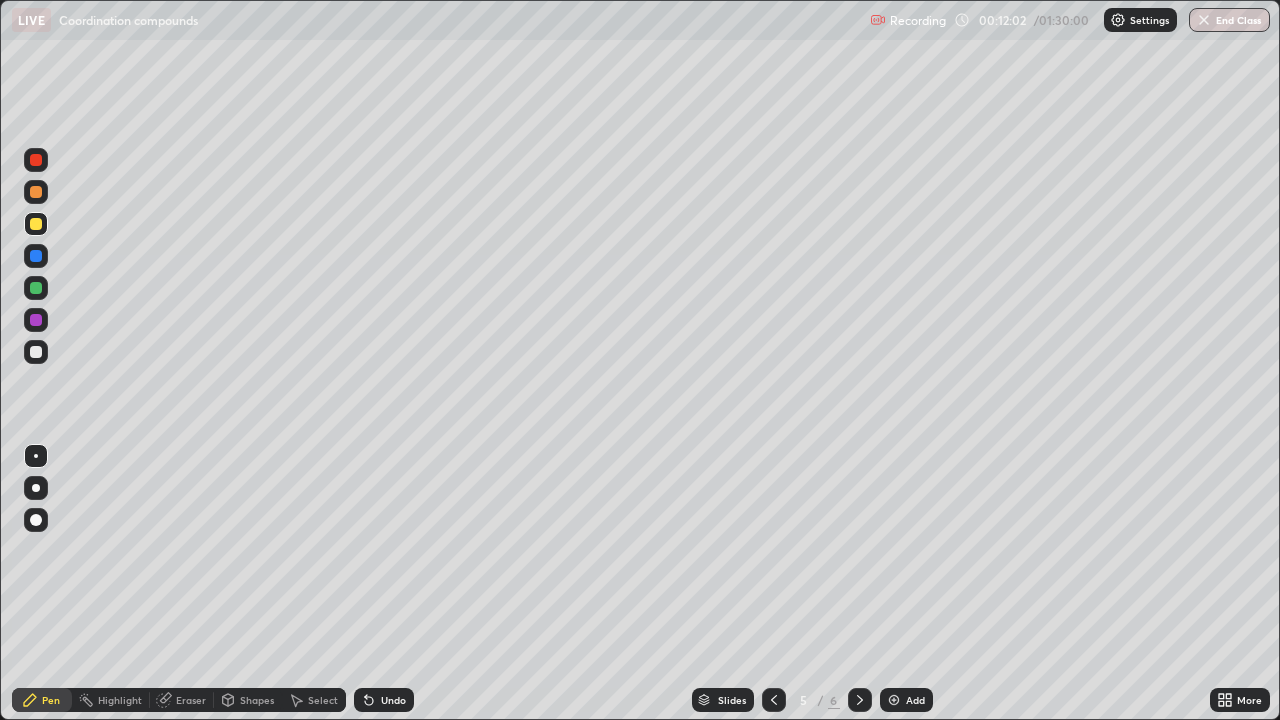 click 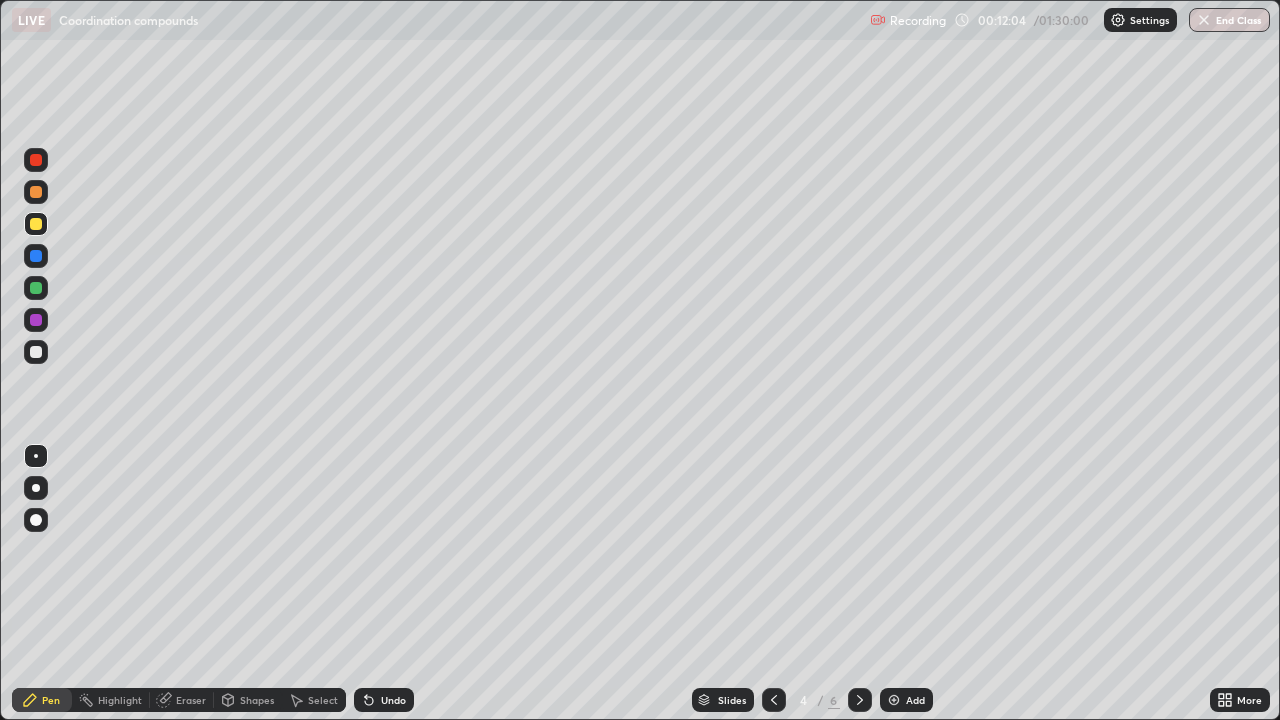 click 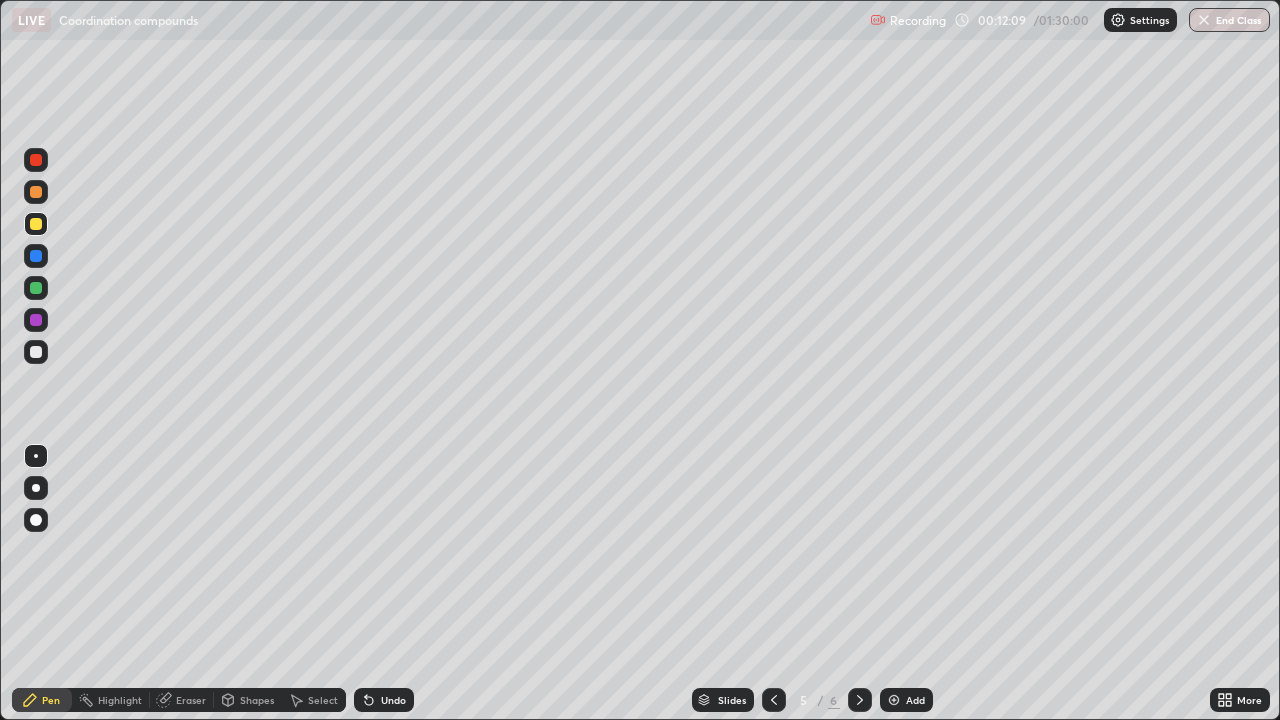 click 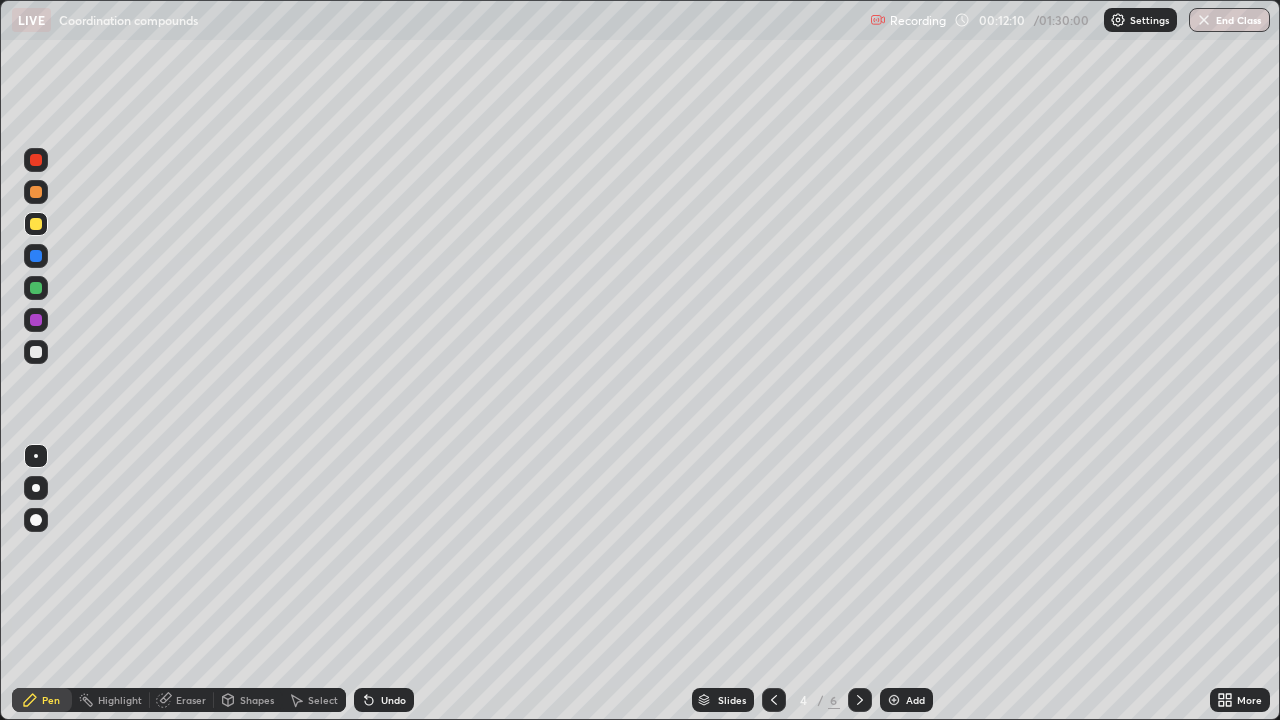 click 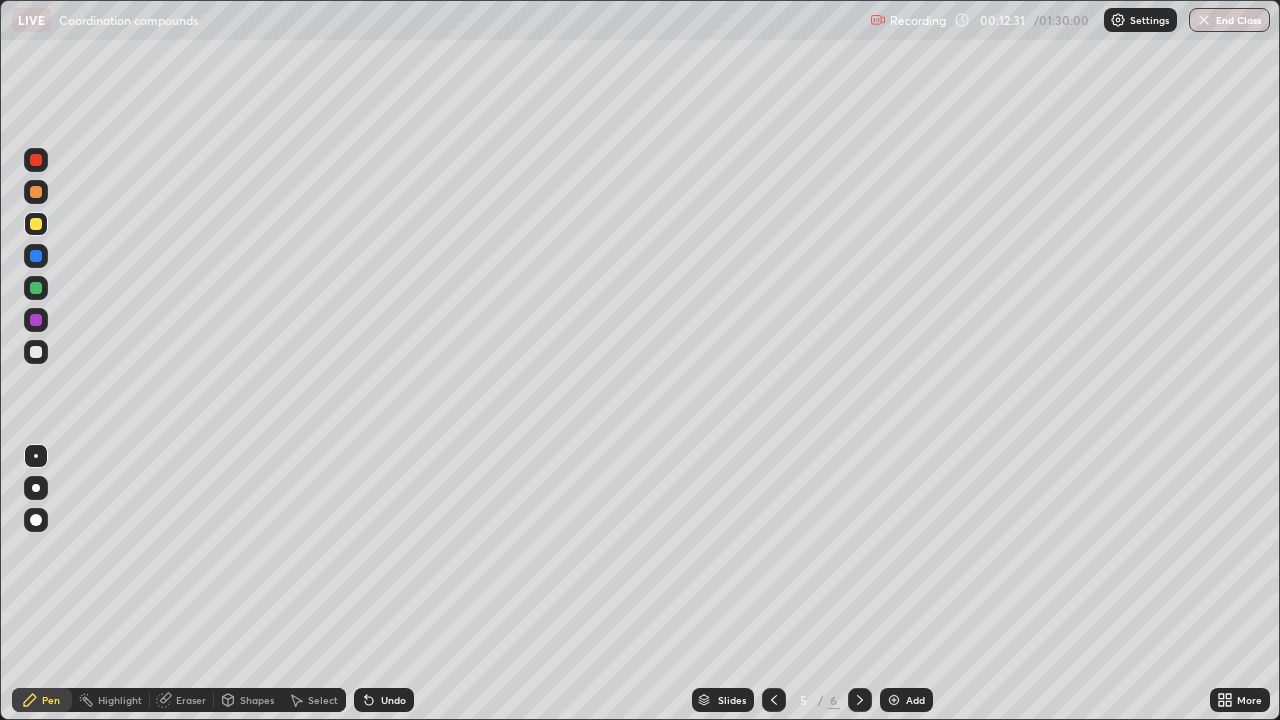 click at bounding box center (36, 320) 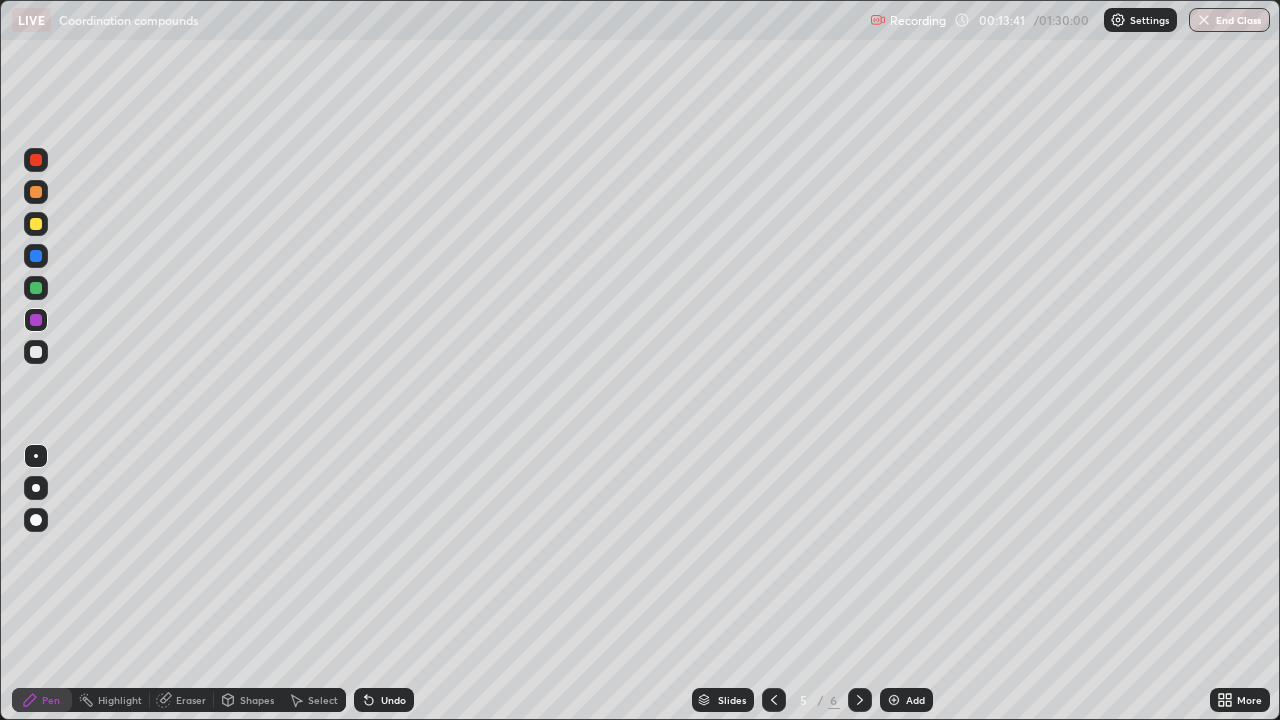 click at bounding box center (36, 160) 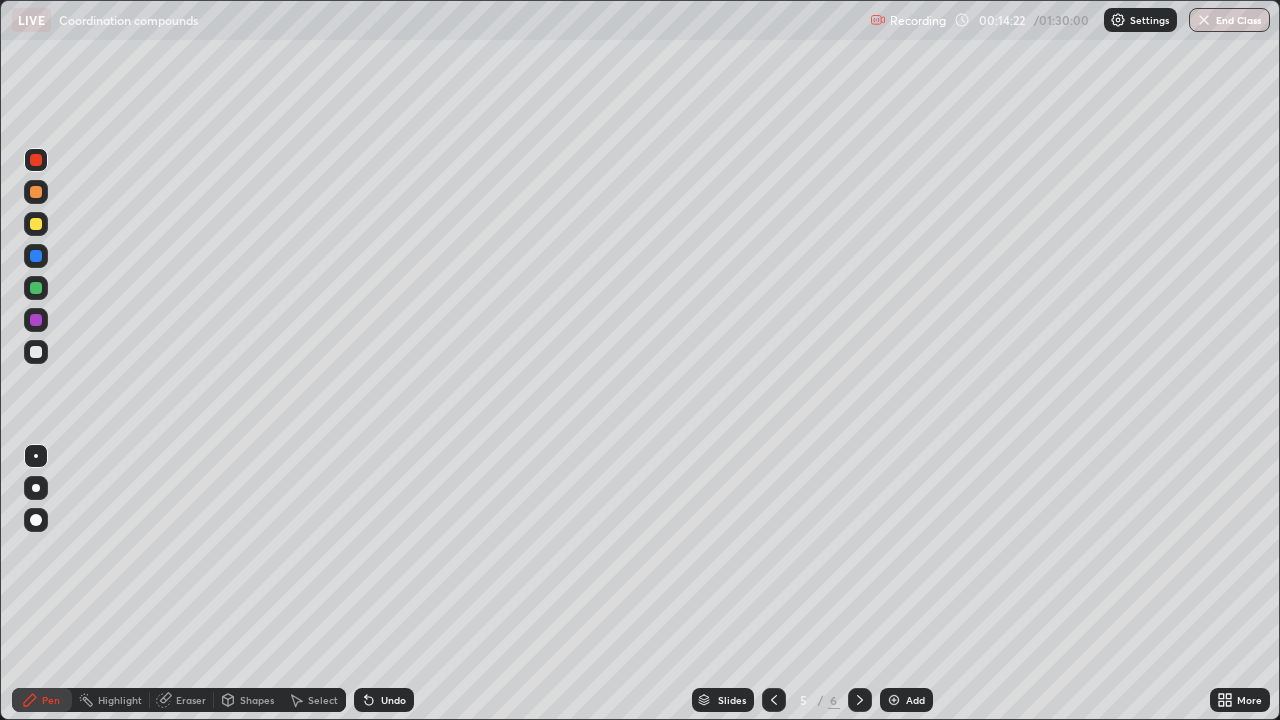 click 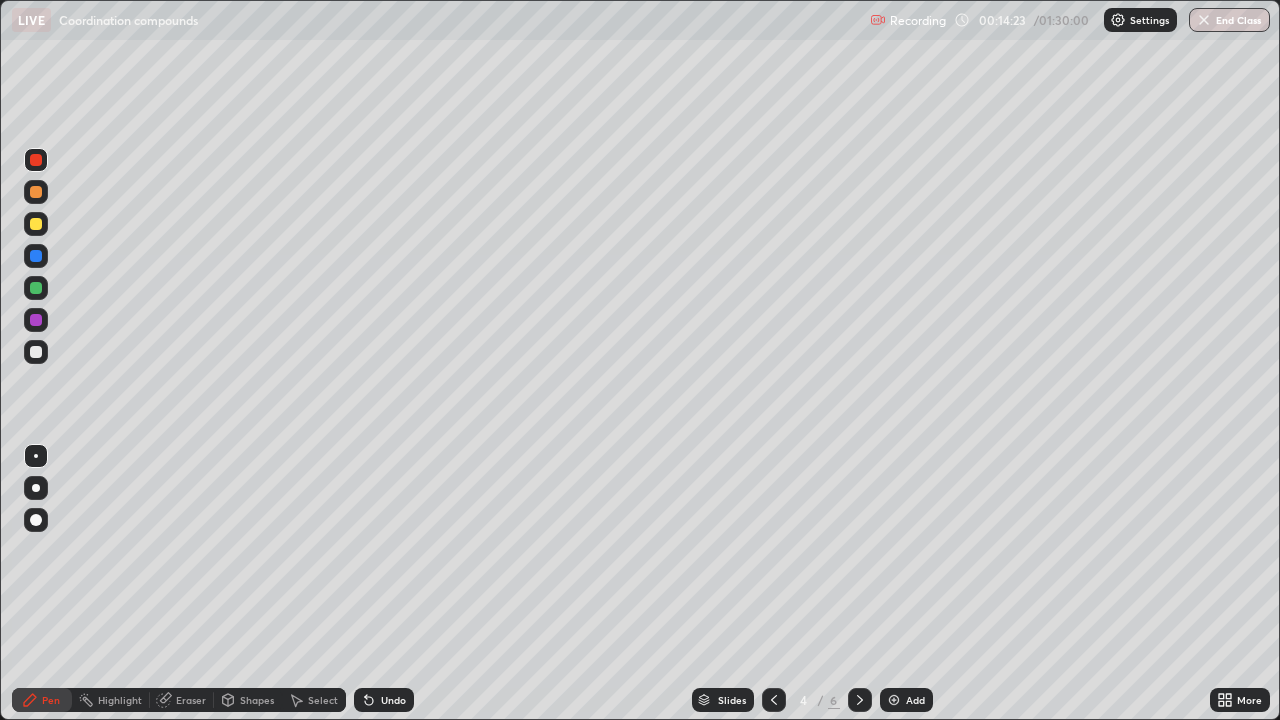 click 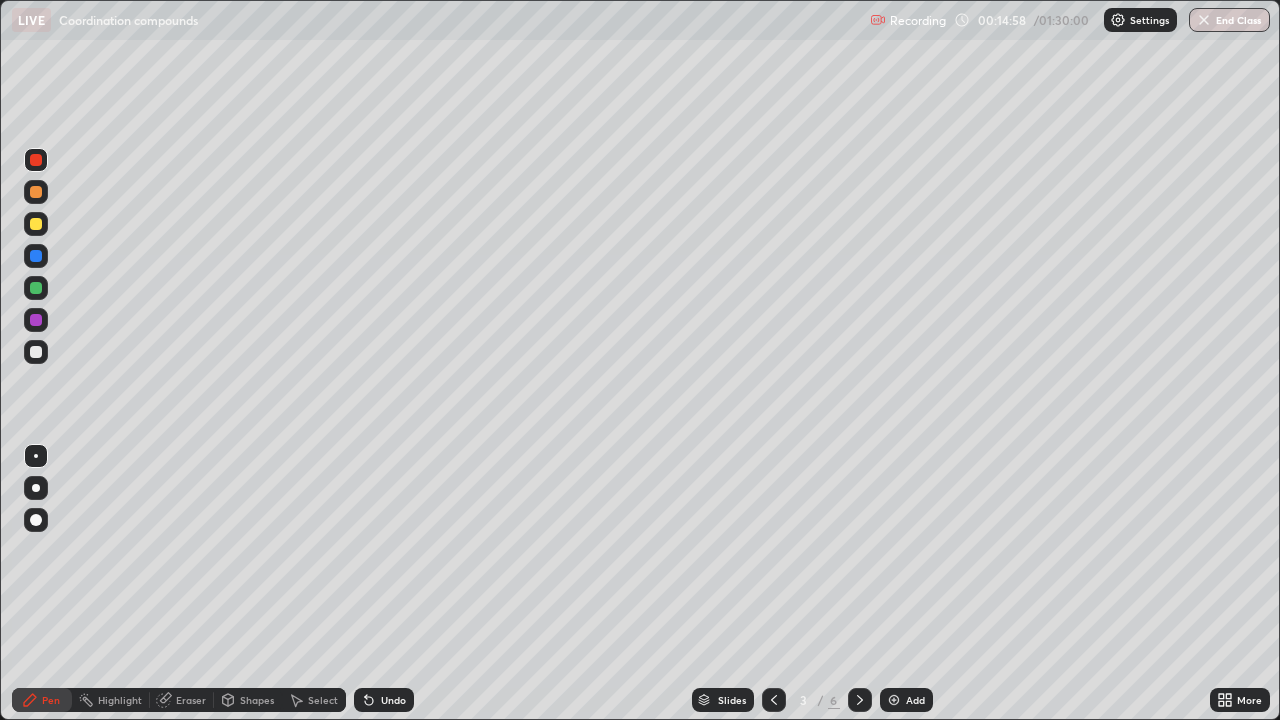 click 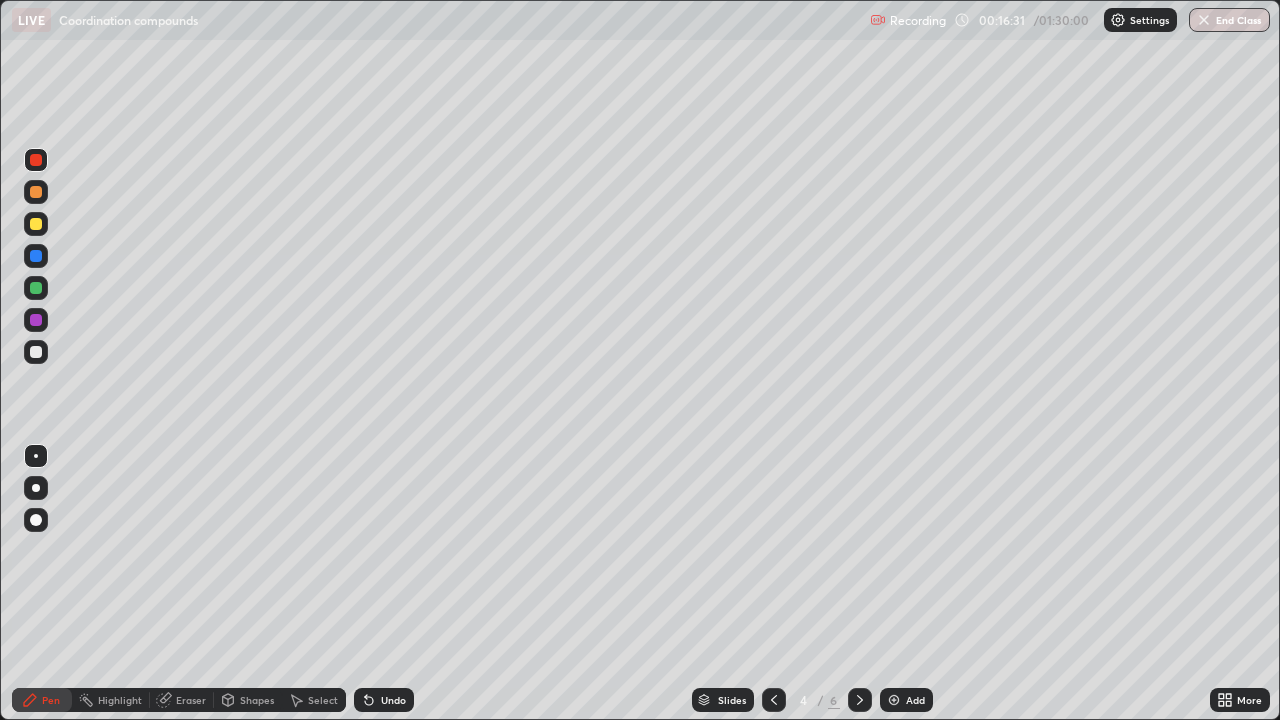 click 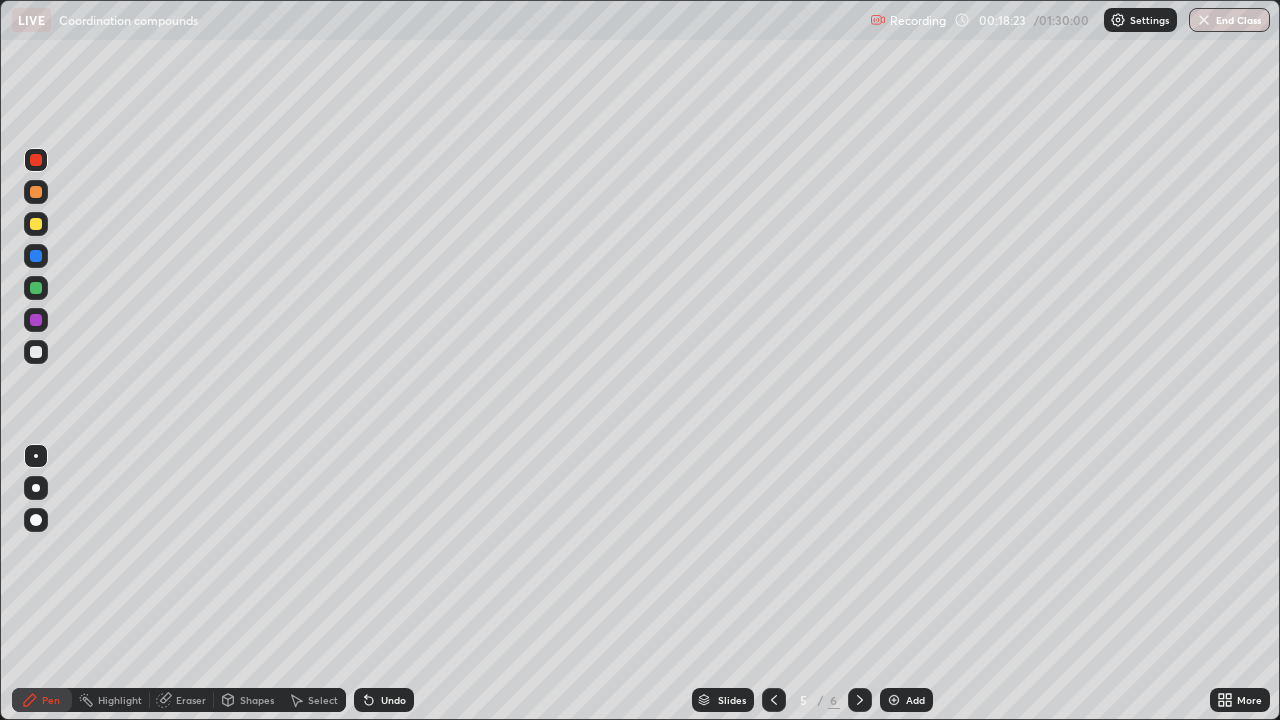 click 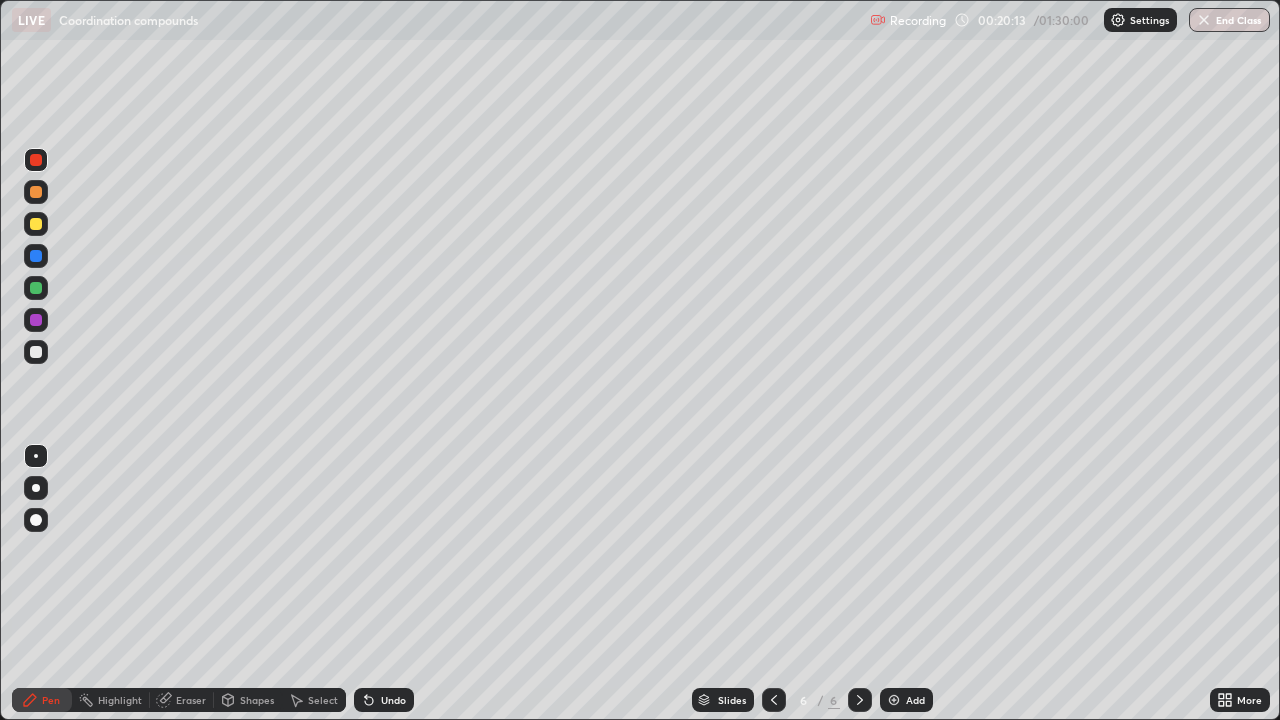 click 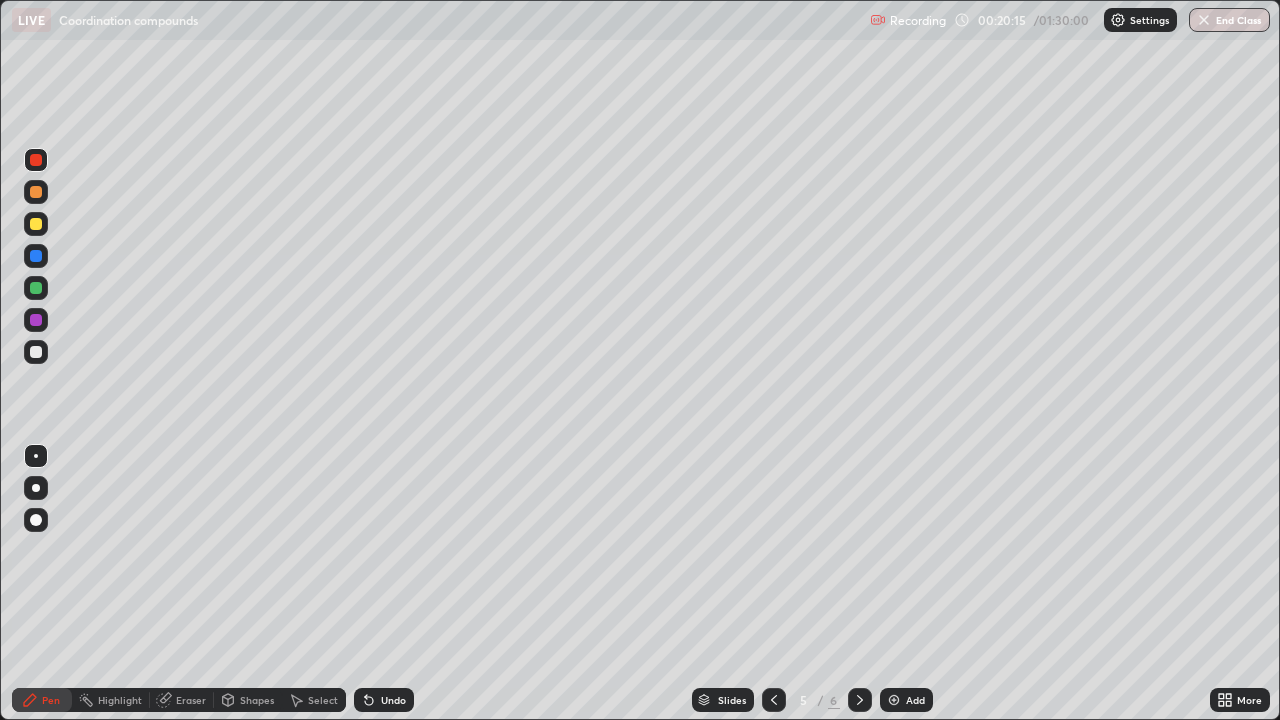 click 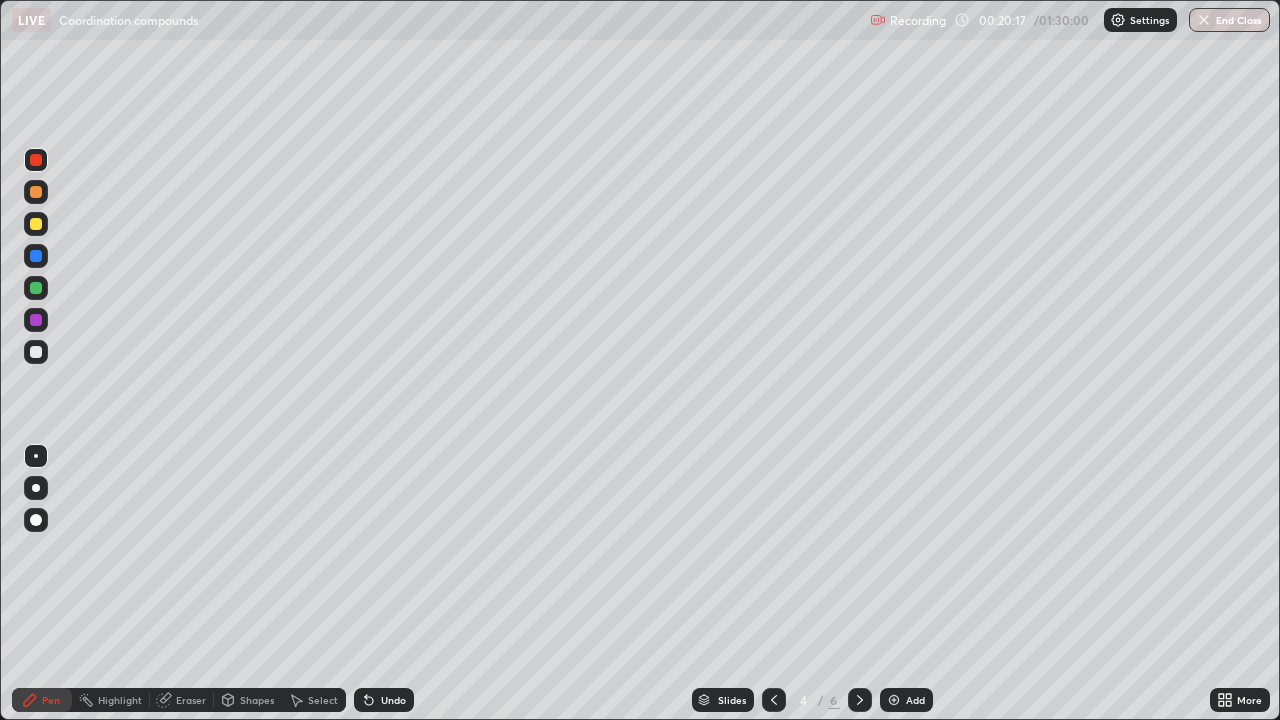 click 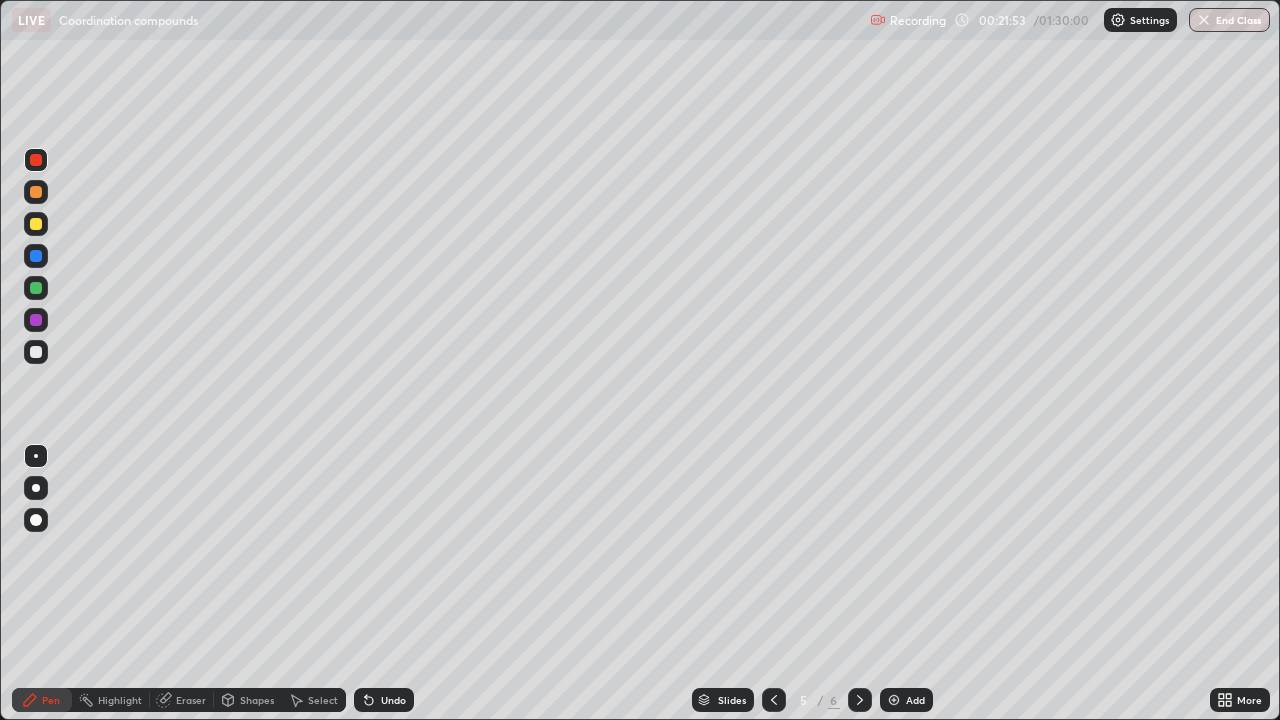 click at bounding box center (36, 288) 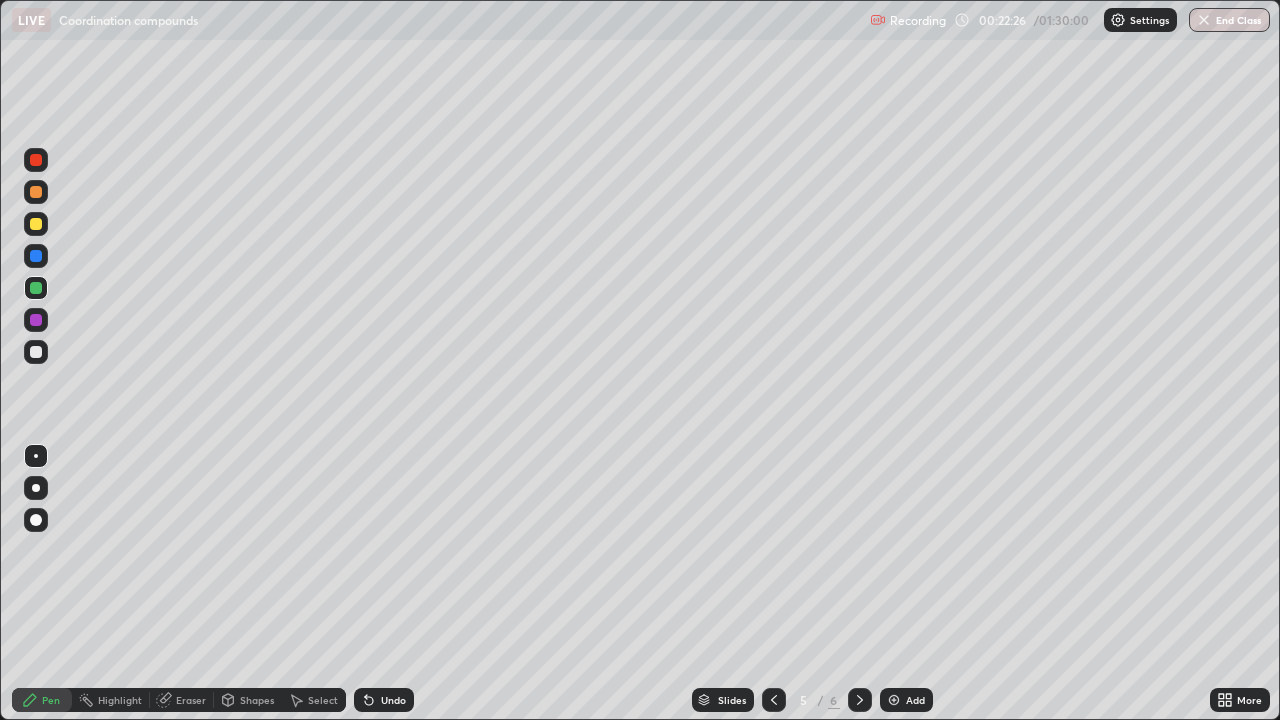 click at bounding box center [36, 320] 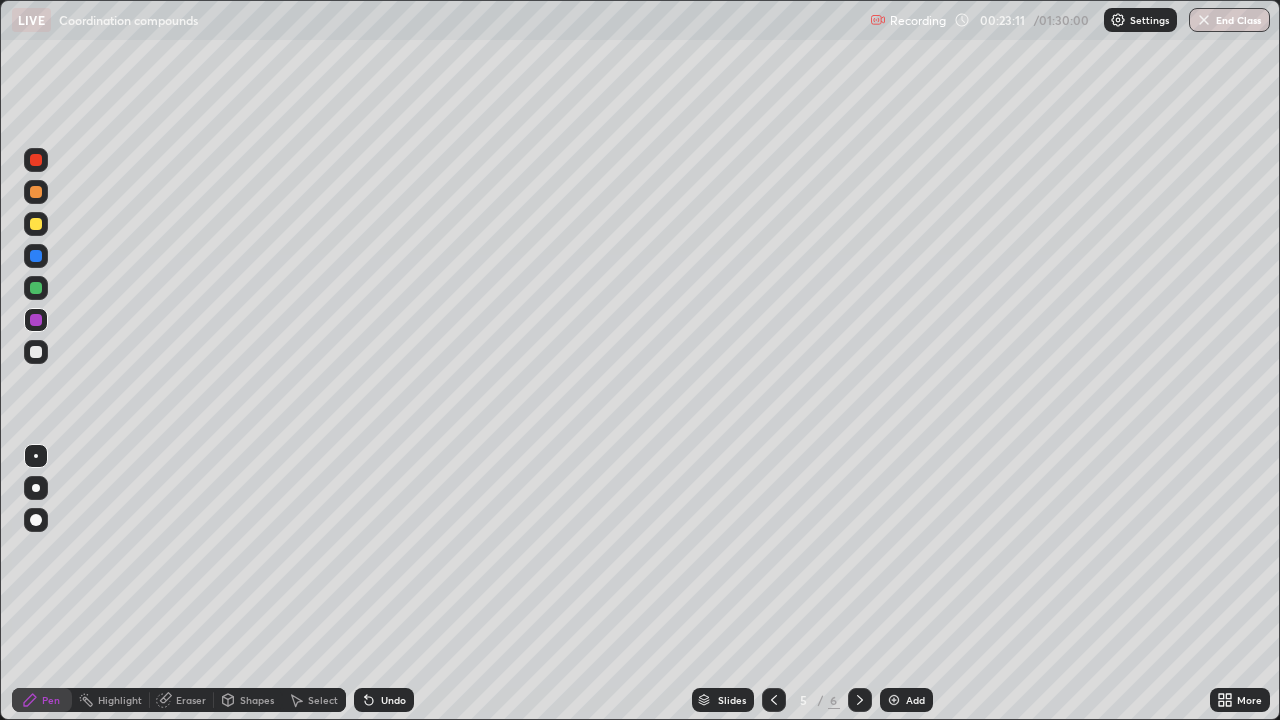 click 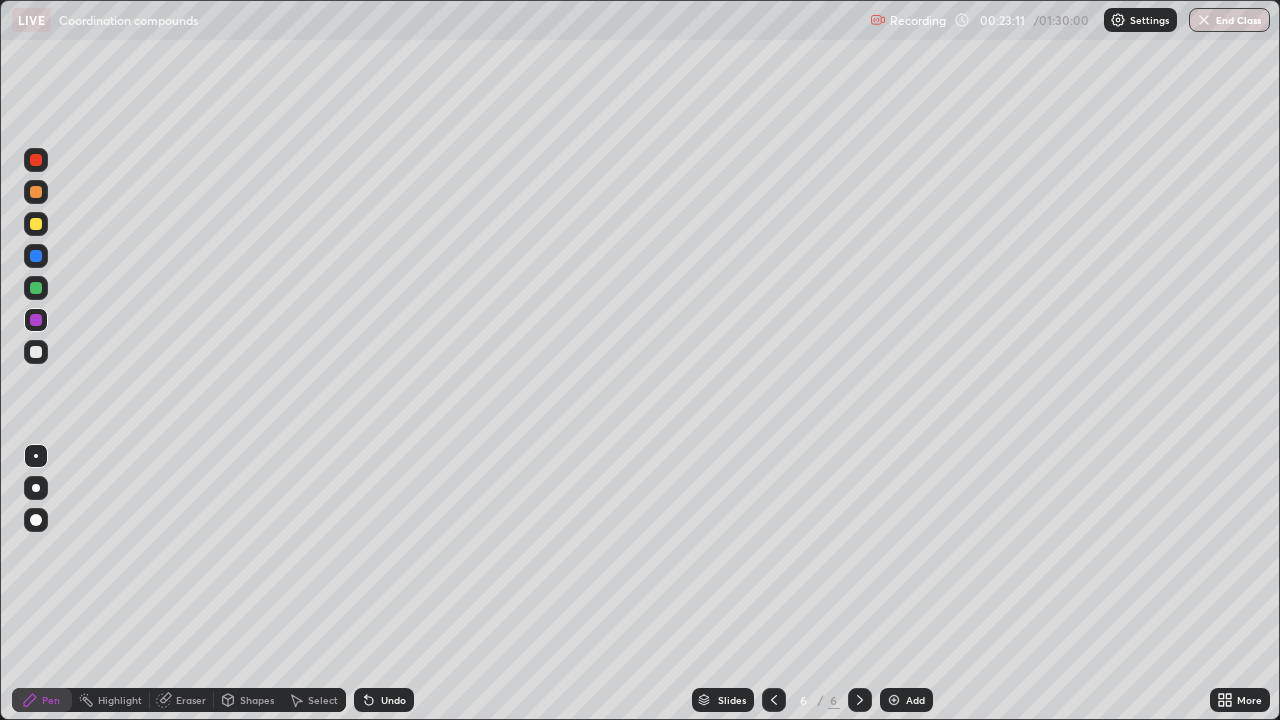 click on "Add" at bounding box center [915, 700] 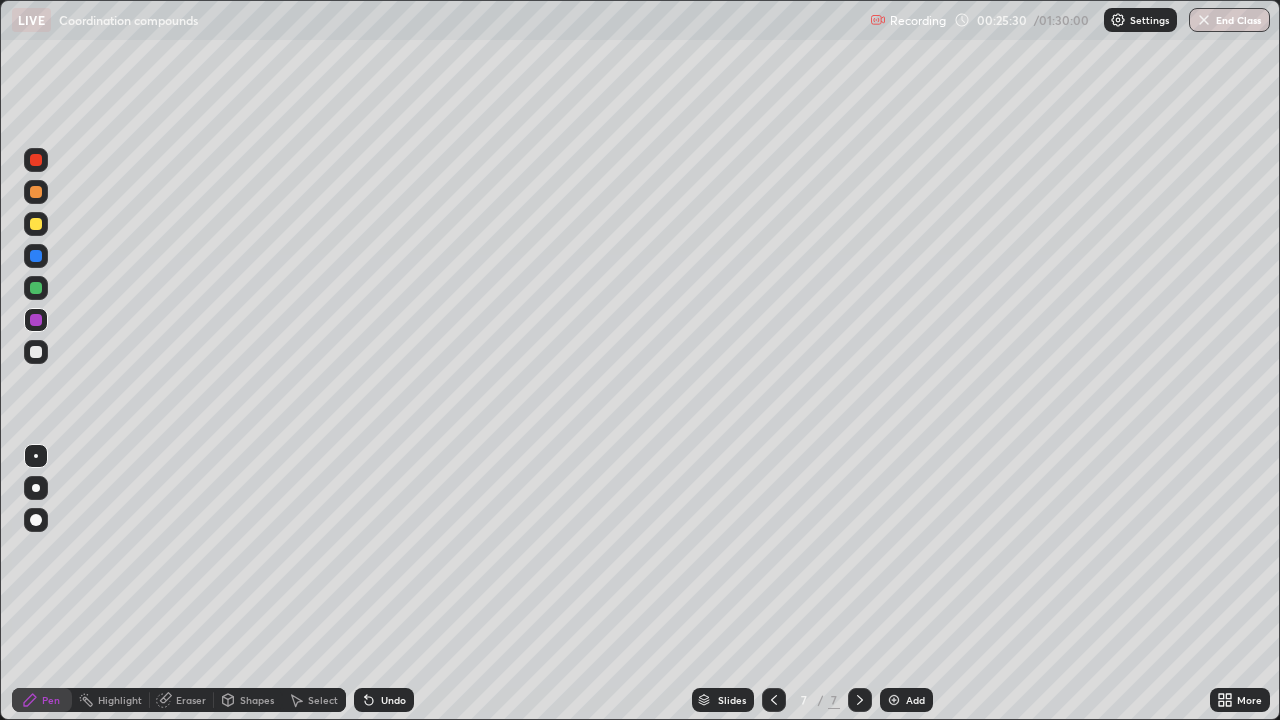 click at bounding box center [36, 288] 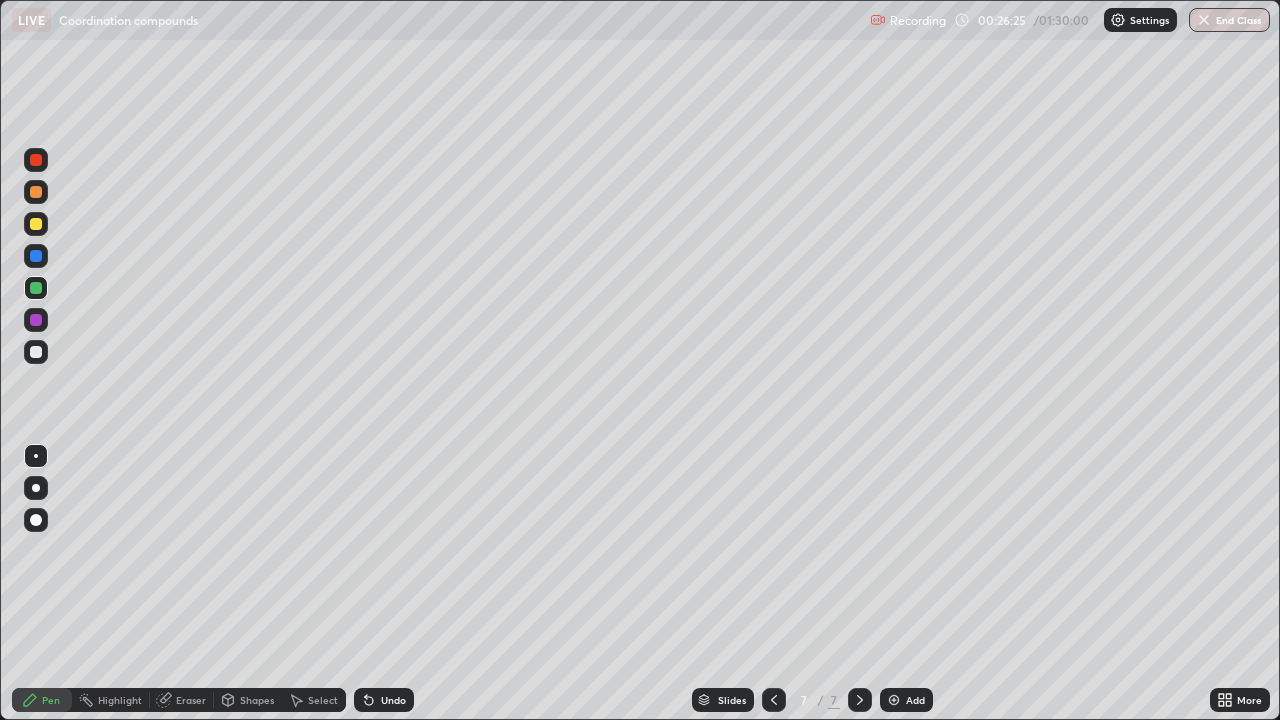 click 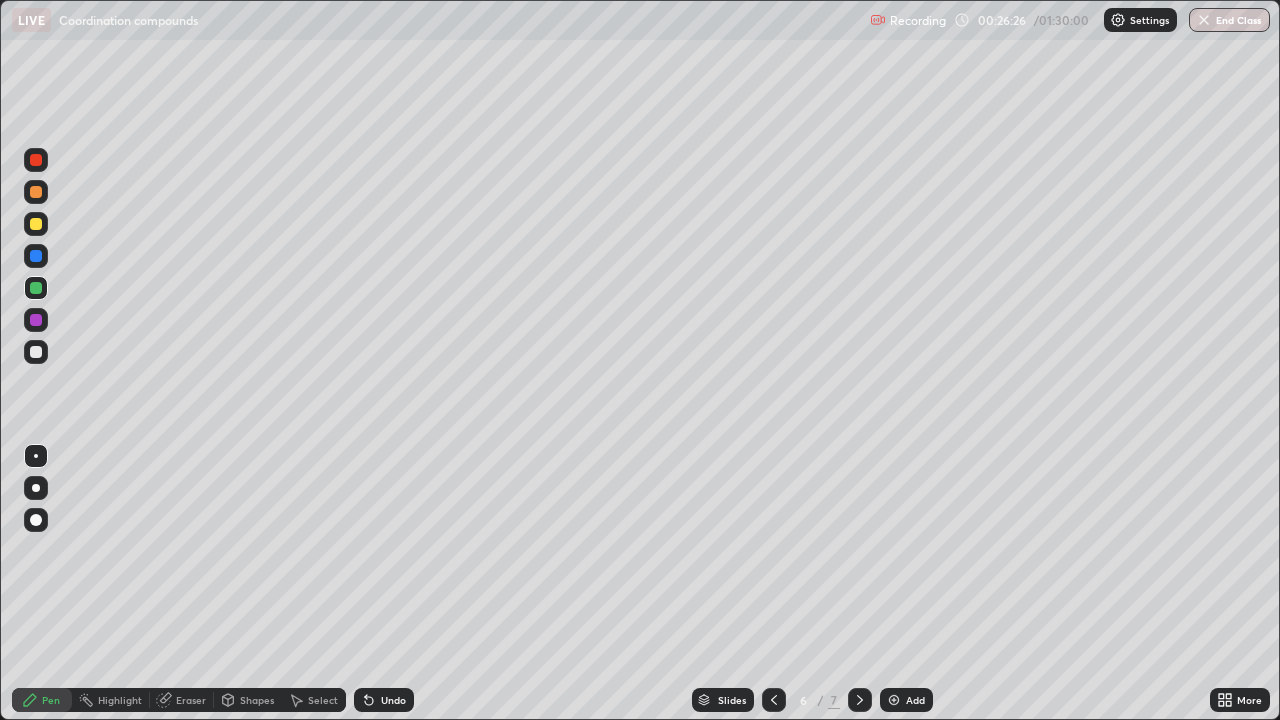 click 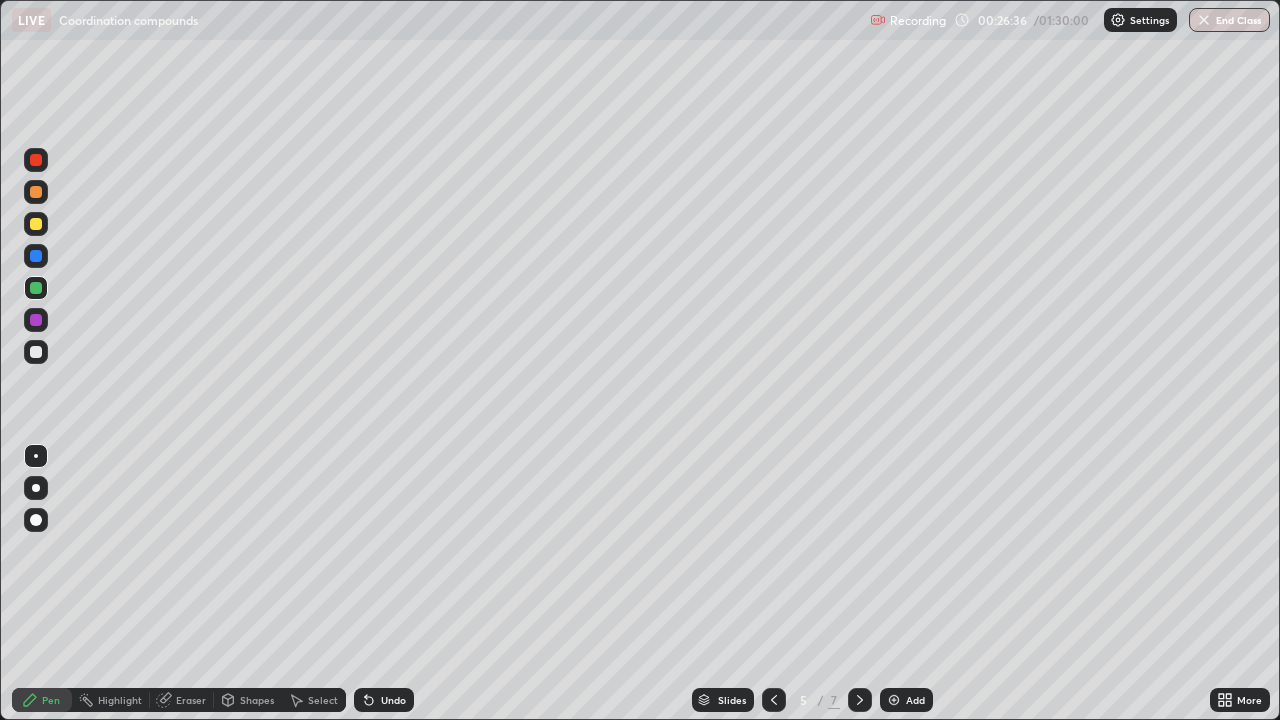 click 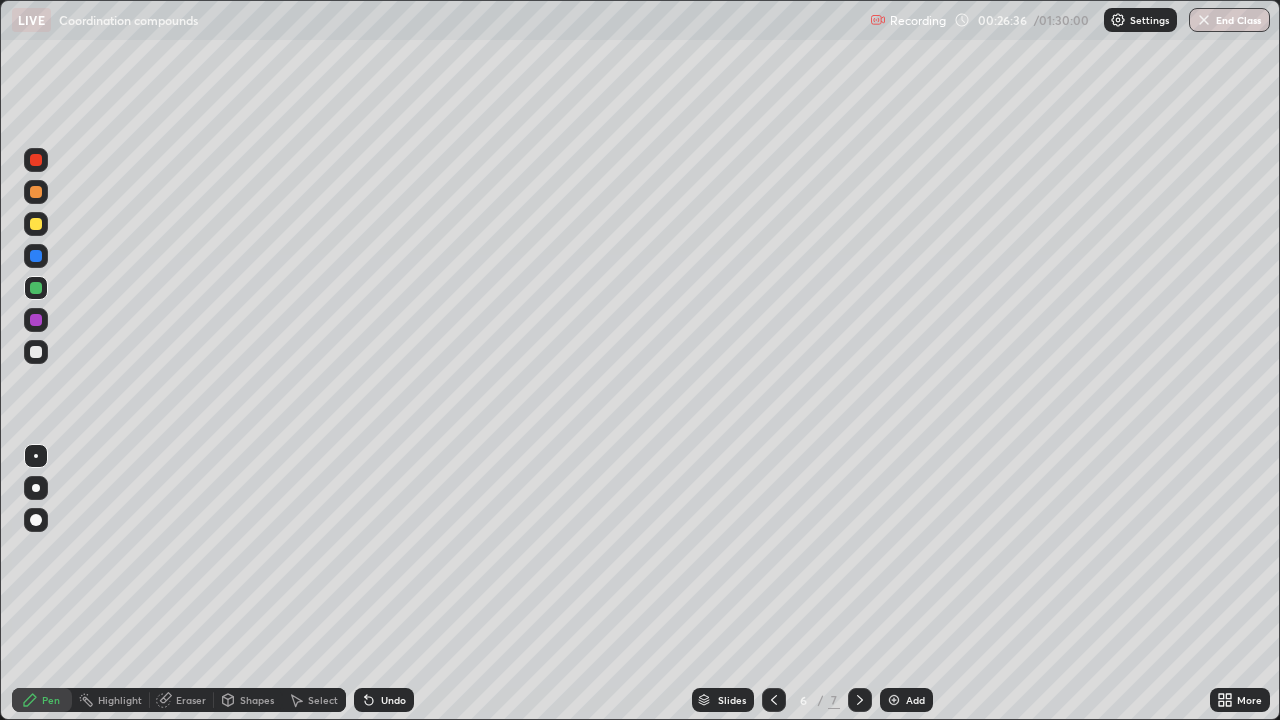 click 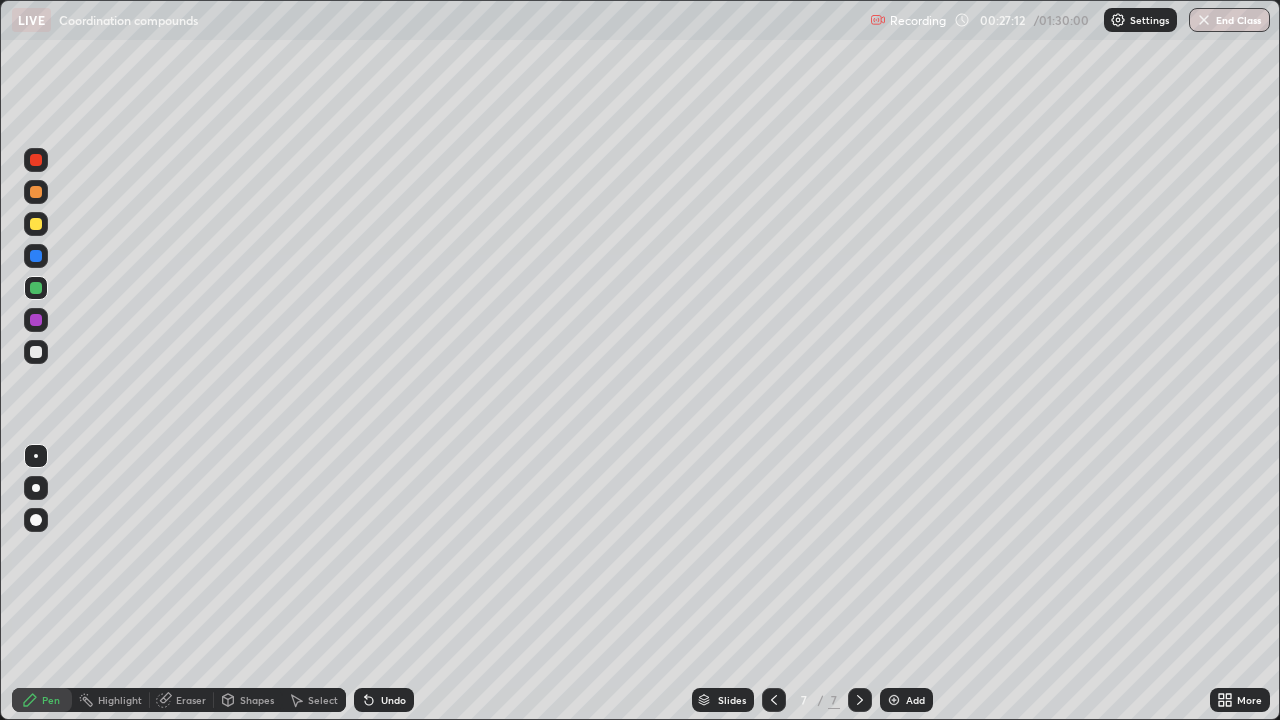 click at bounding box center [36, 256] 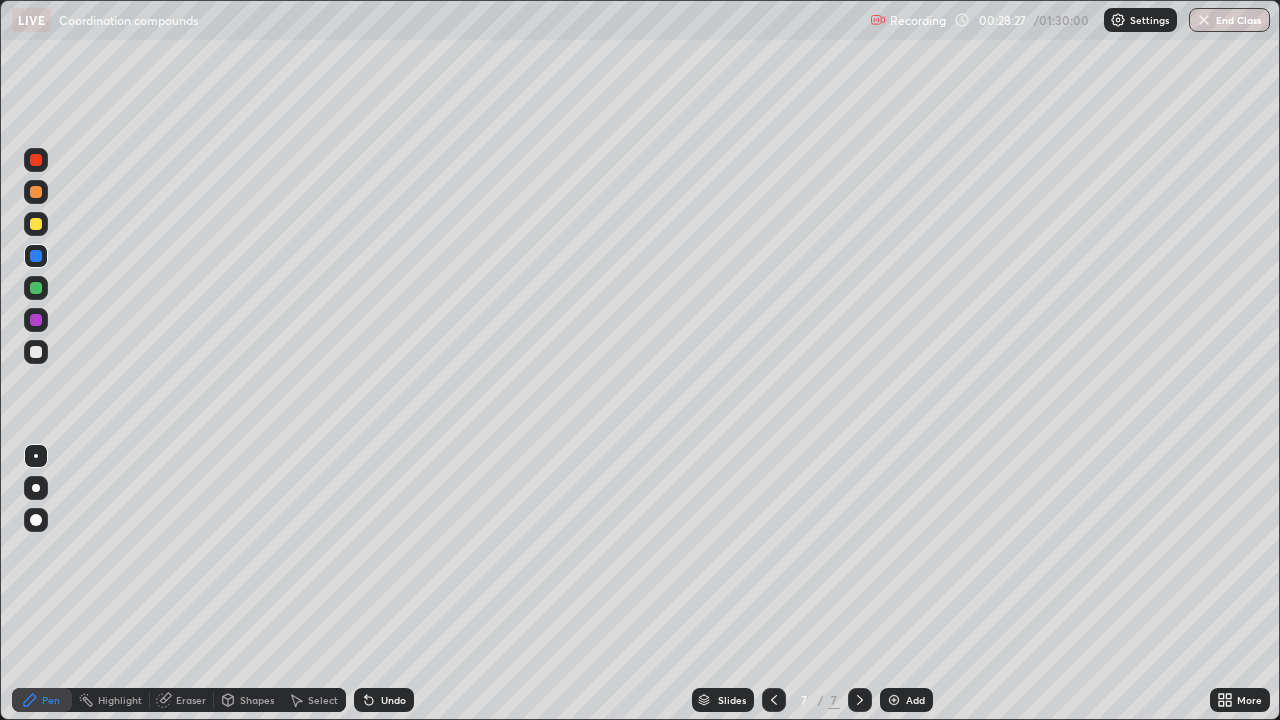 click at bounding box center (36, 224) 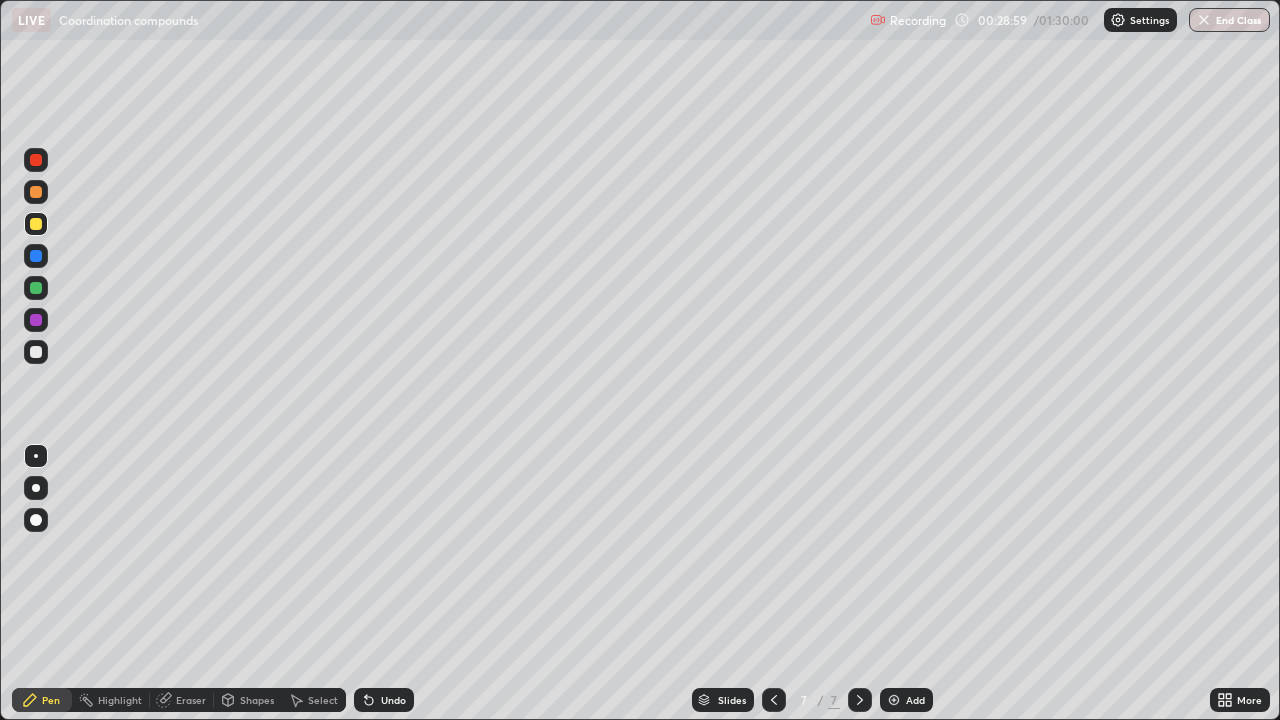 click on "Add" at bounding box center [906, 700] 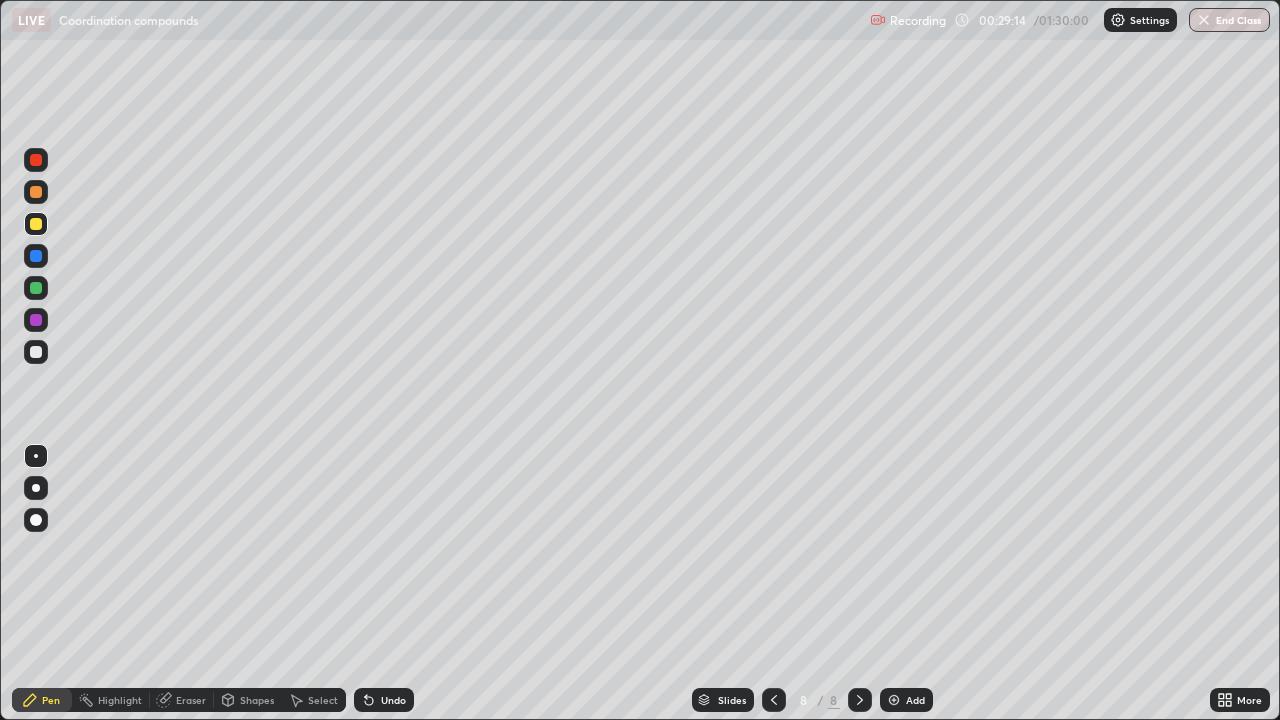 click at bounding box center (36, 320) 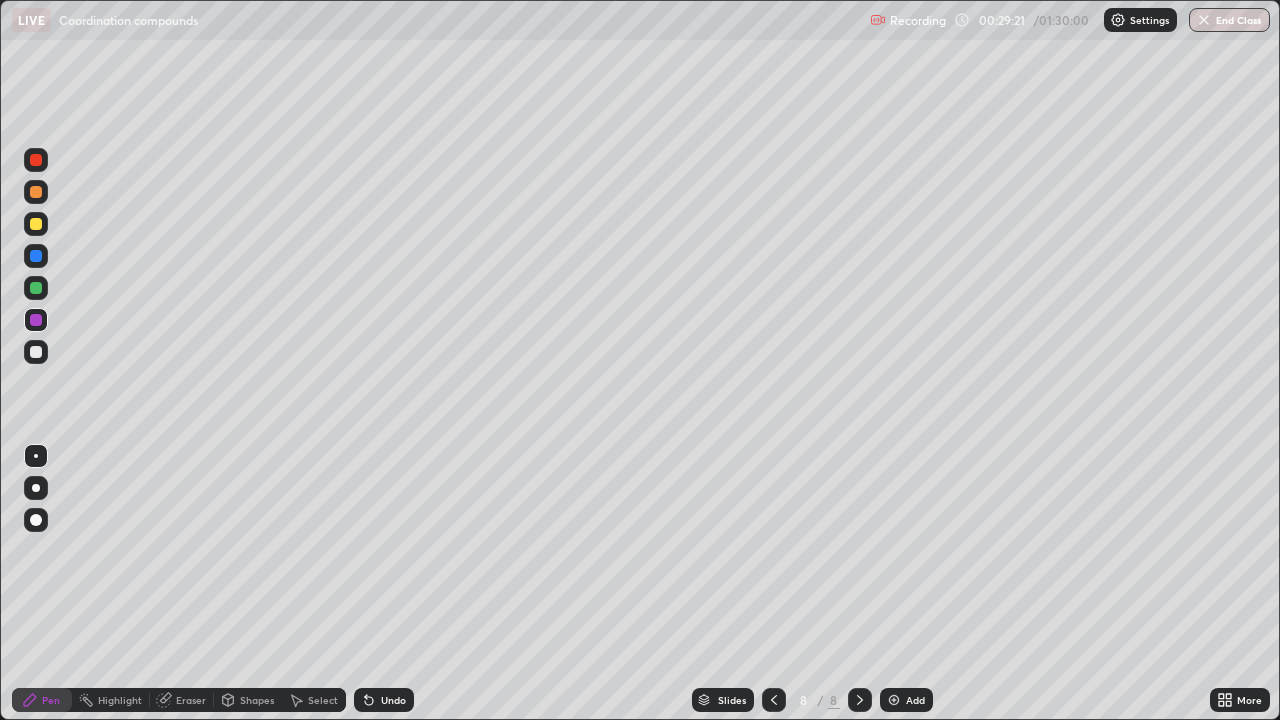 click 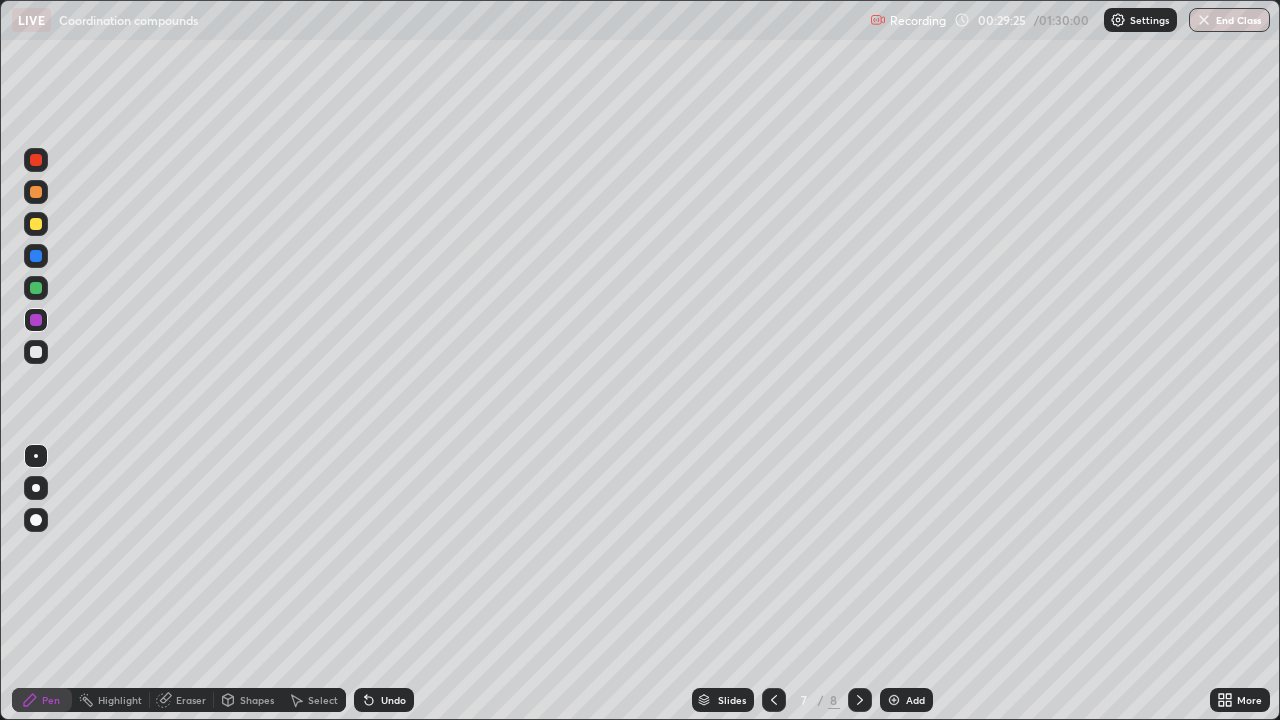 click 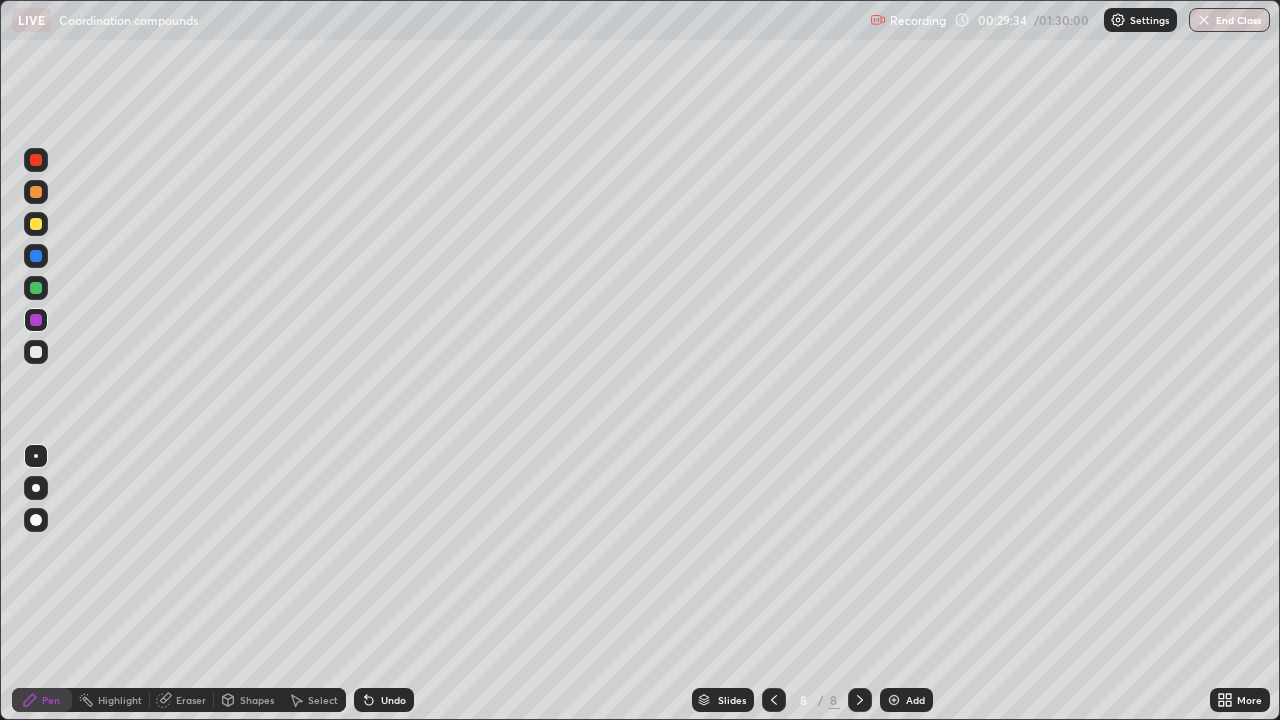 click at bounding box center [36, 288] 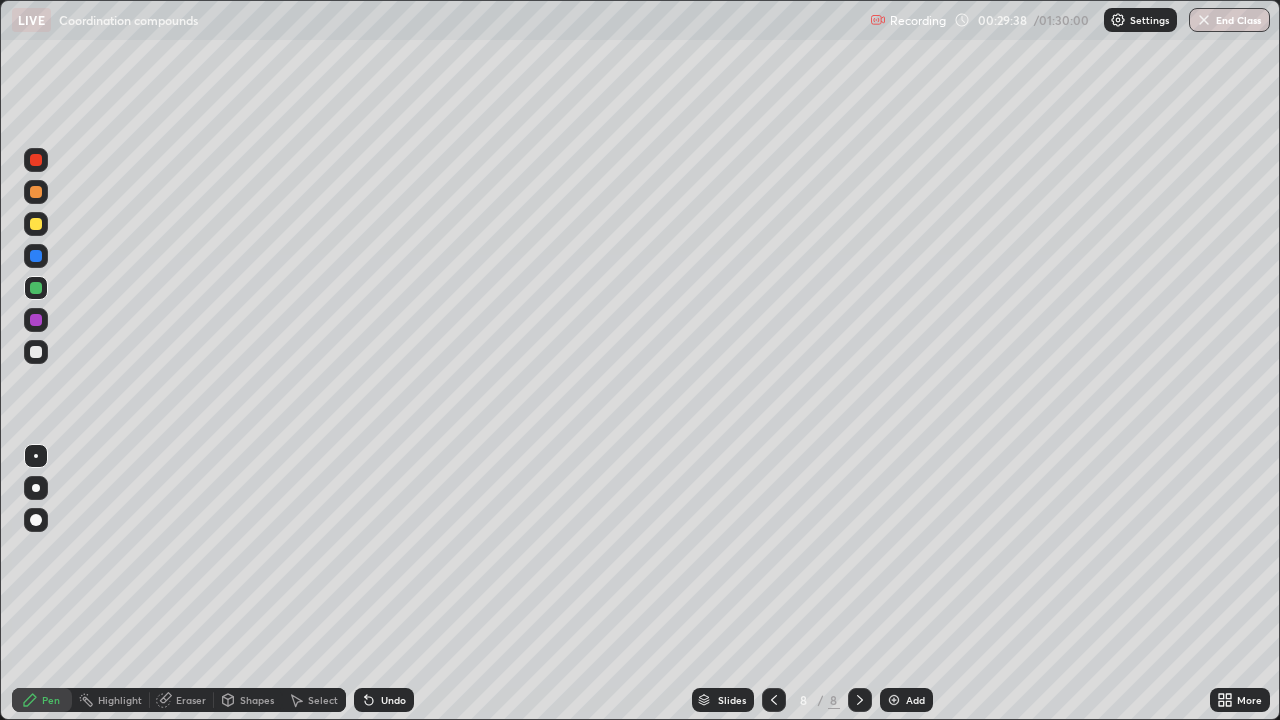 click 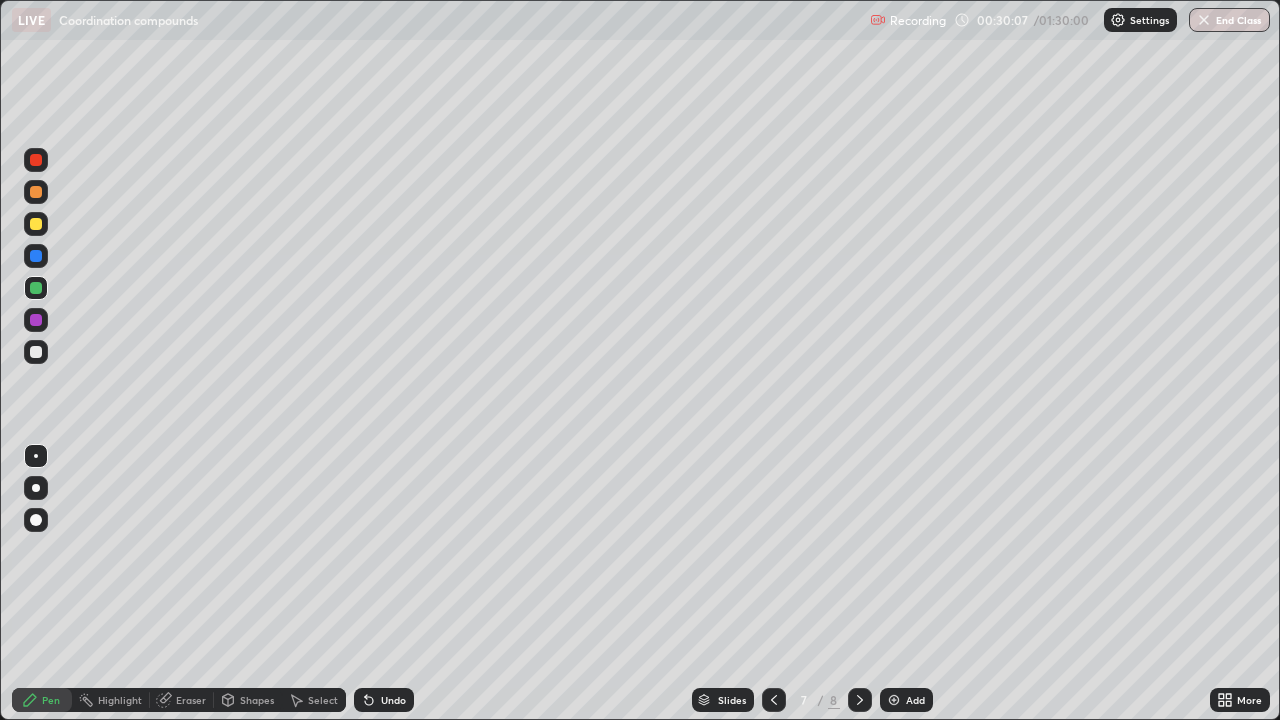 click 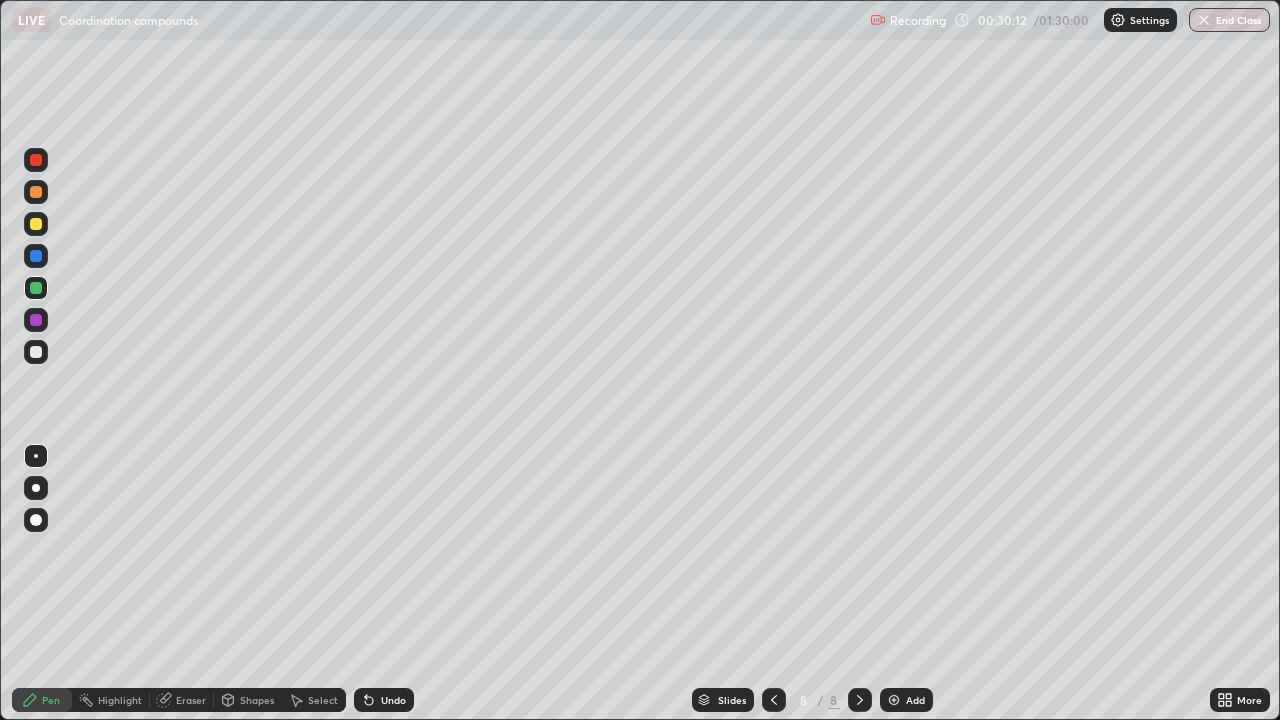click 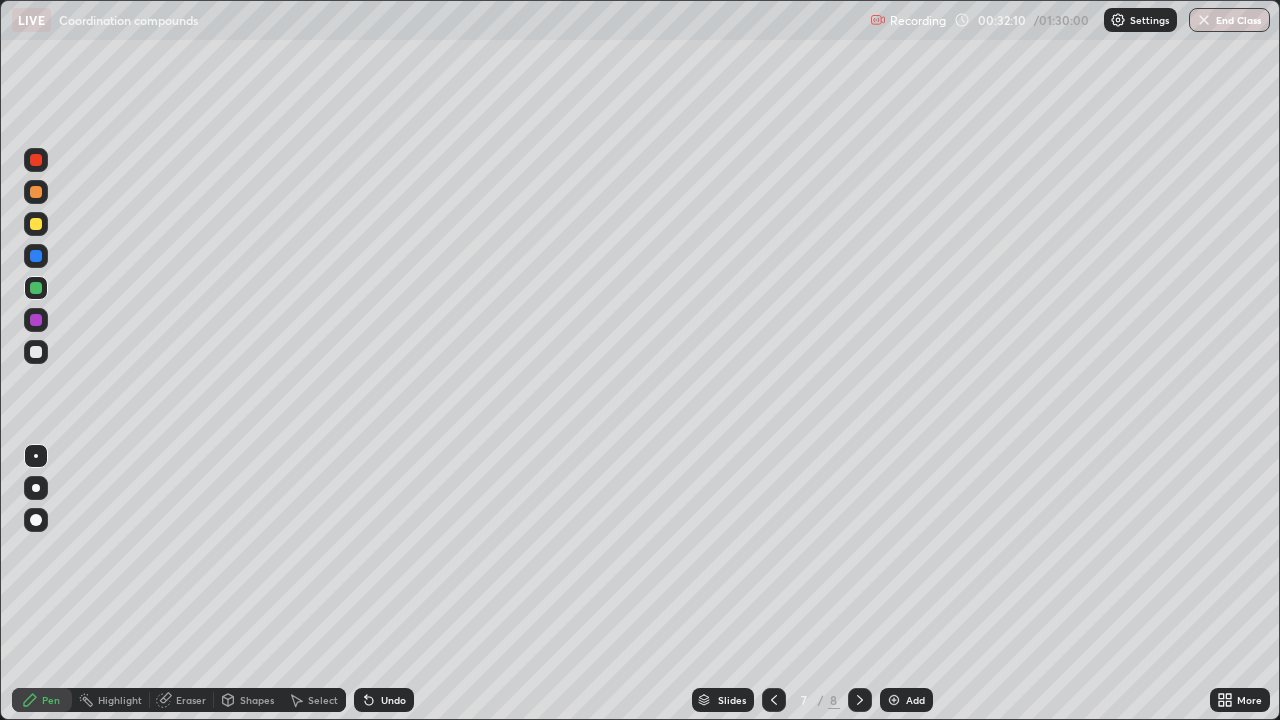 click 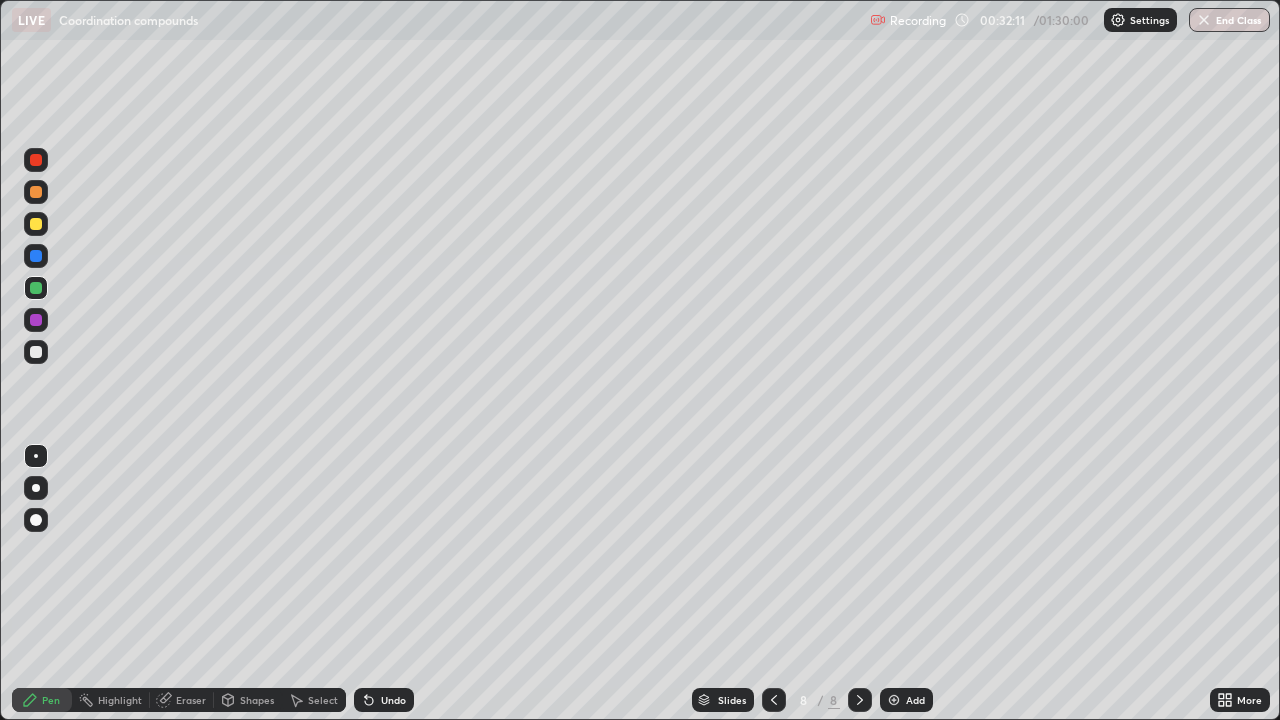 click at bounding box center [36, 224] 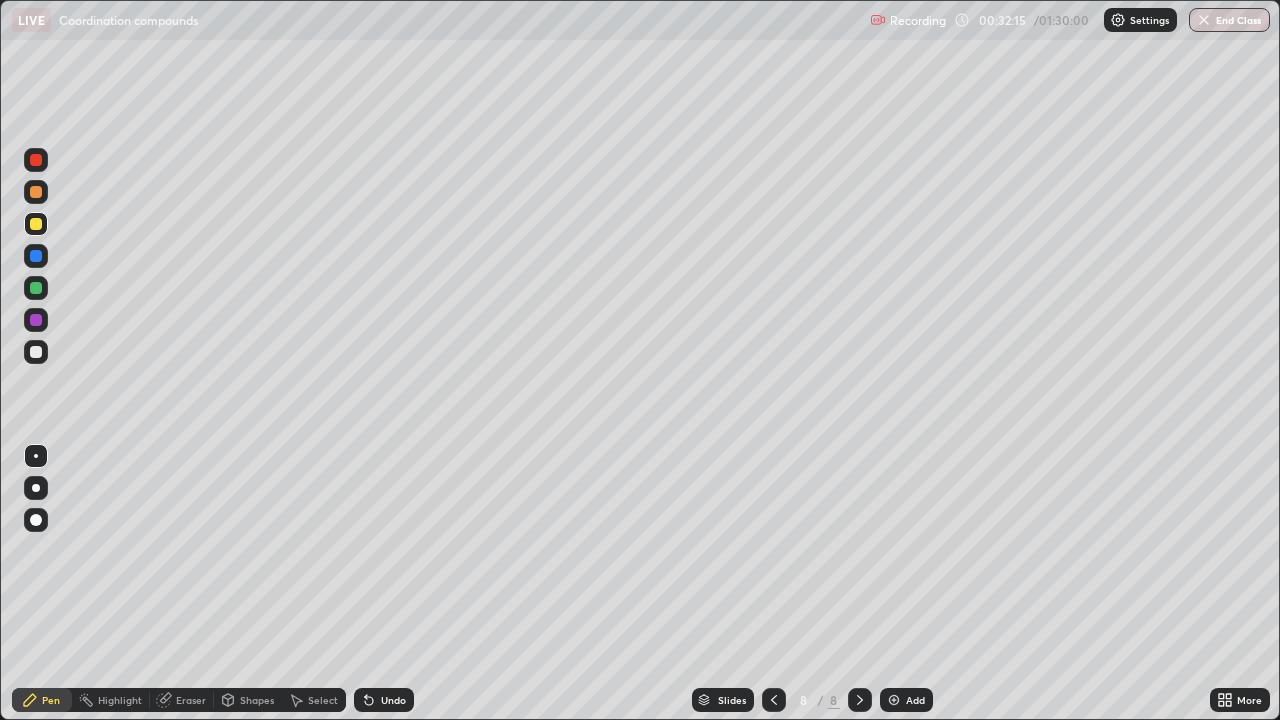 click 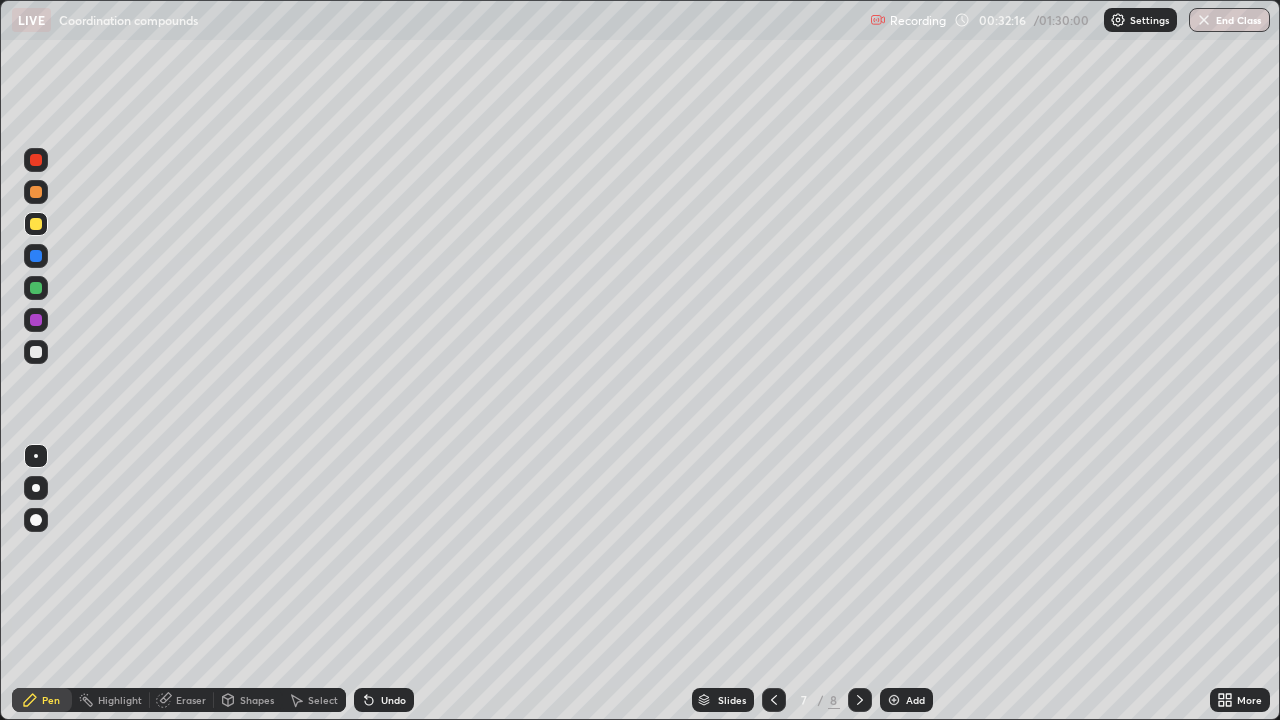 click 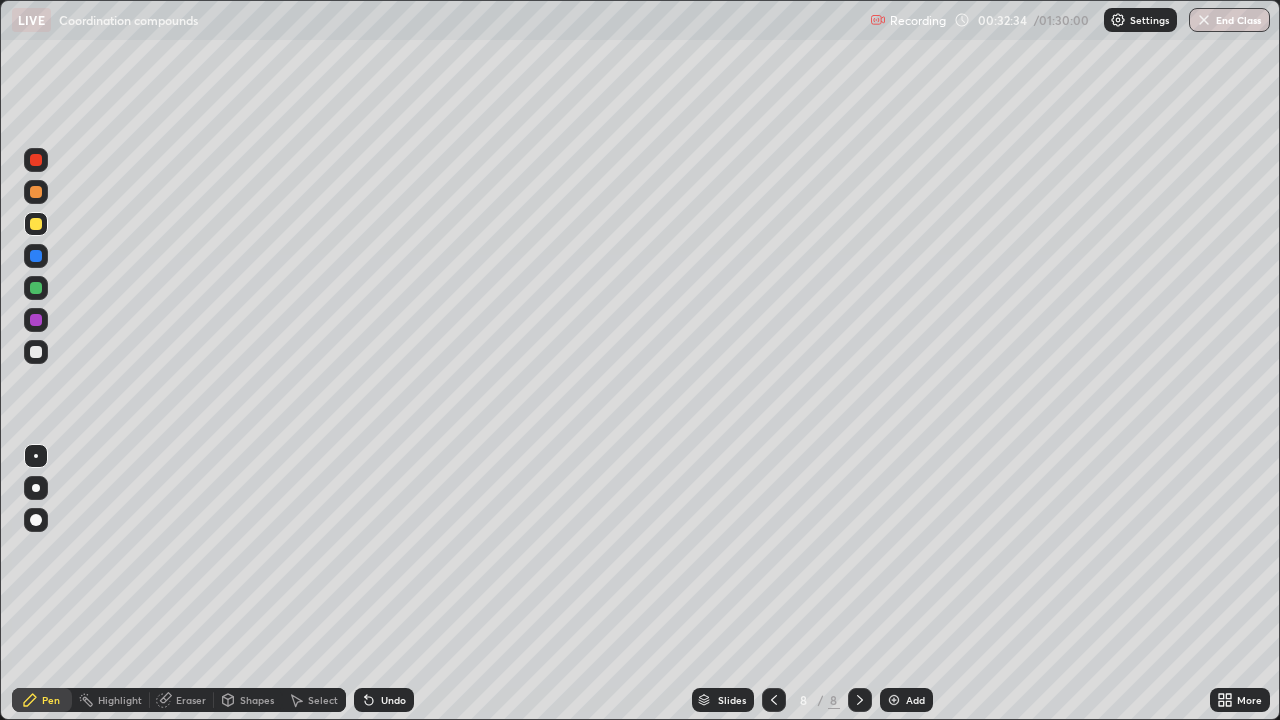 click at bounding box center [36, 256] 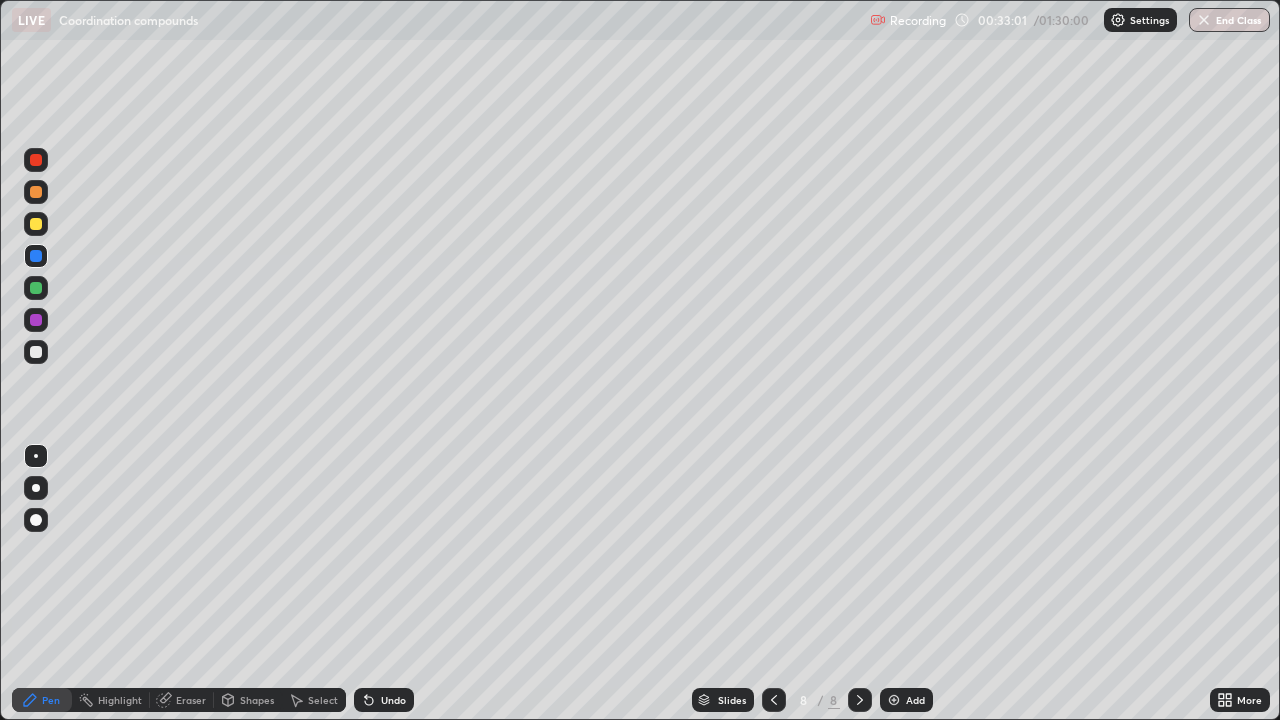 click at bounding box center (36, 224) 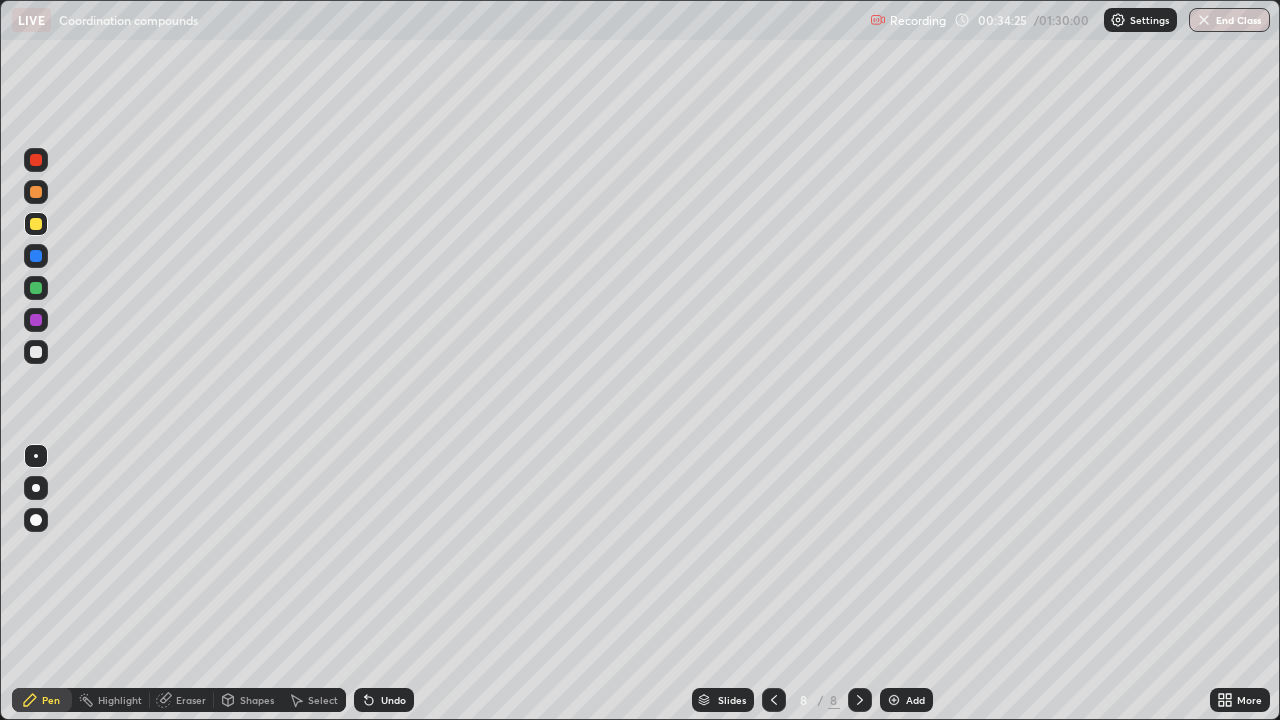 click at bounding box center (36, 256) 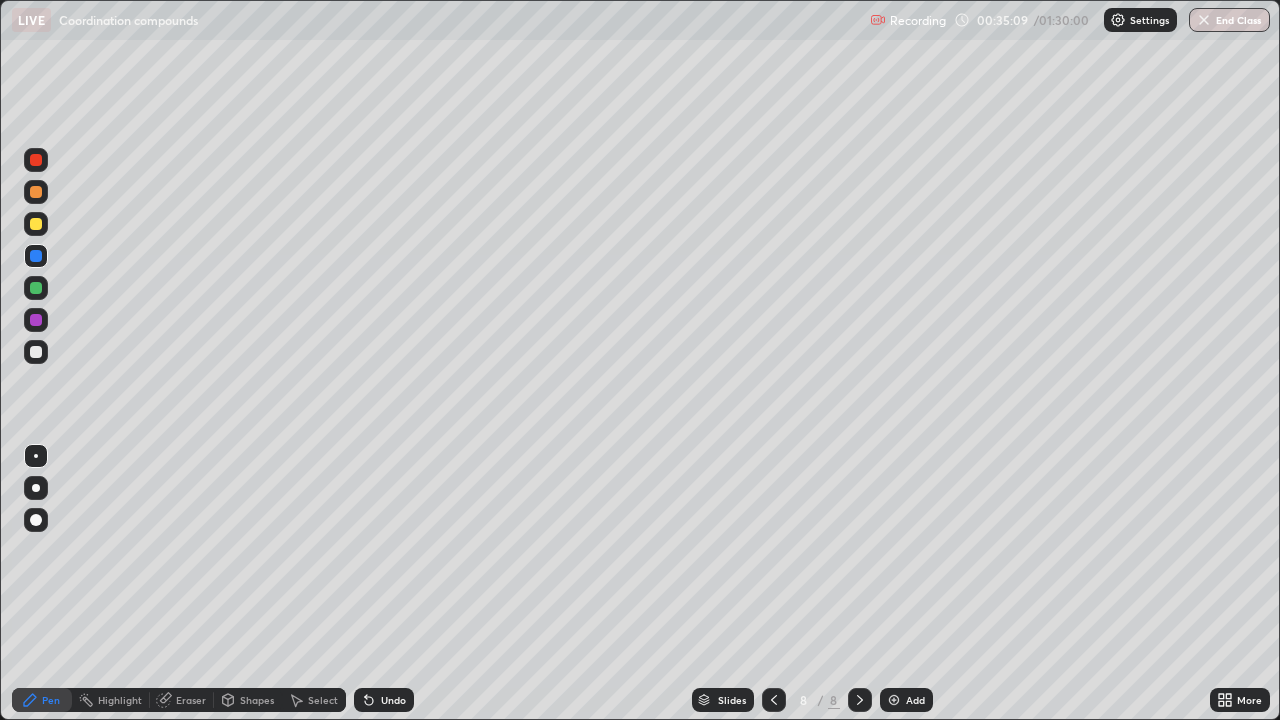 click at bounding box center (36, 160) 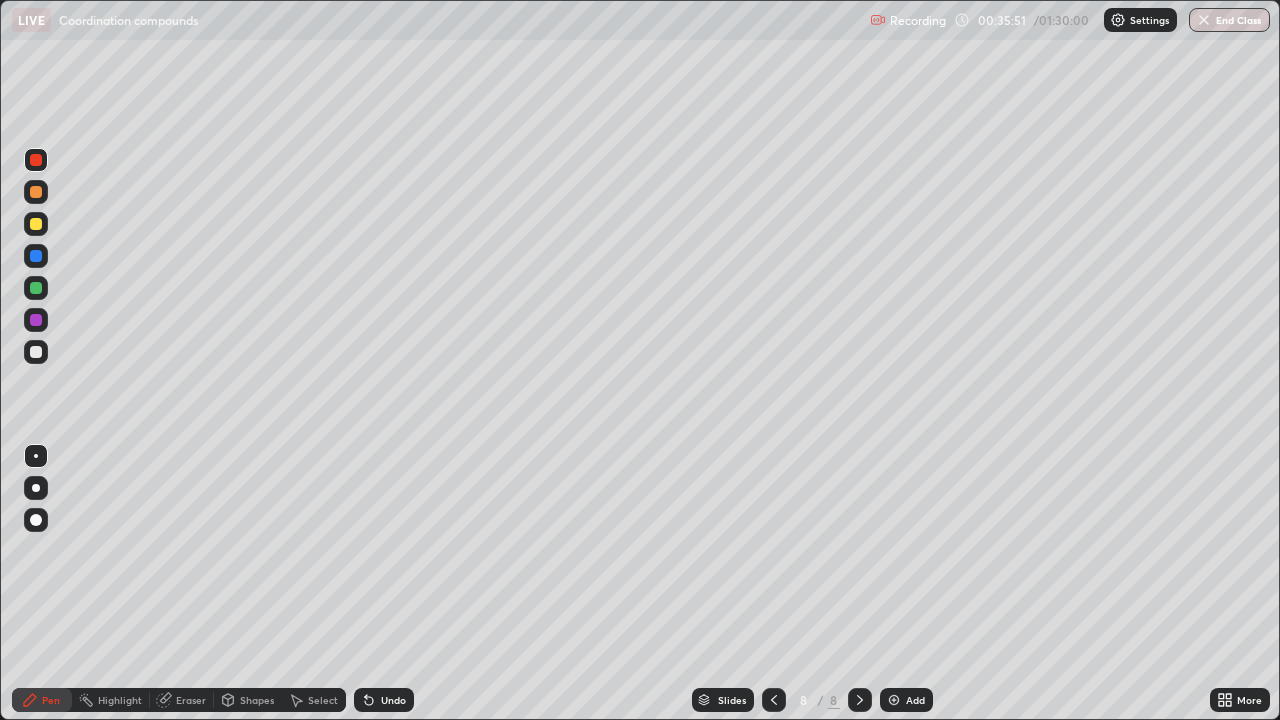 click on "Add" at bounding box center (915, 700) 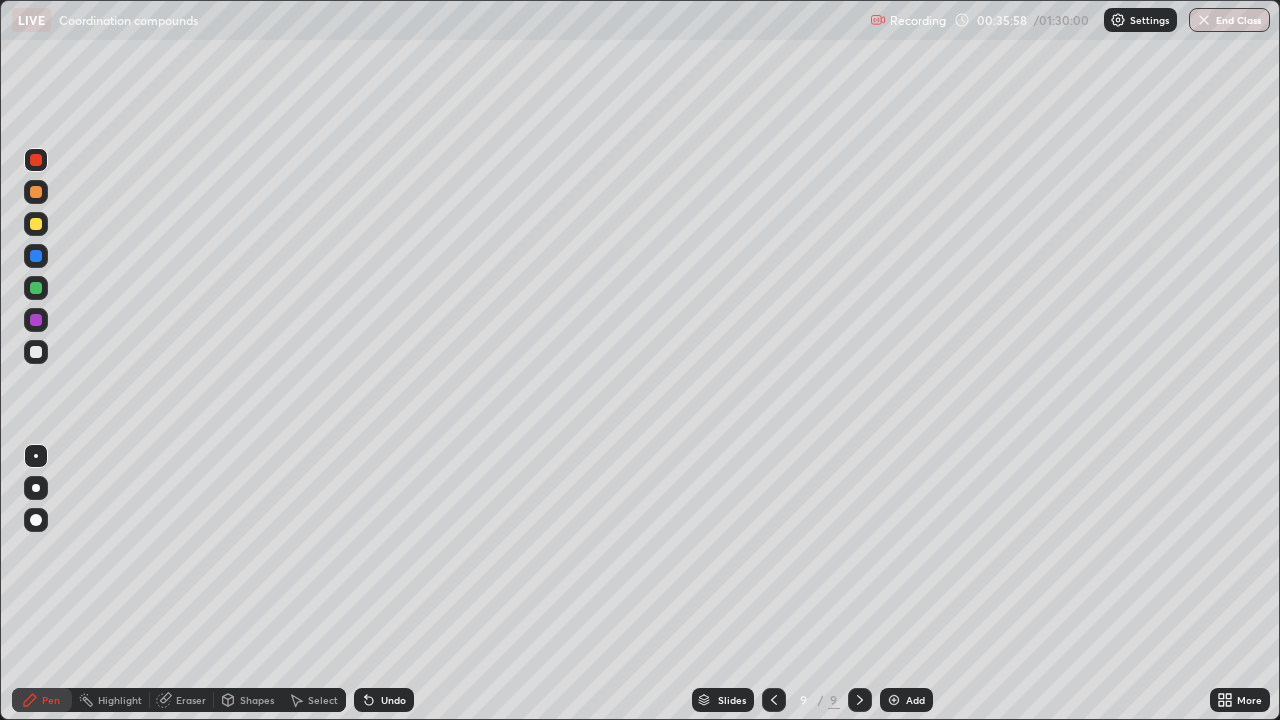 click 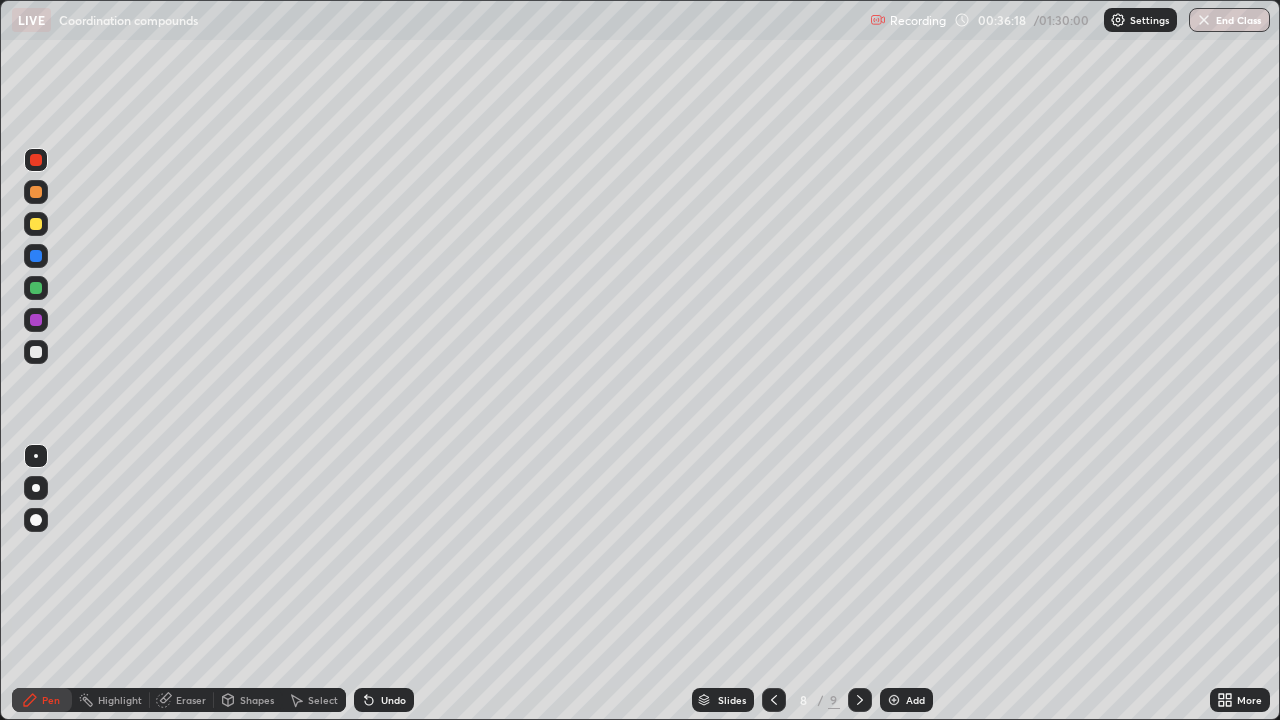 click 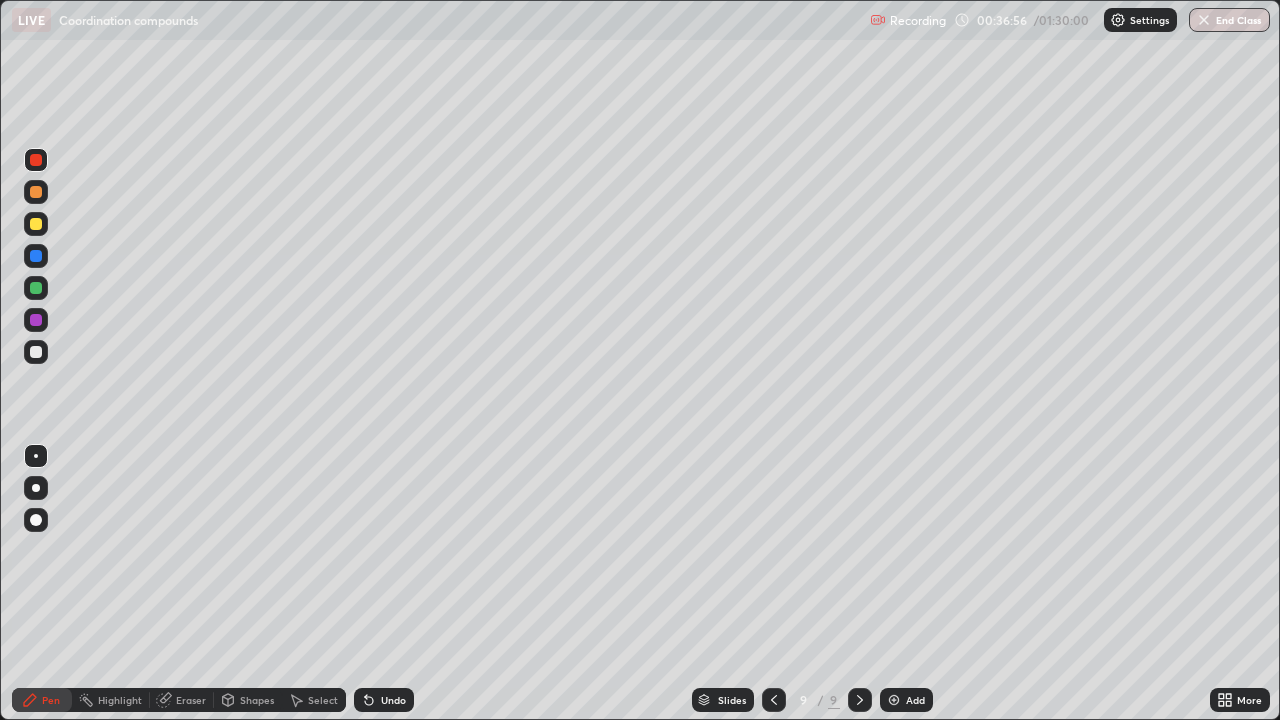 click 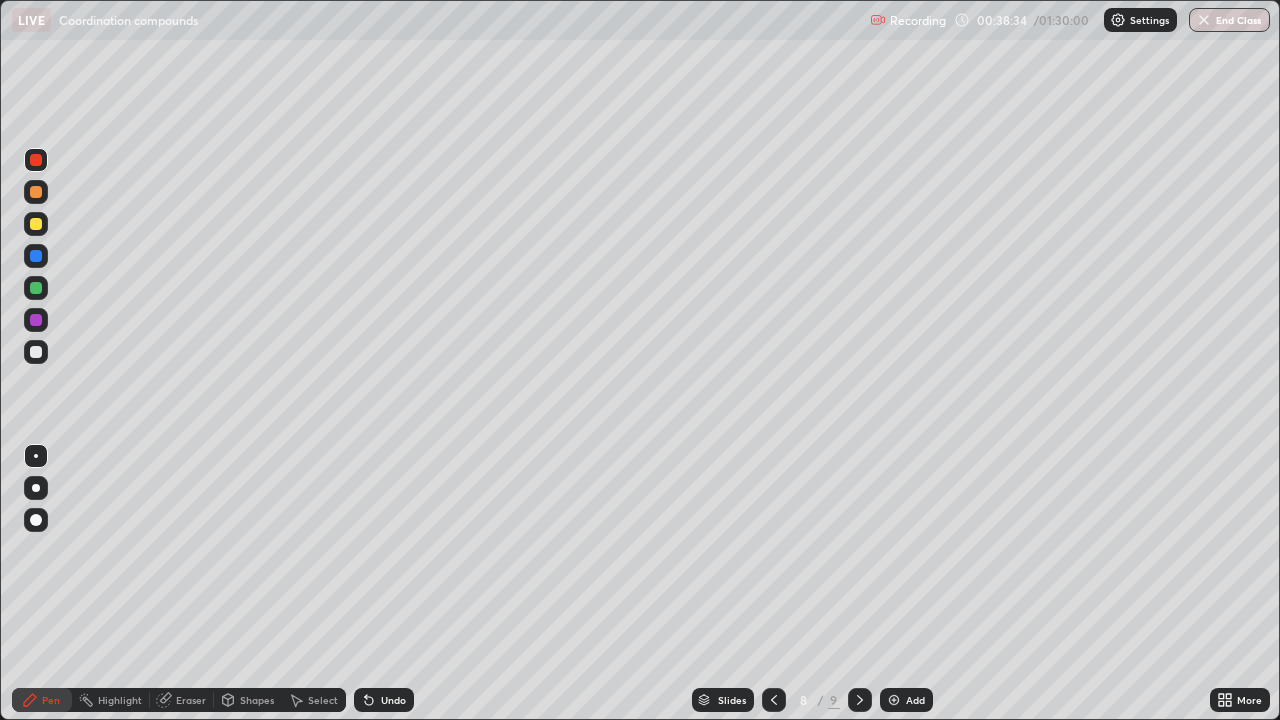 click 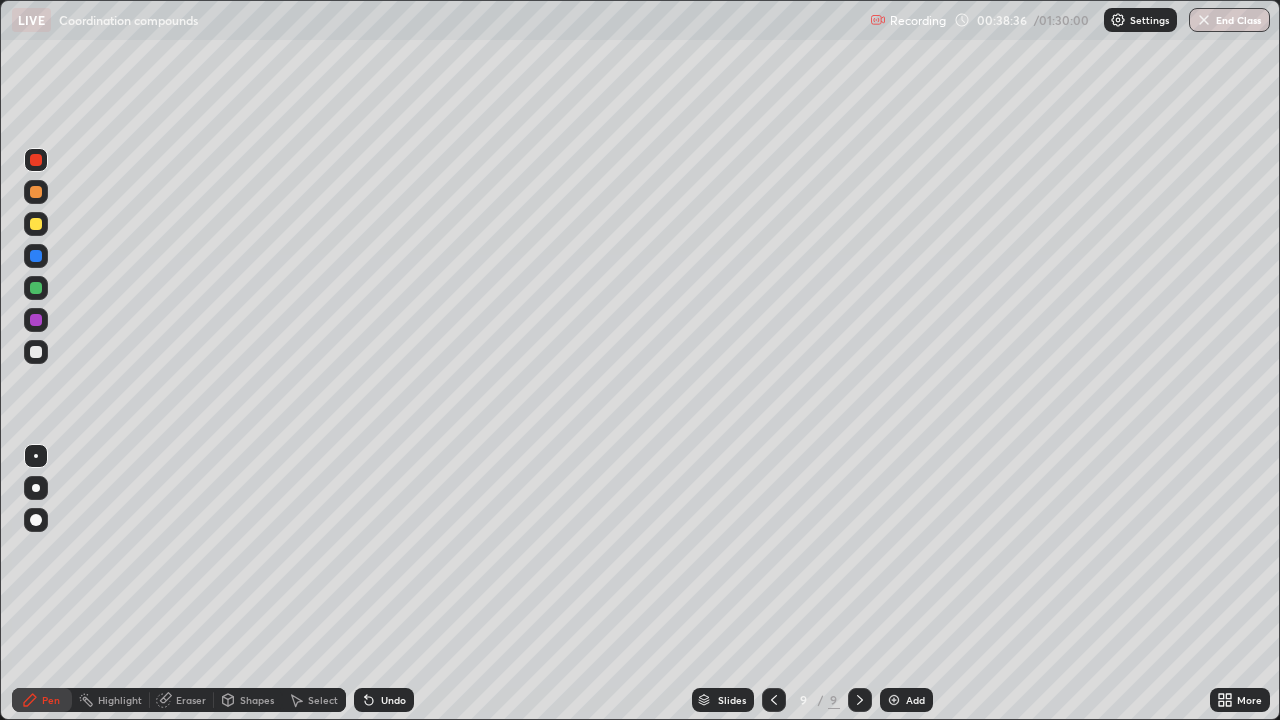 click at bounding box center (36, 288) 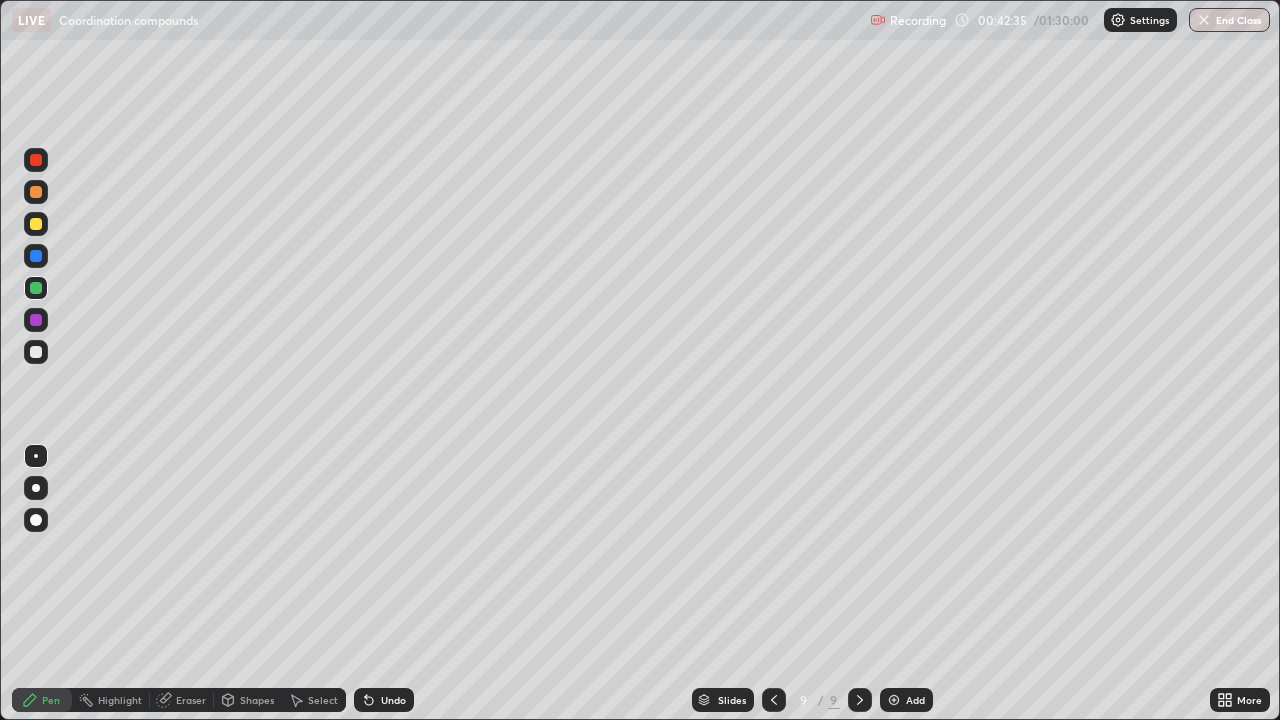 click at bounding box center (36, 192) 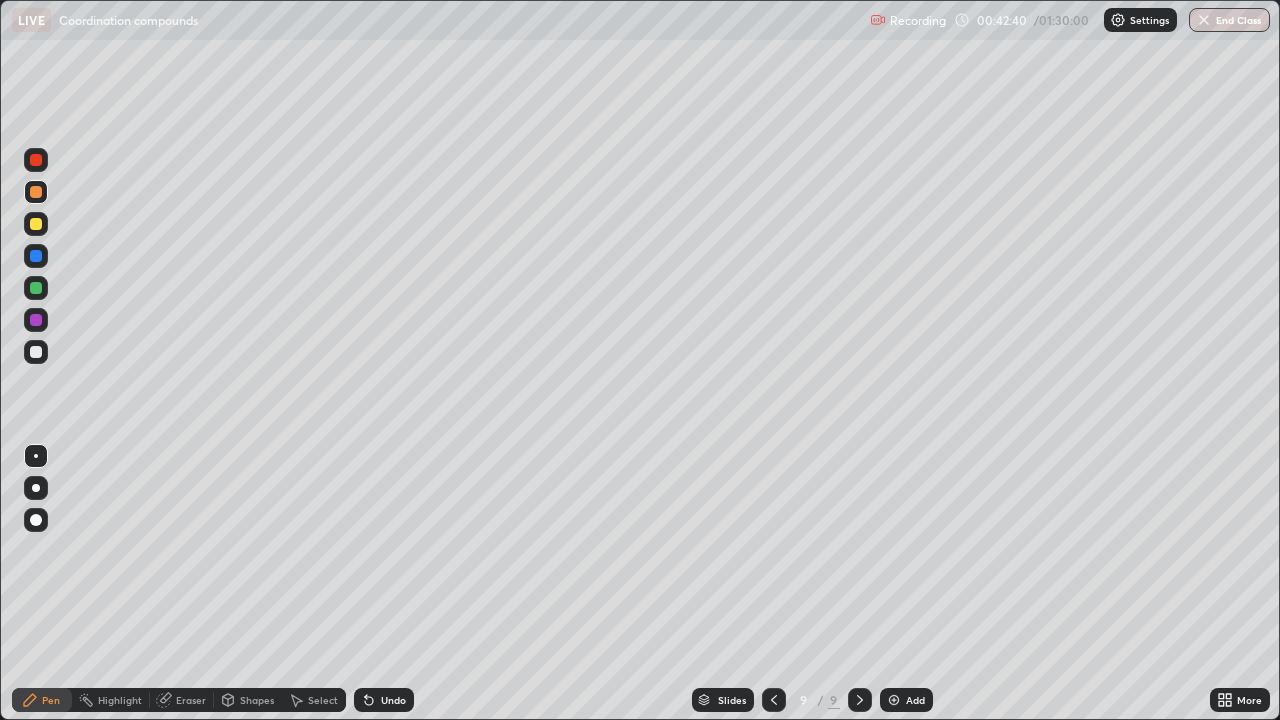 click on "Add" at bounding box center [915, 700] 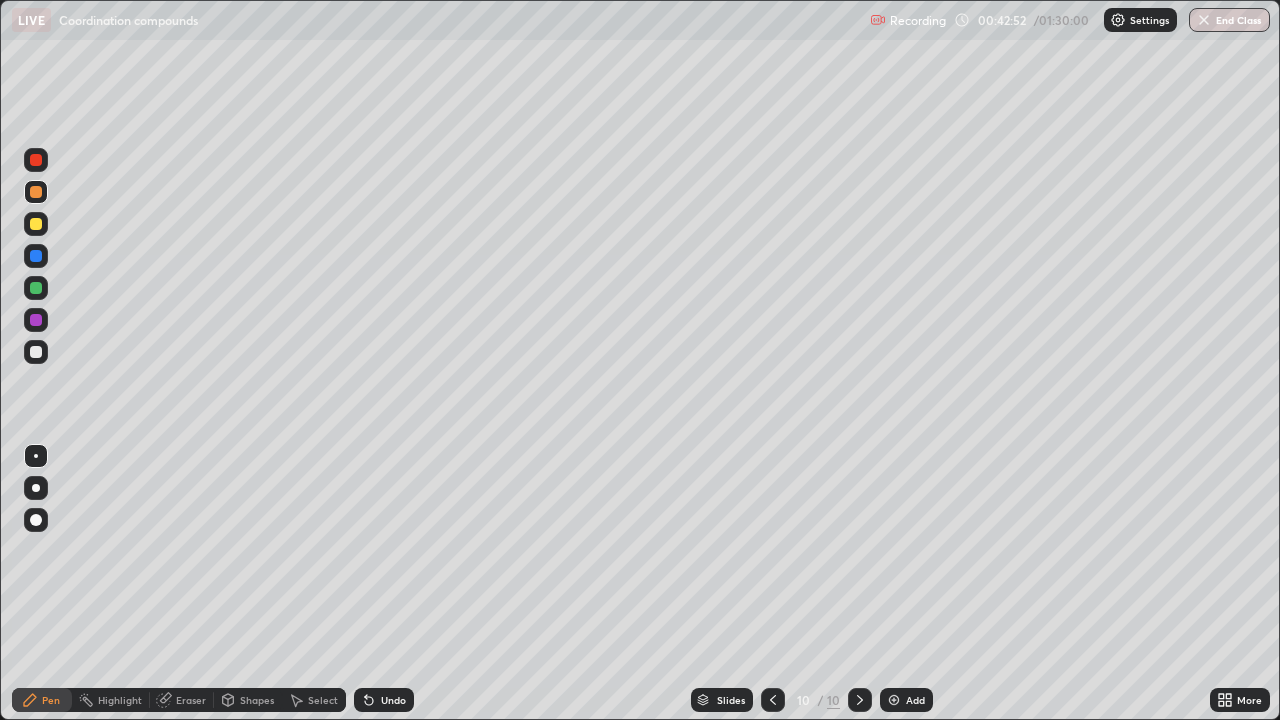 click at bounding box center [36, 224] 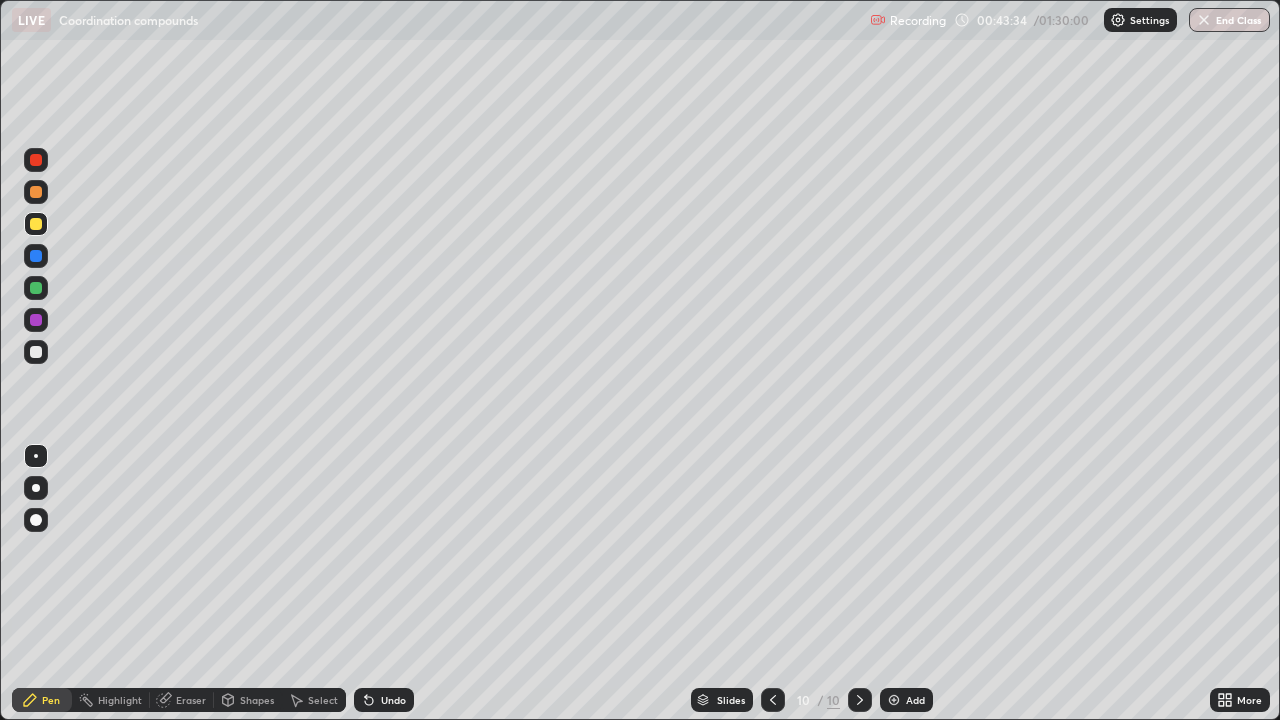 click at bounding box center [36, 288] 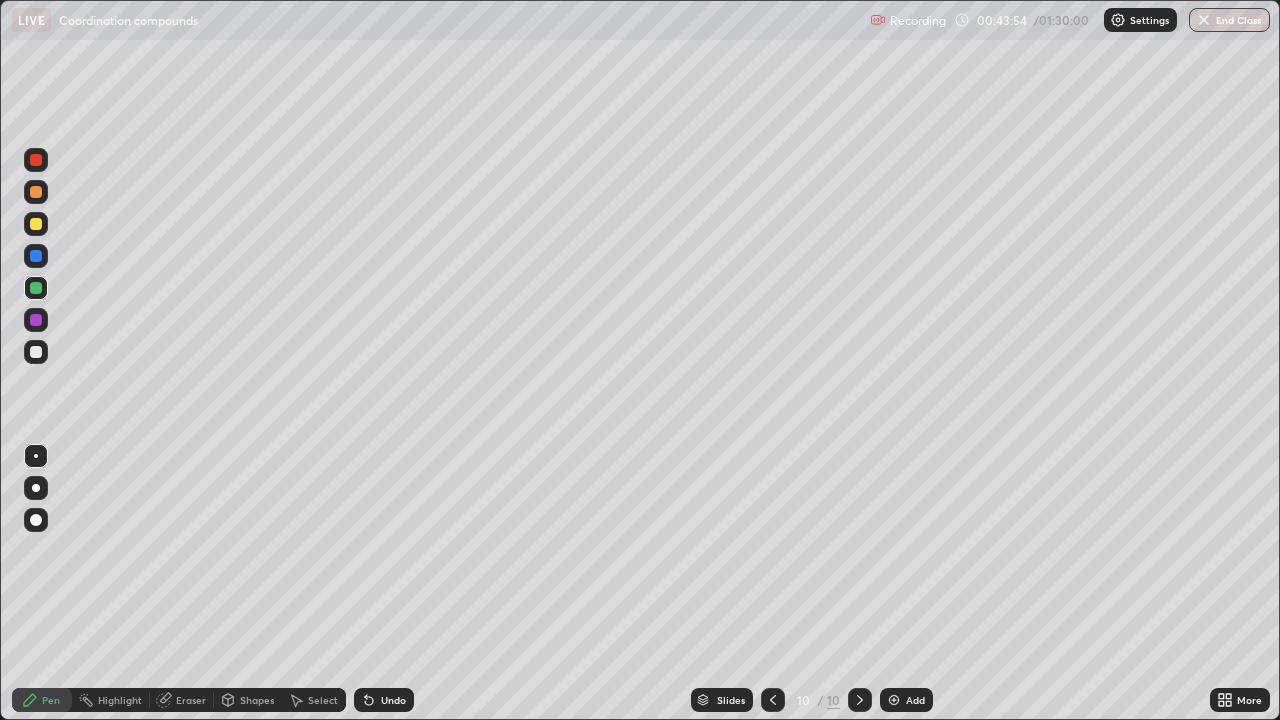 click at bounding box center (36, 320) 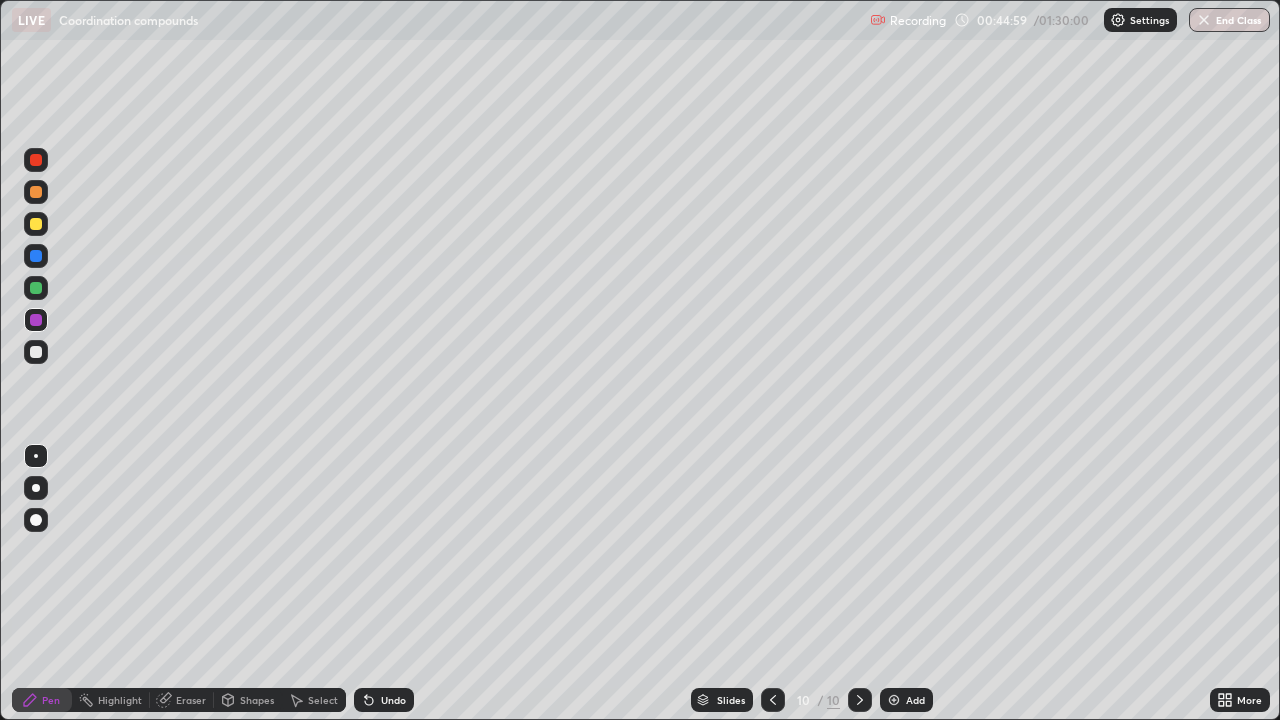 click at bounding box center (36, 224) 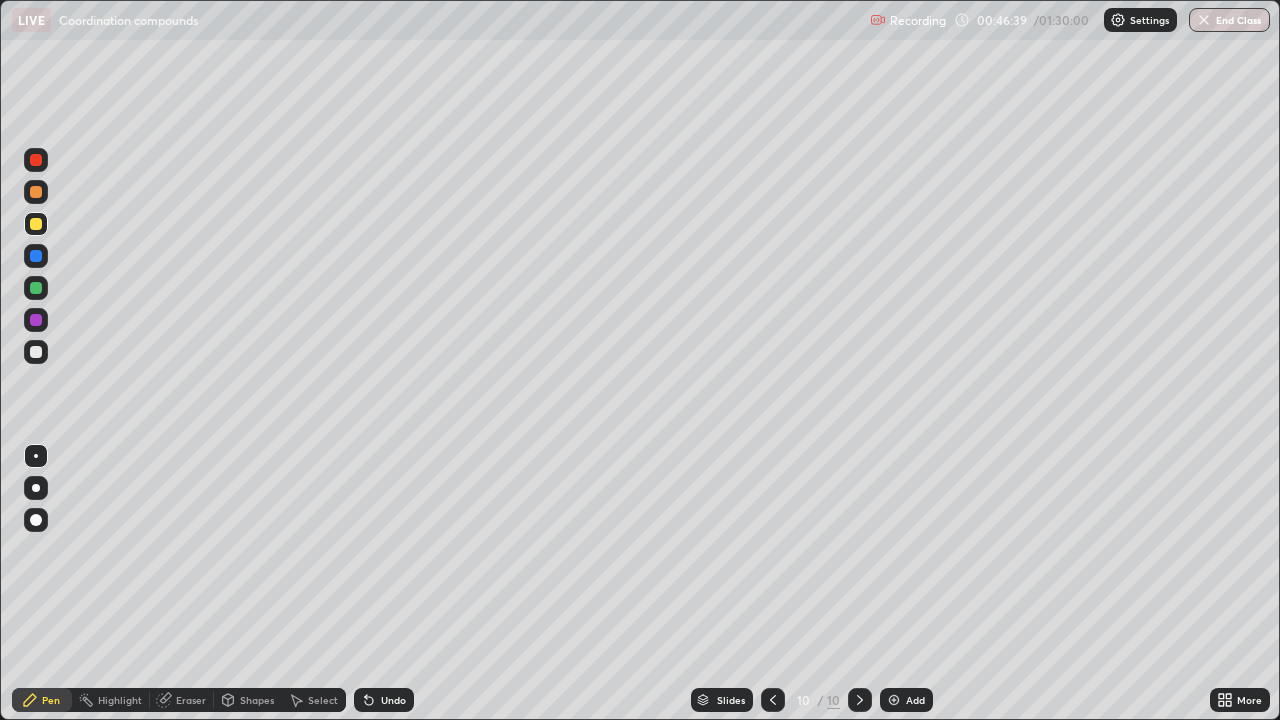 click on "Add" at bounding box center (915, 700) 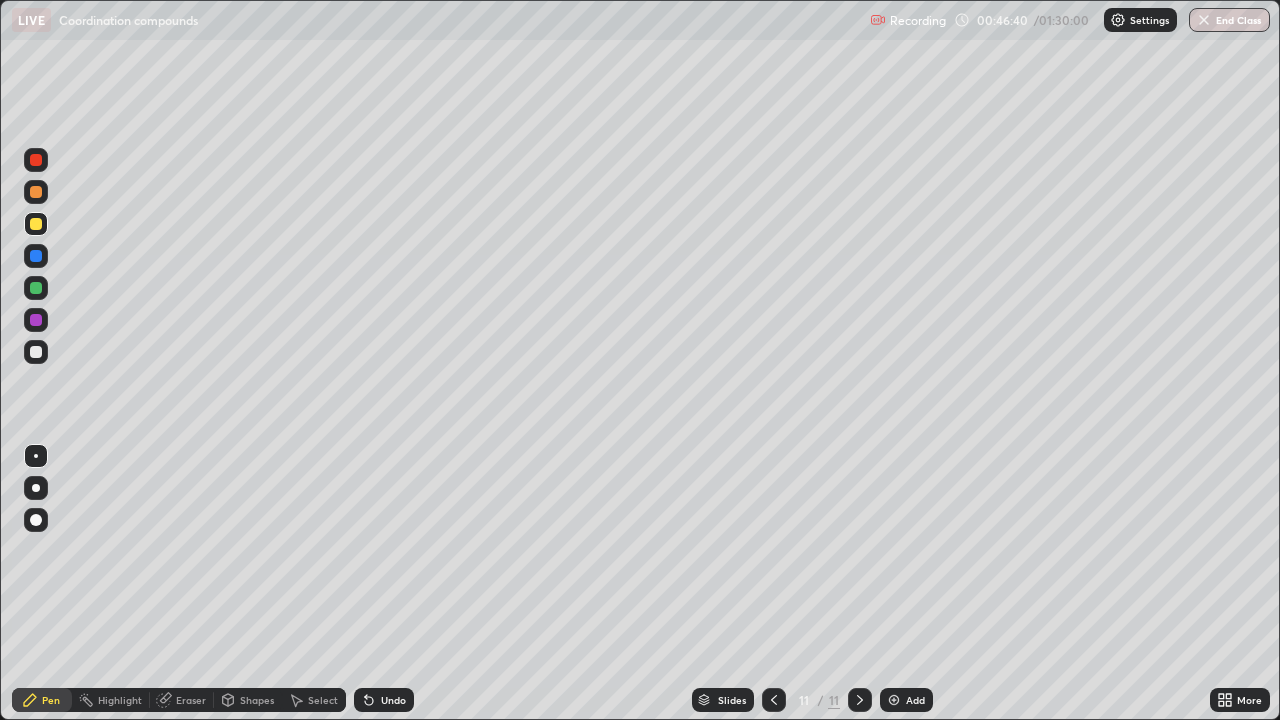 click at bounding box center (36, 256) 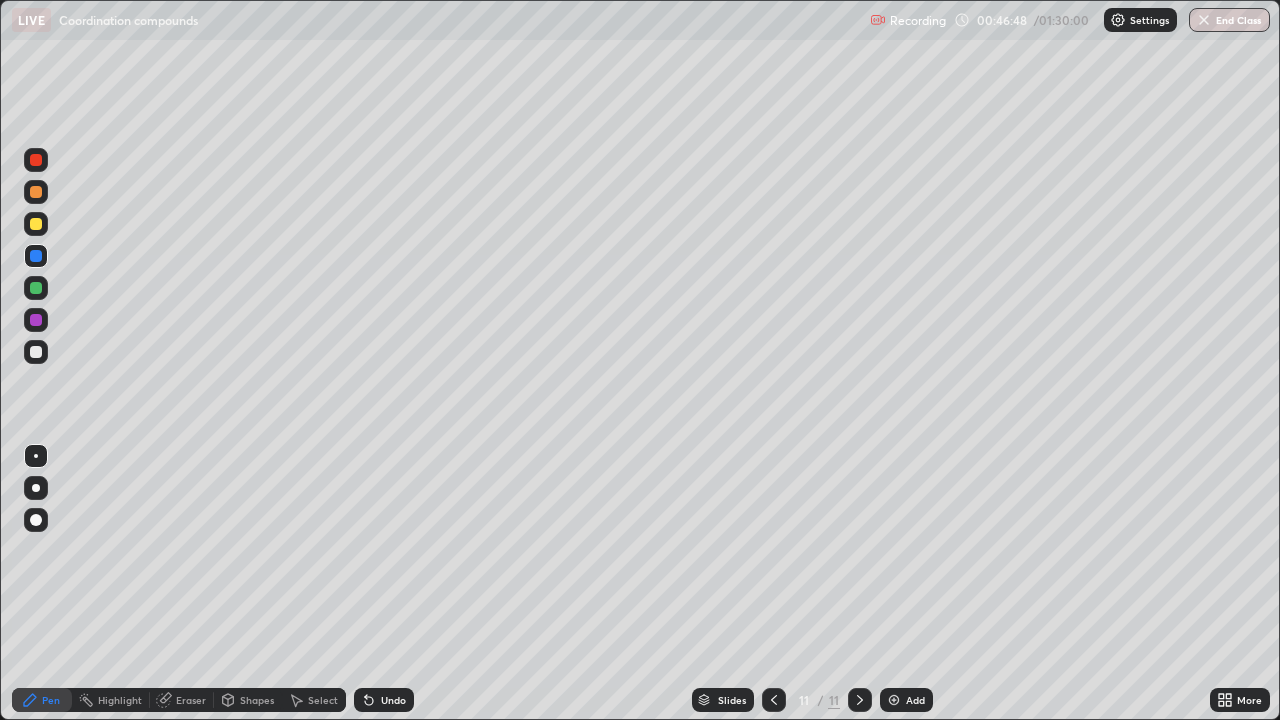 click at bounding box center [36, 160] 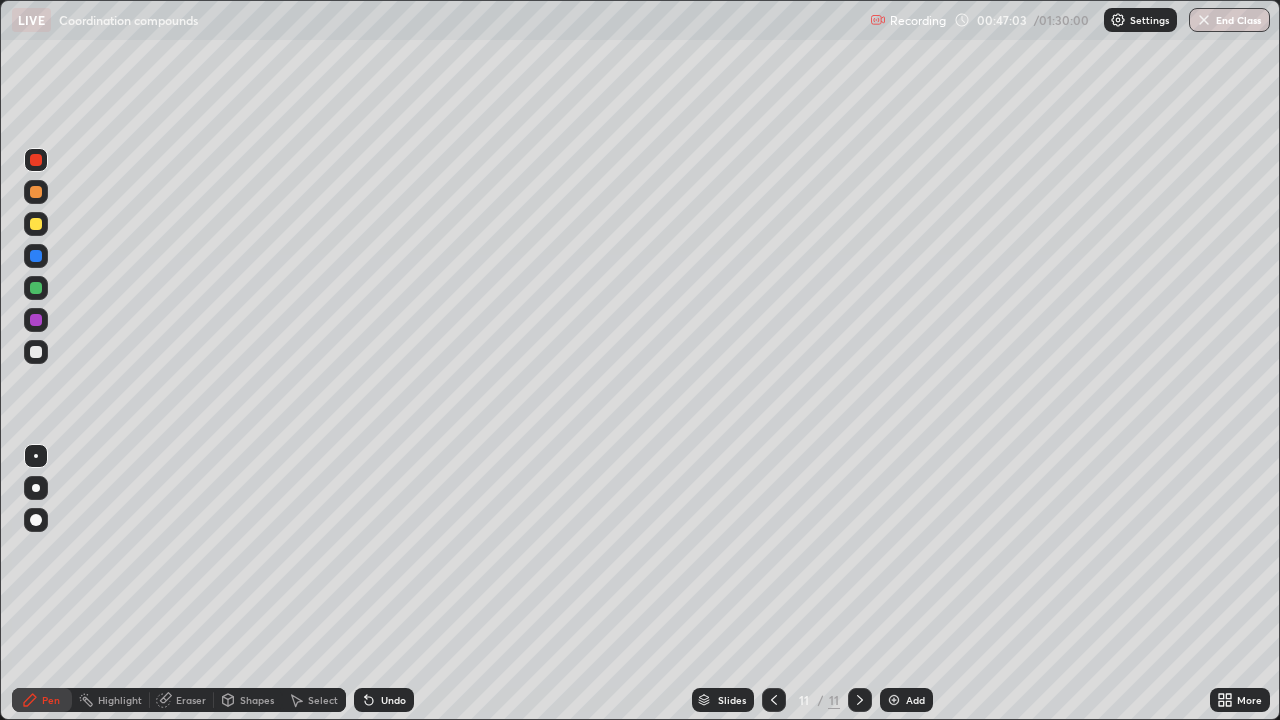 click on "Eraser" at bounding box center (191, 700) 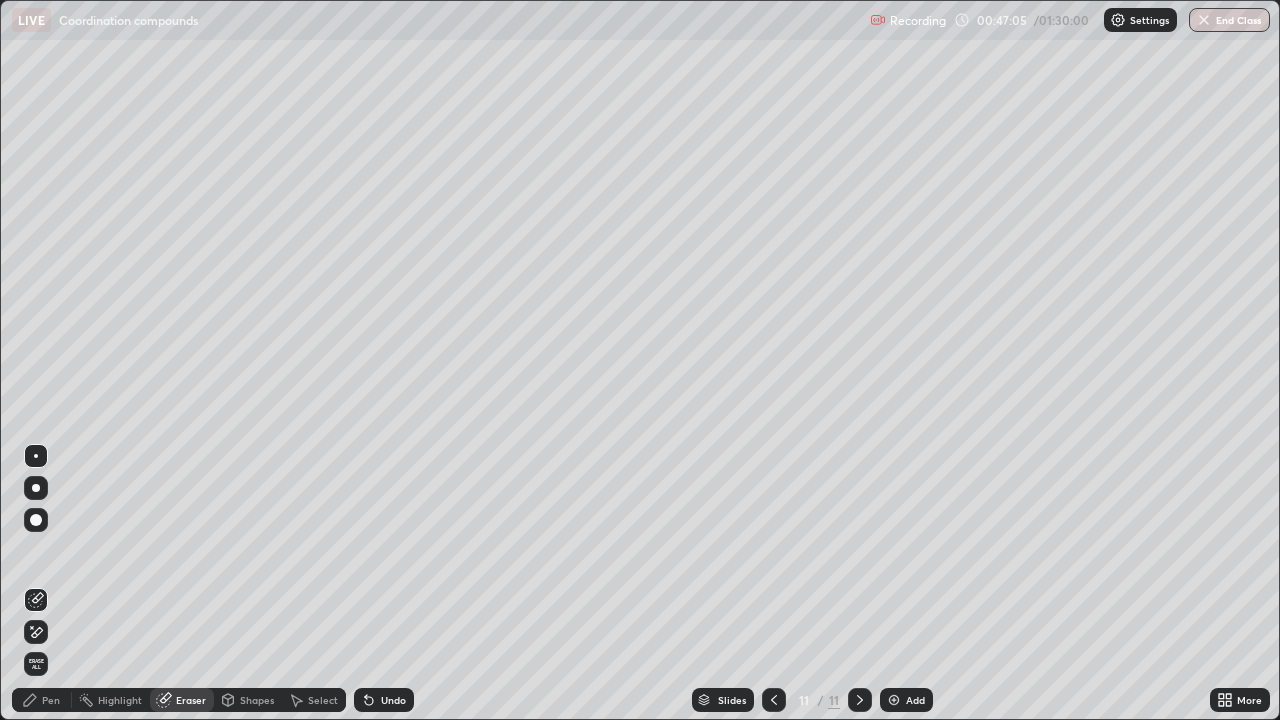 click on "Pen" at bounding box center [51, 700] 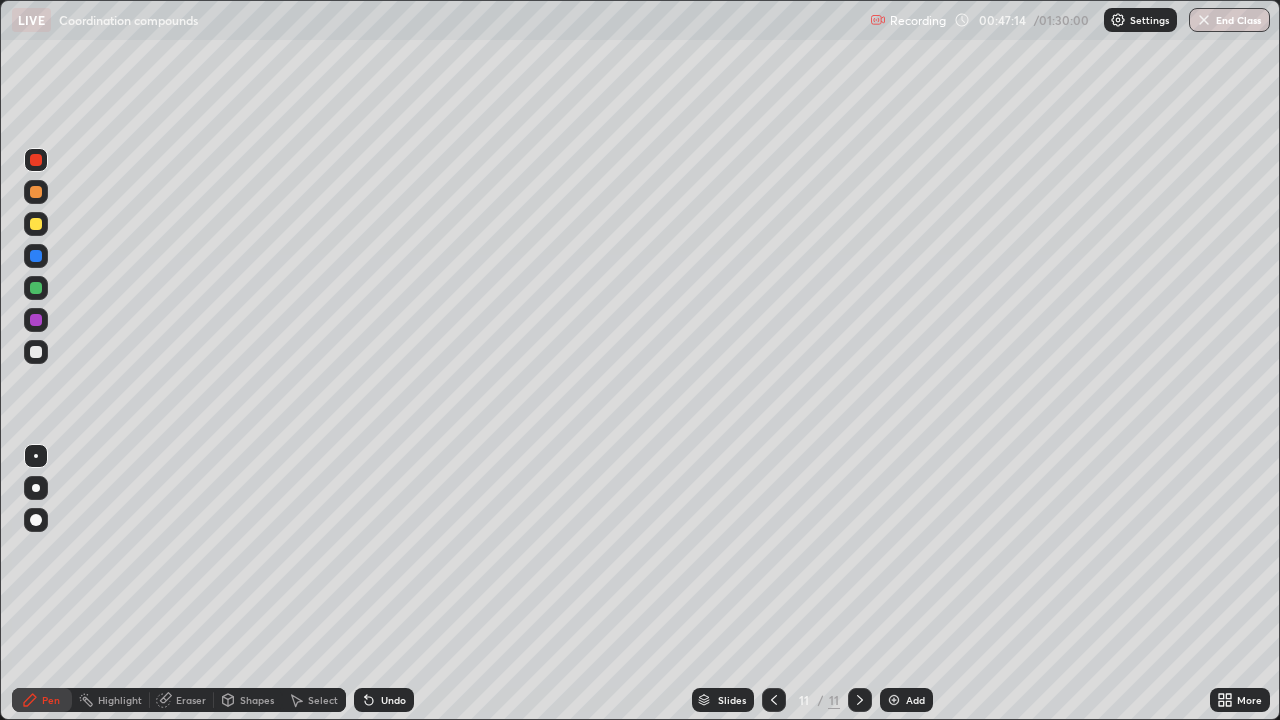click at bounding box center [36, 256] 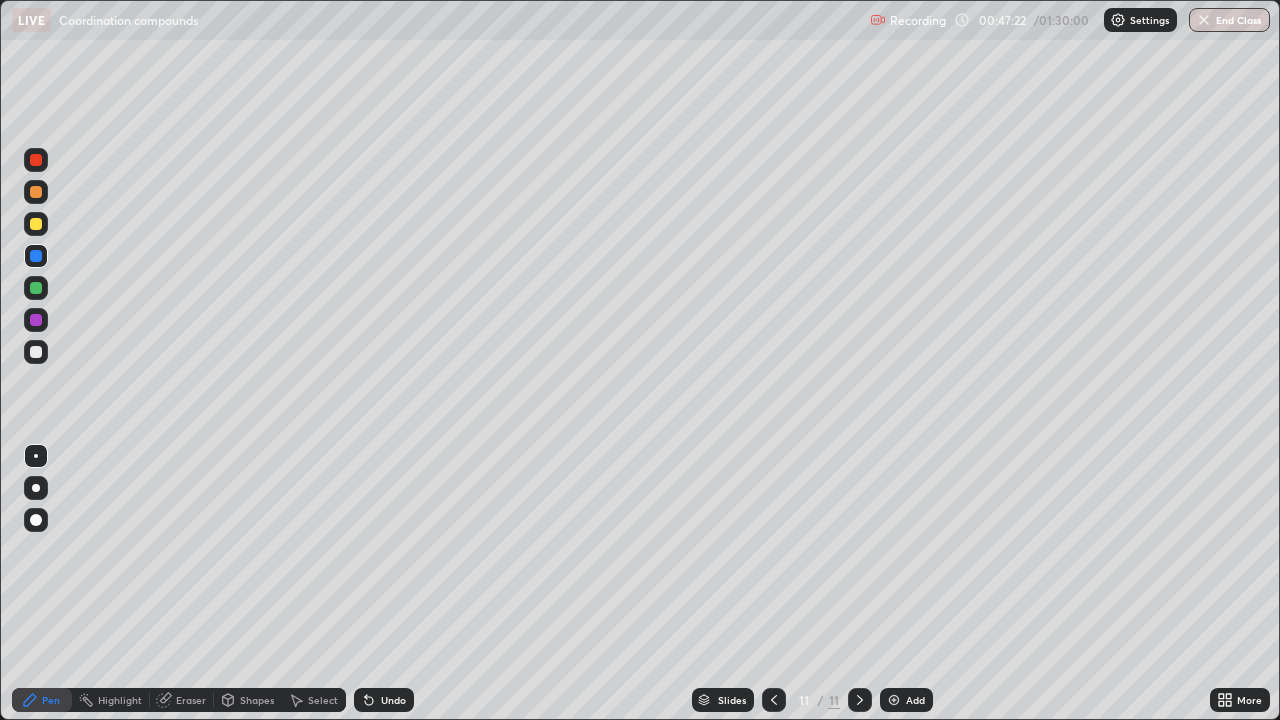 click 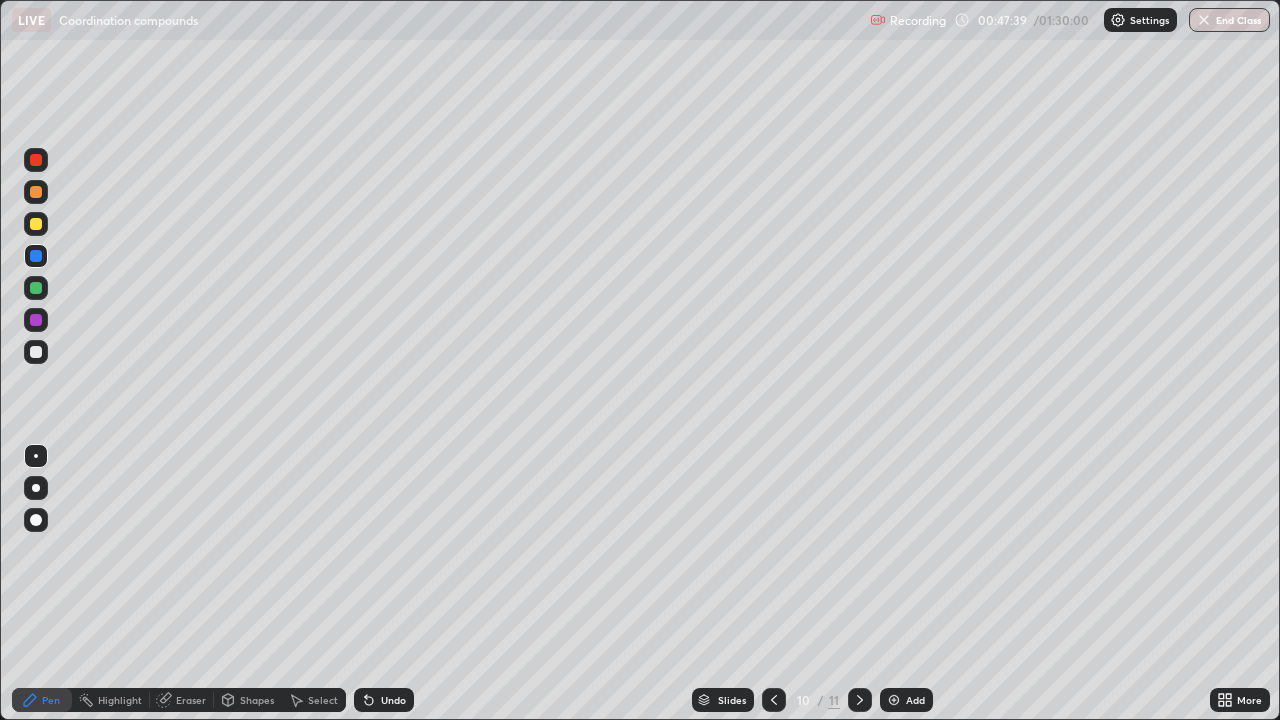 click 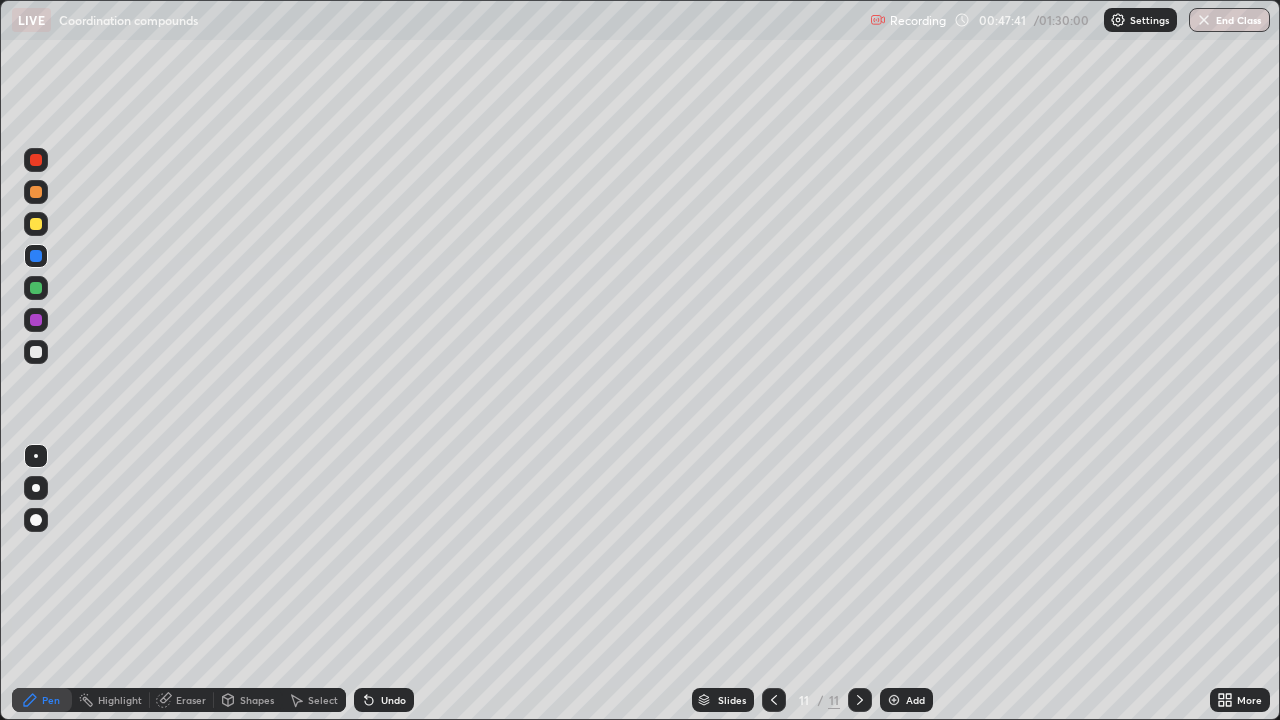 click at bounding box center [36, 320] 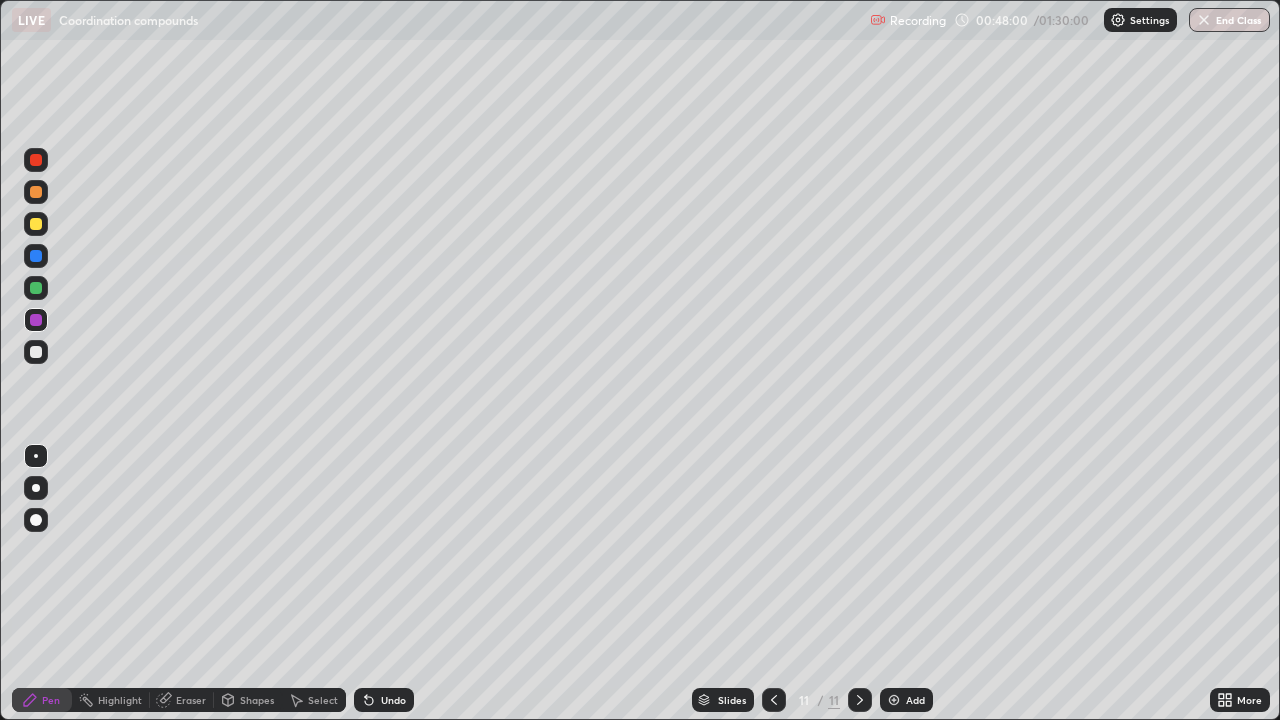 click at bounding box center (36, 288) 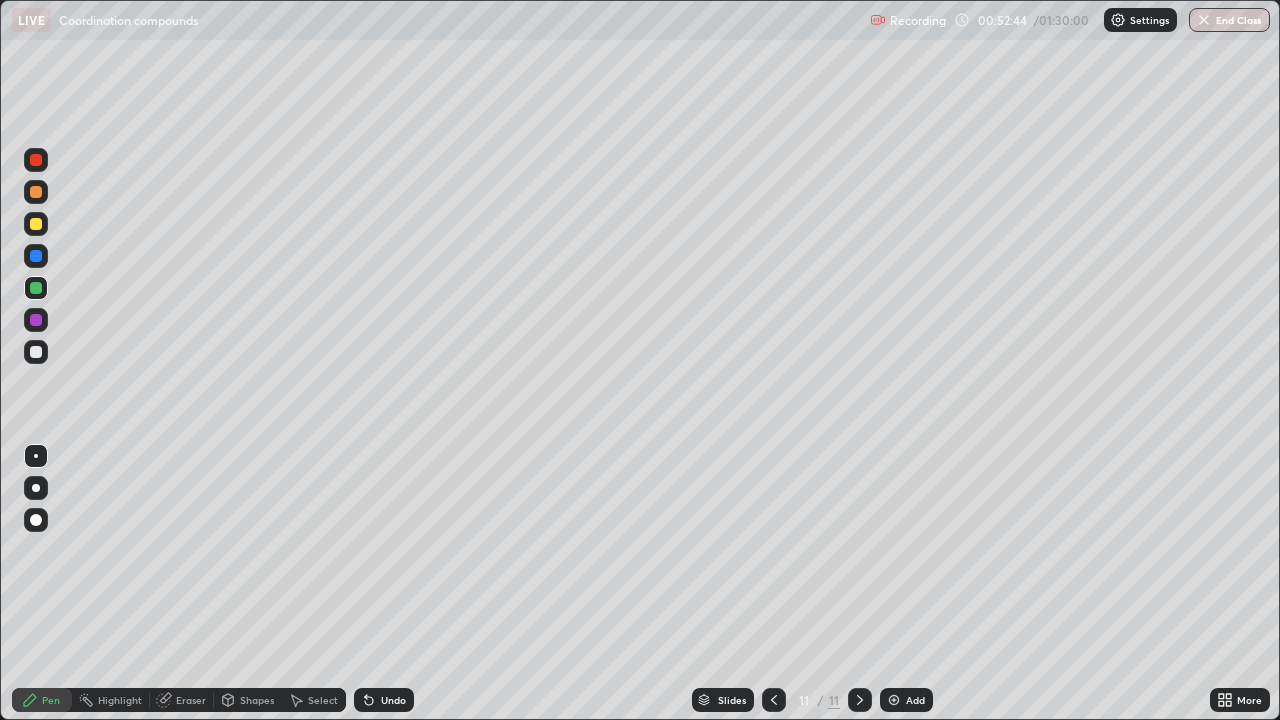 click at bounding box center [36, 224] 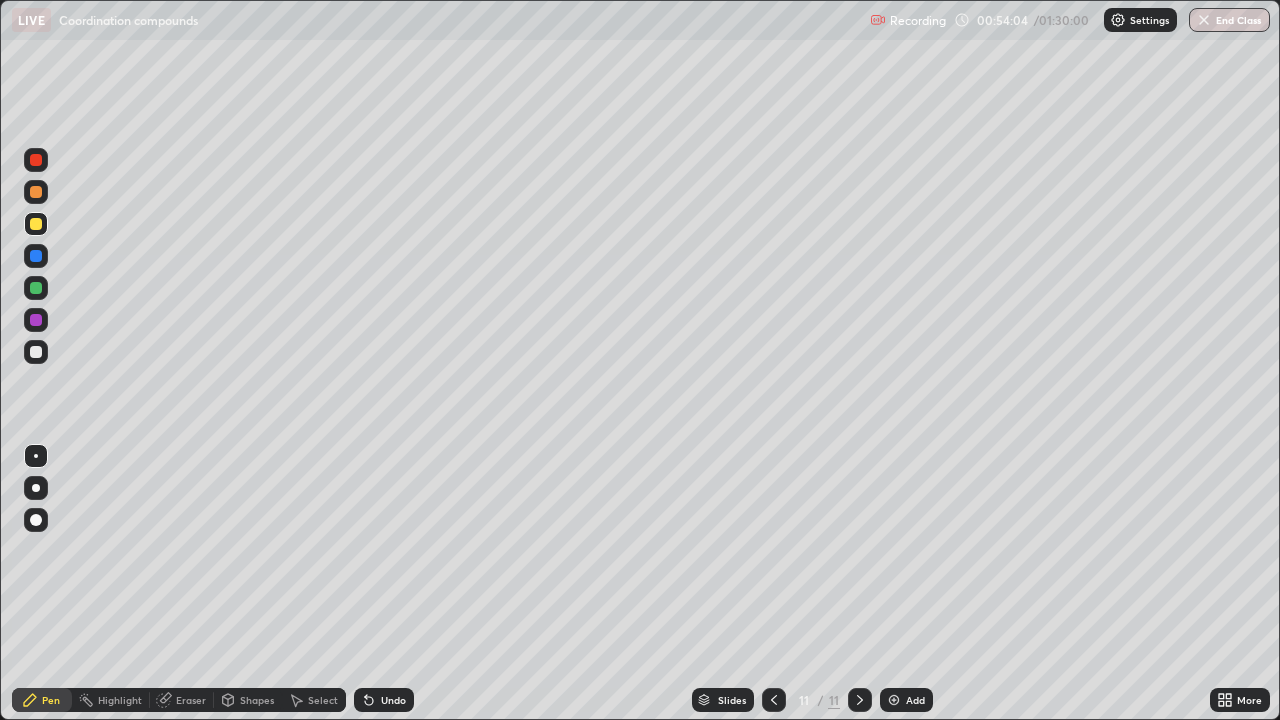 click on "Add" at bounding box center (915, 700) 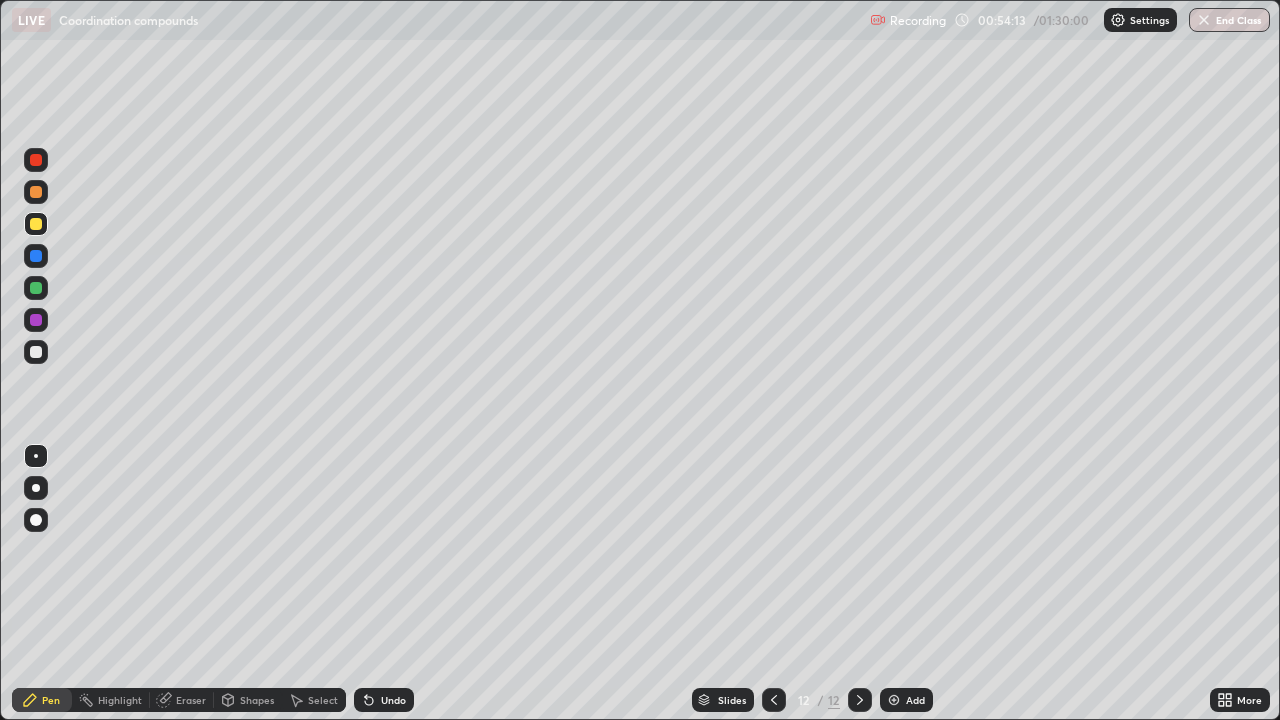 click at bounding box center [36, 192] 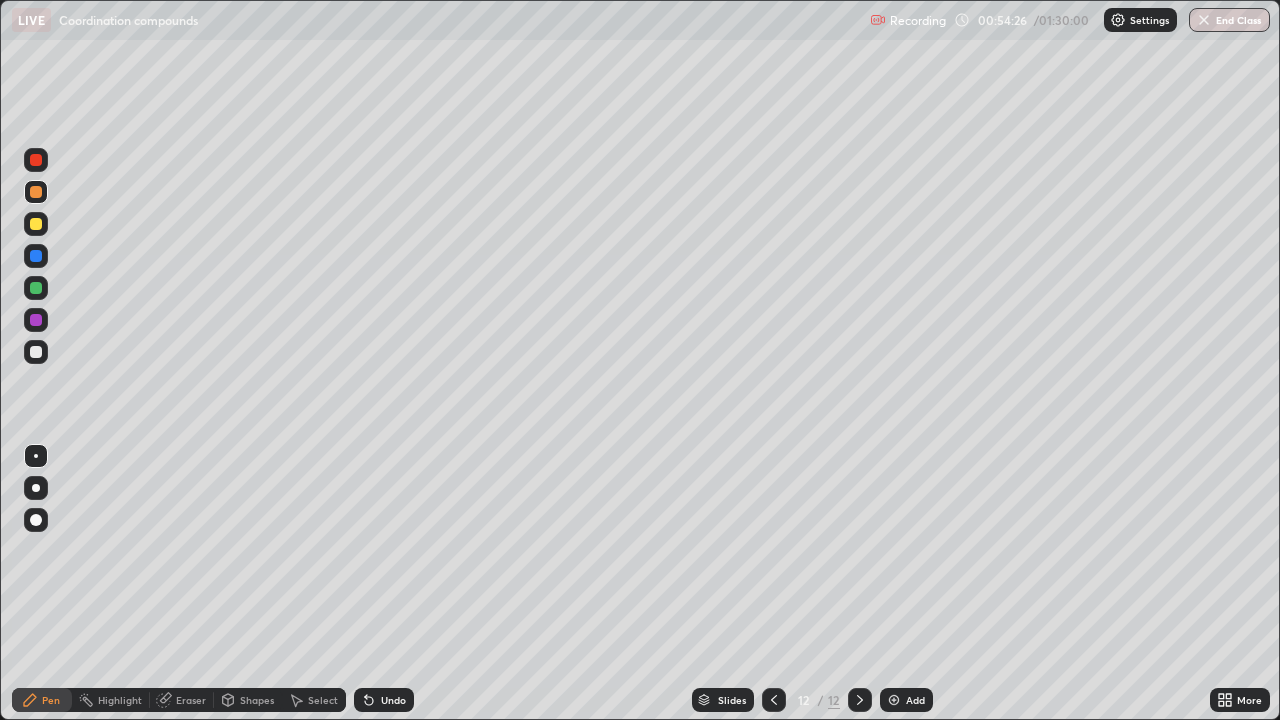click at bounding box center (36, 320) 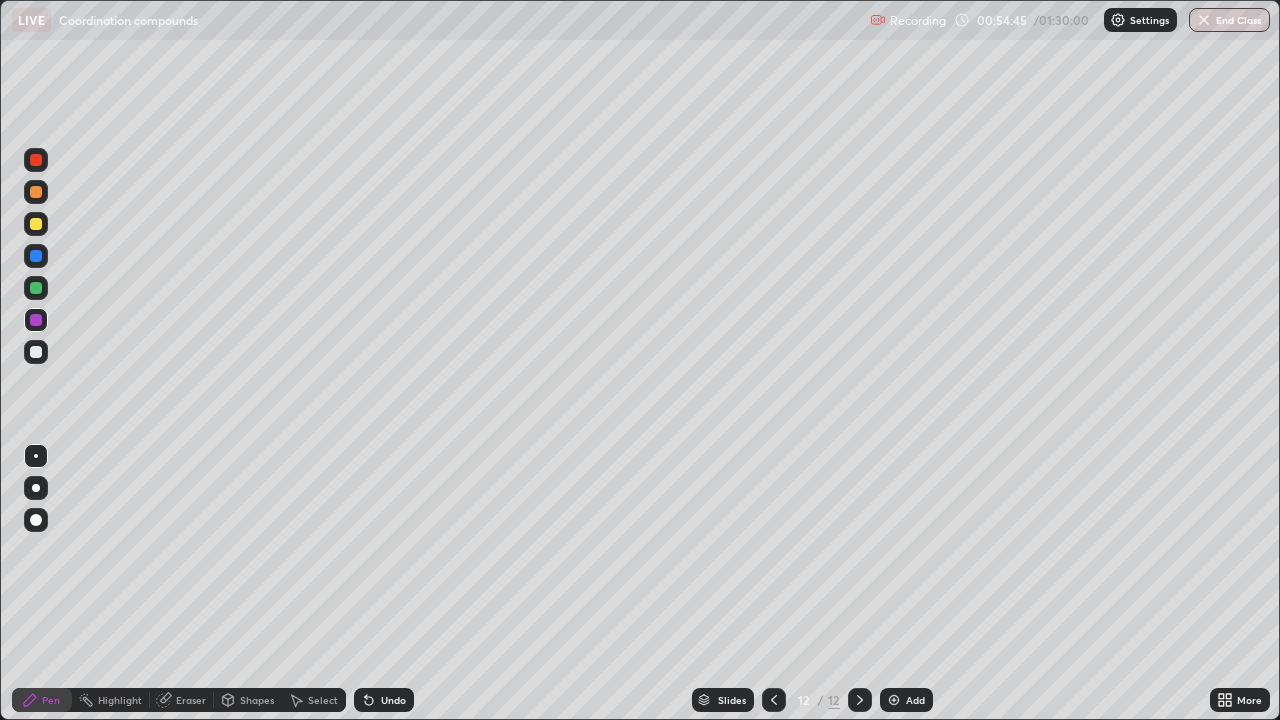 click at bounding box center [36, 256] 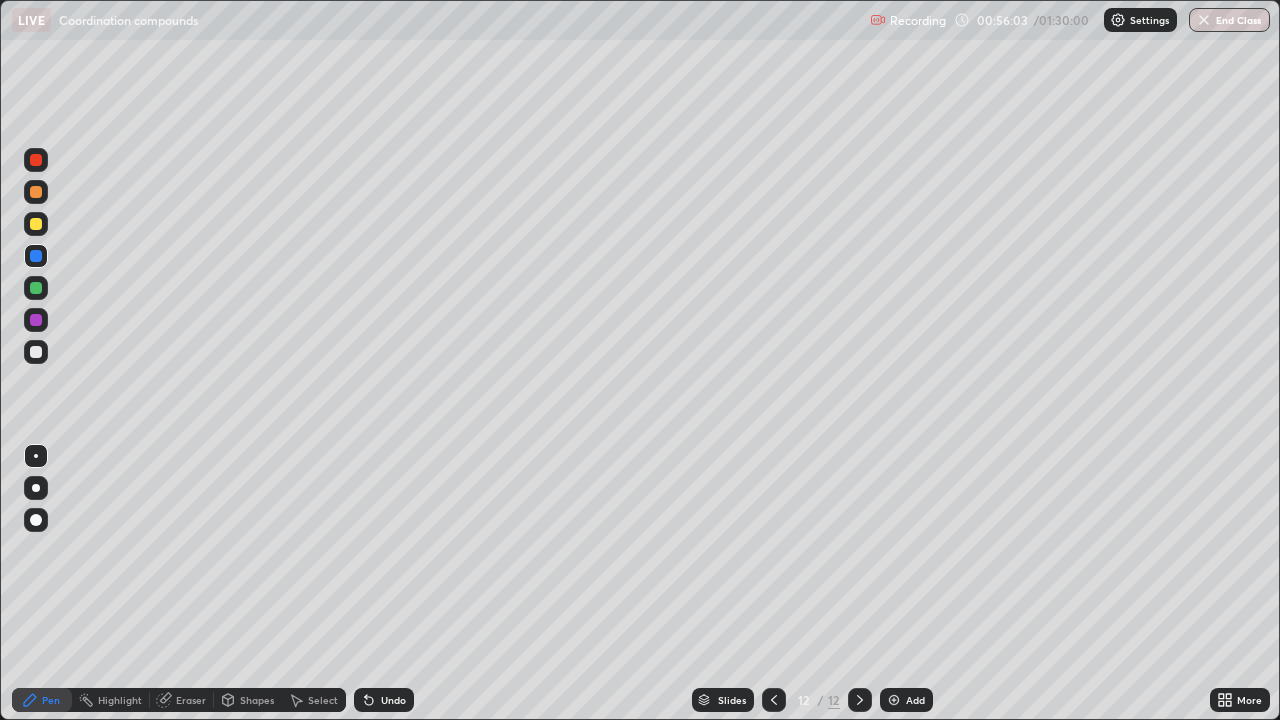 click at bounding box center [36, 288] 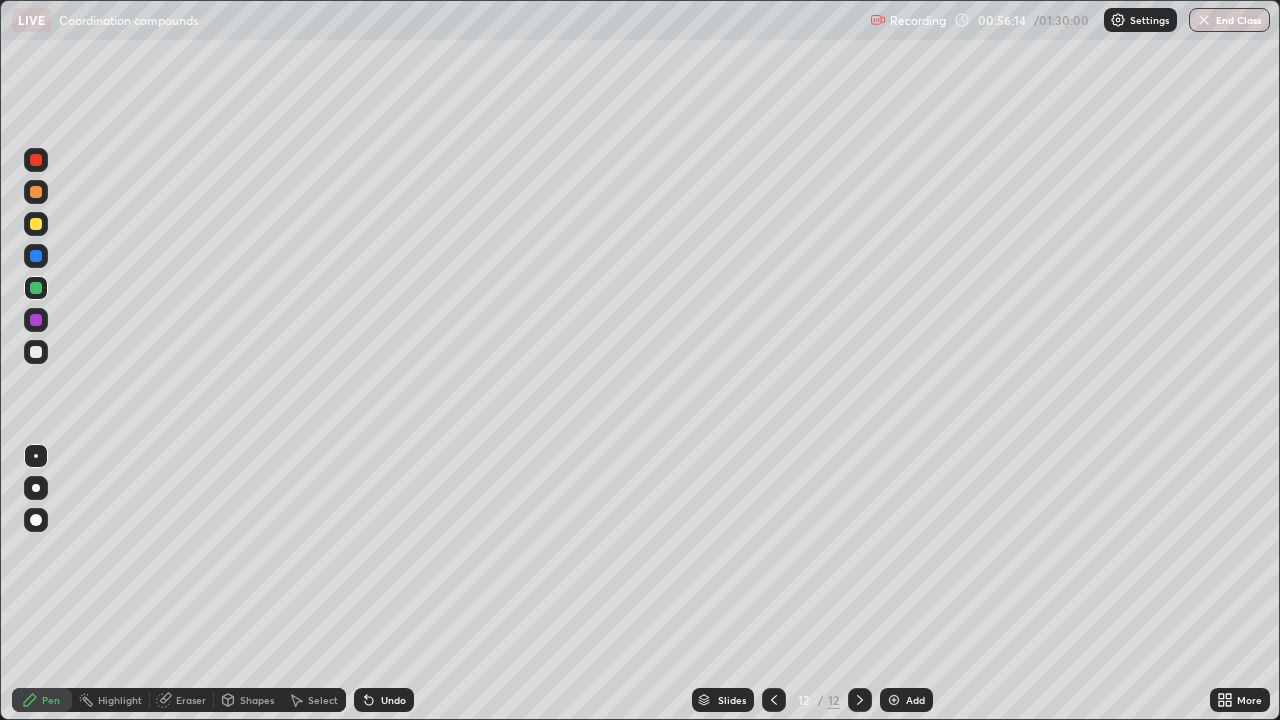 click at bounding box center (36, 320) 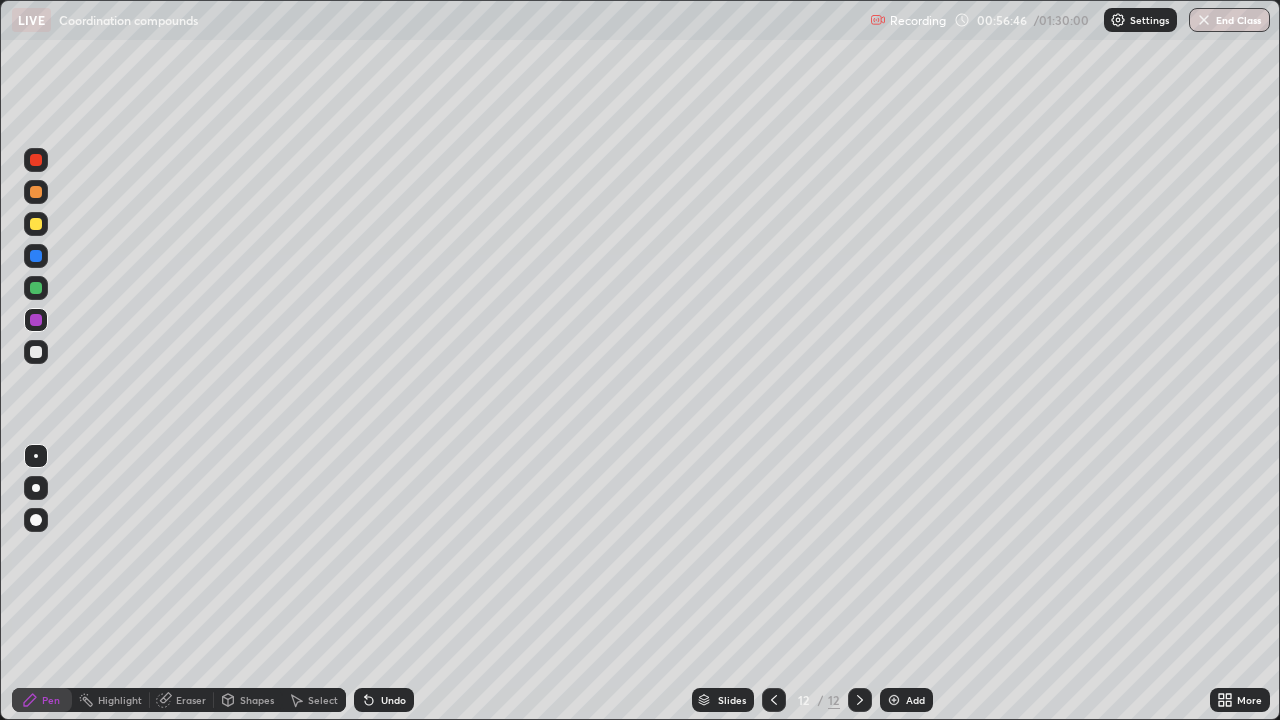 click at bounding box center [36, 288] 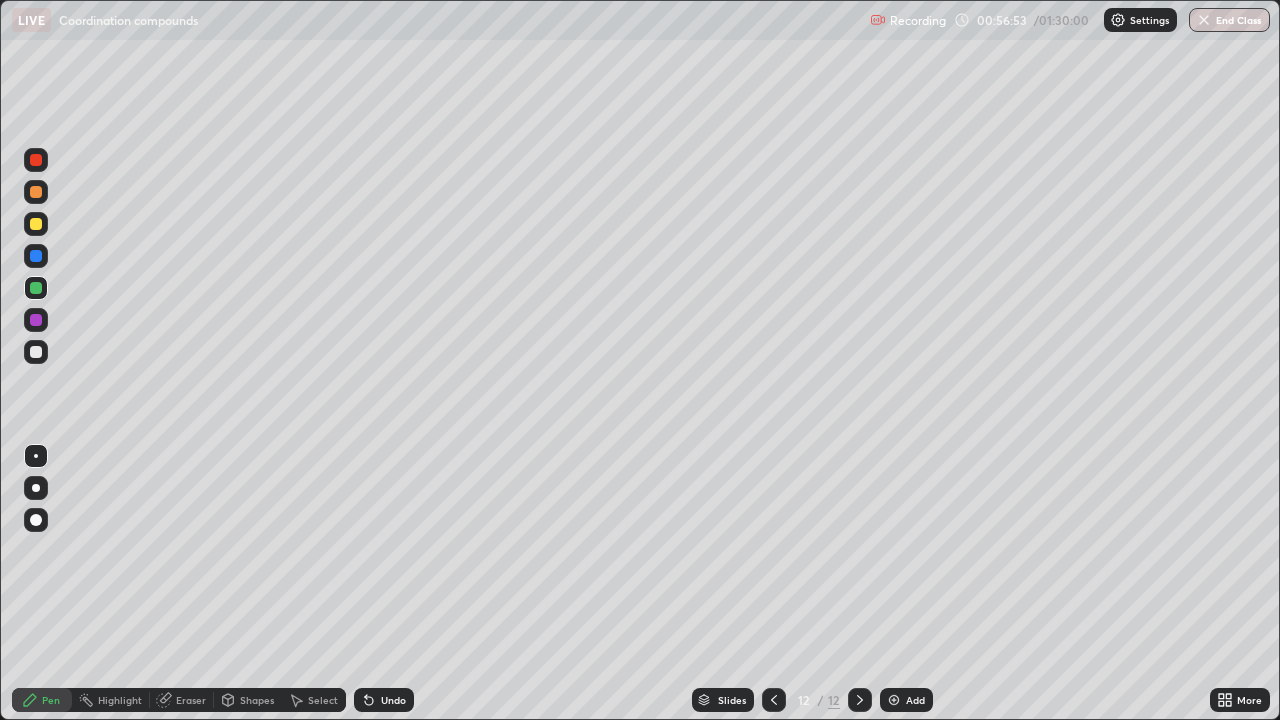 click on "Add" at bounding box center [915, 700] 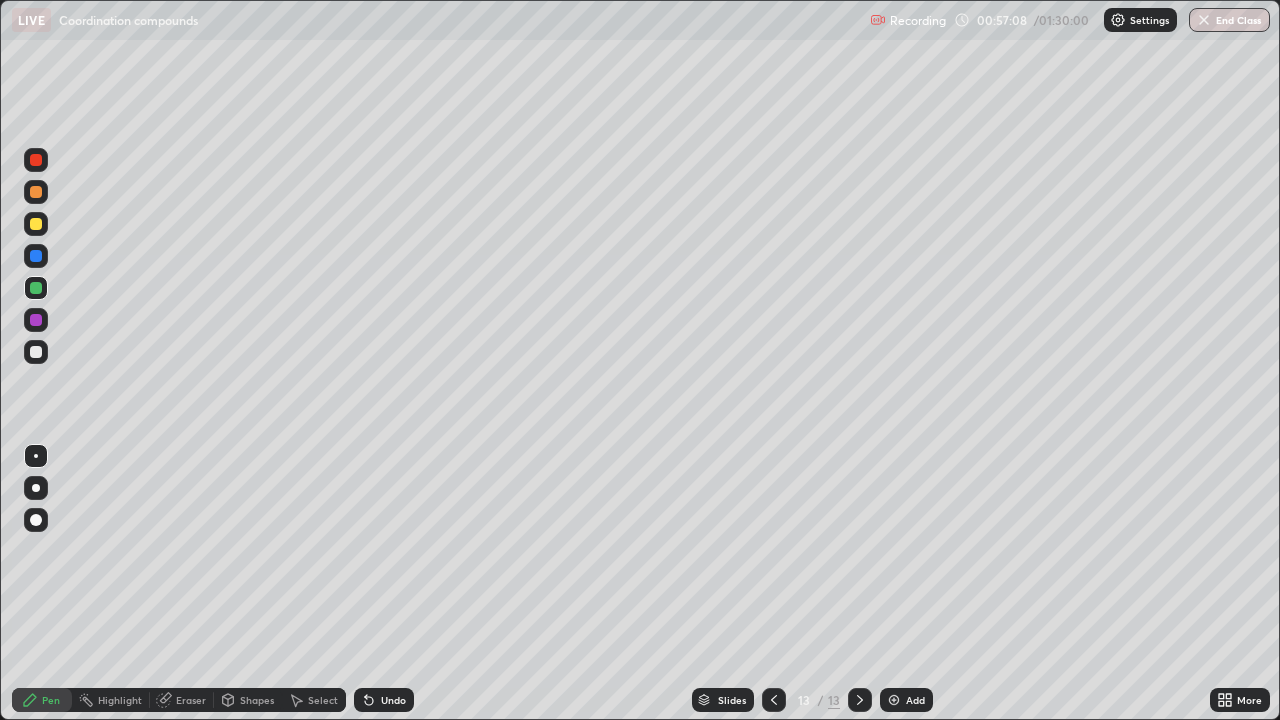 click at bounding box center (36, 192) 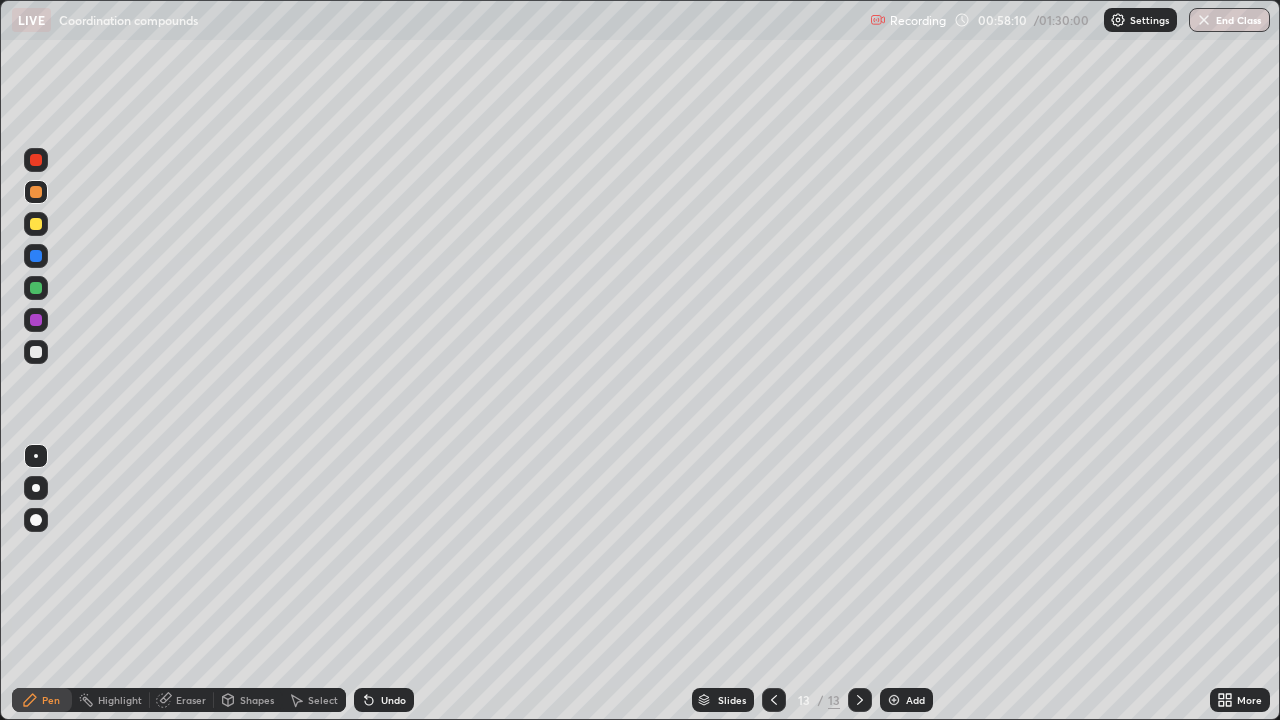 click at bounding box center [36, 288] 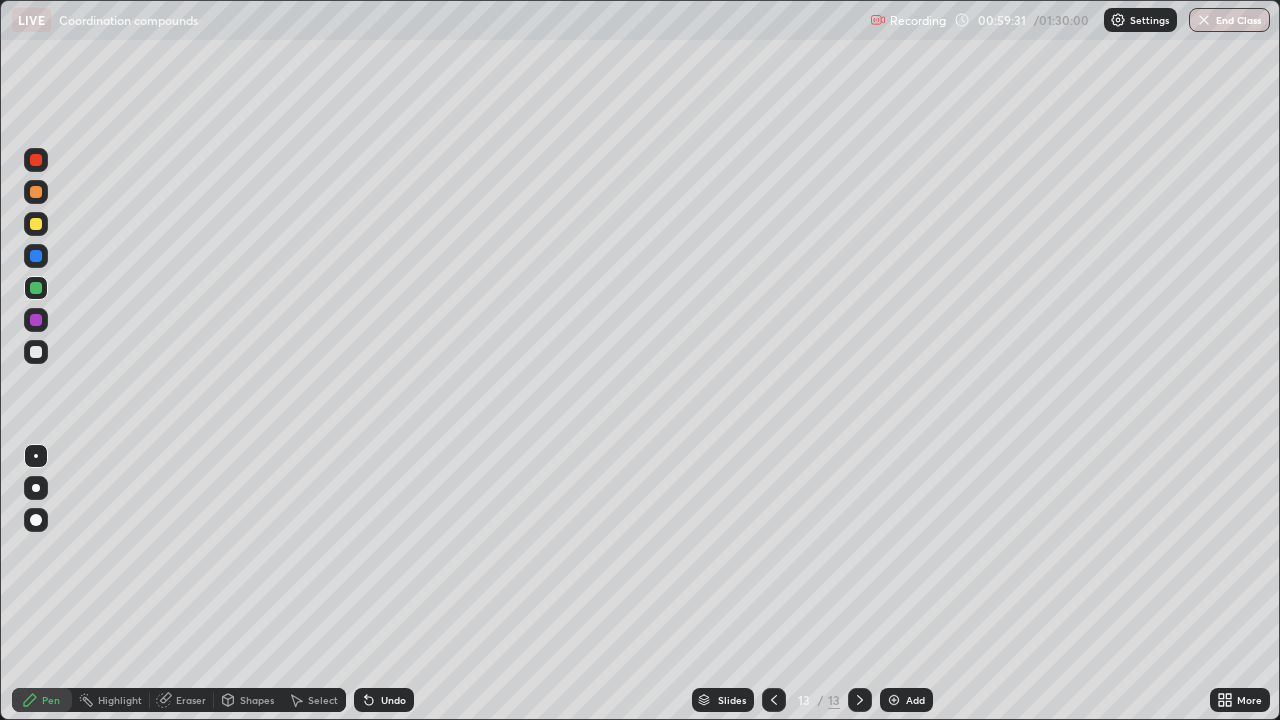click 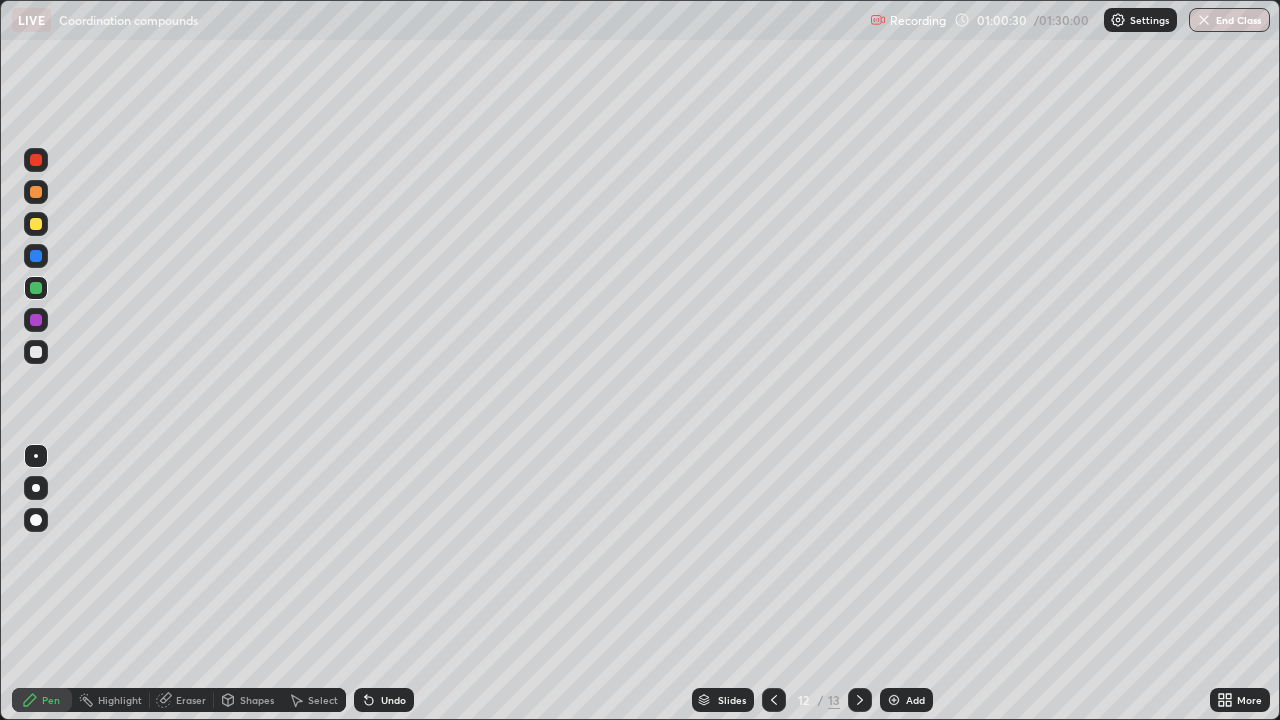 click 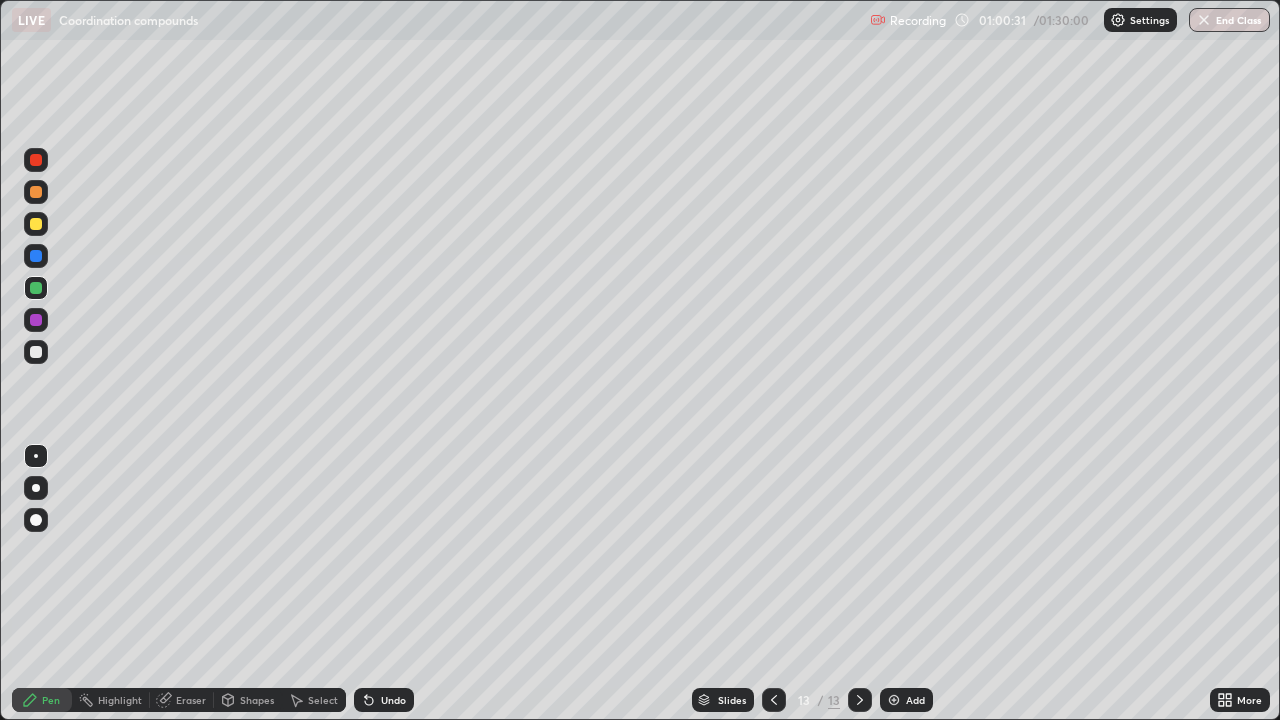 click at bounding box center (36, 256) 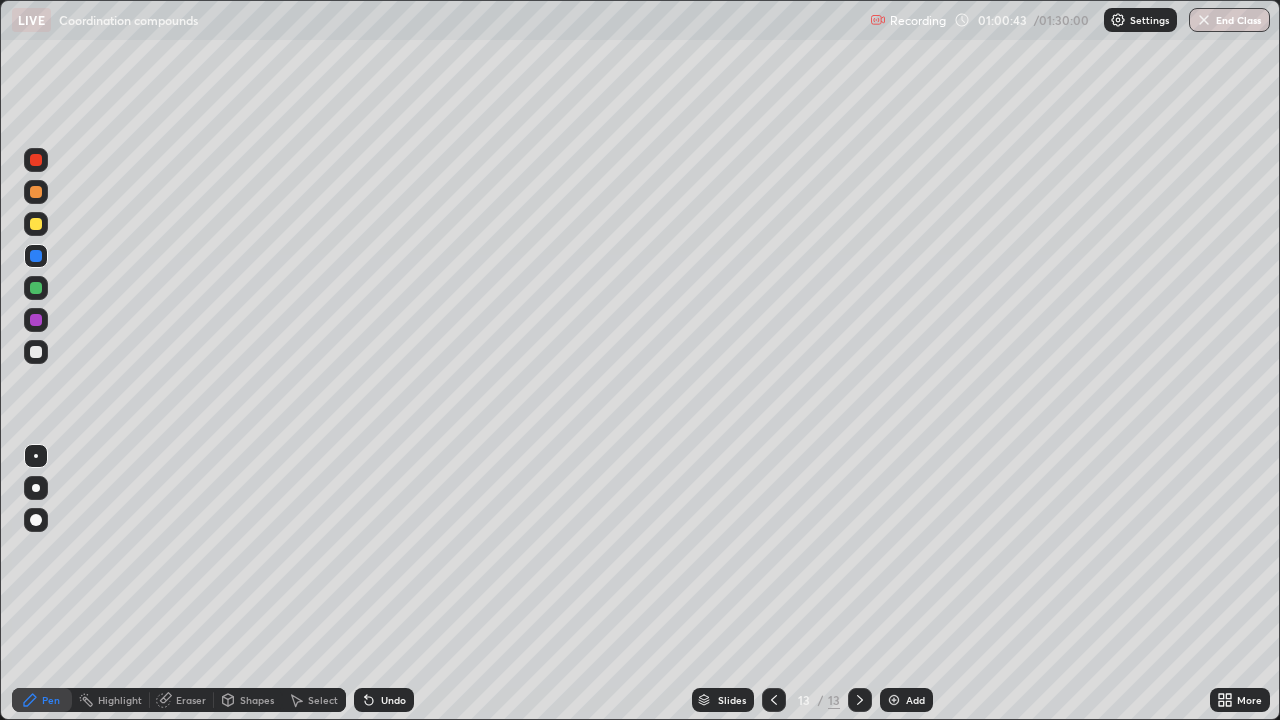 click at bounding box center [36, 320] 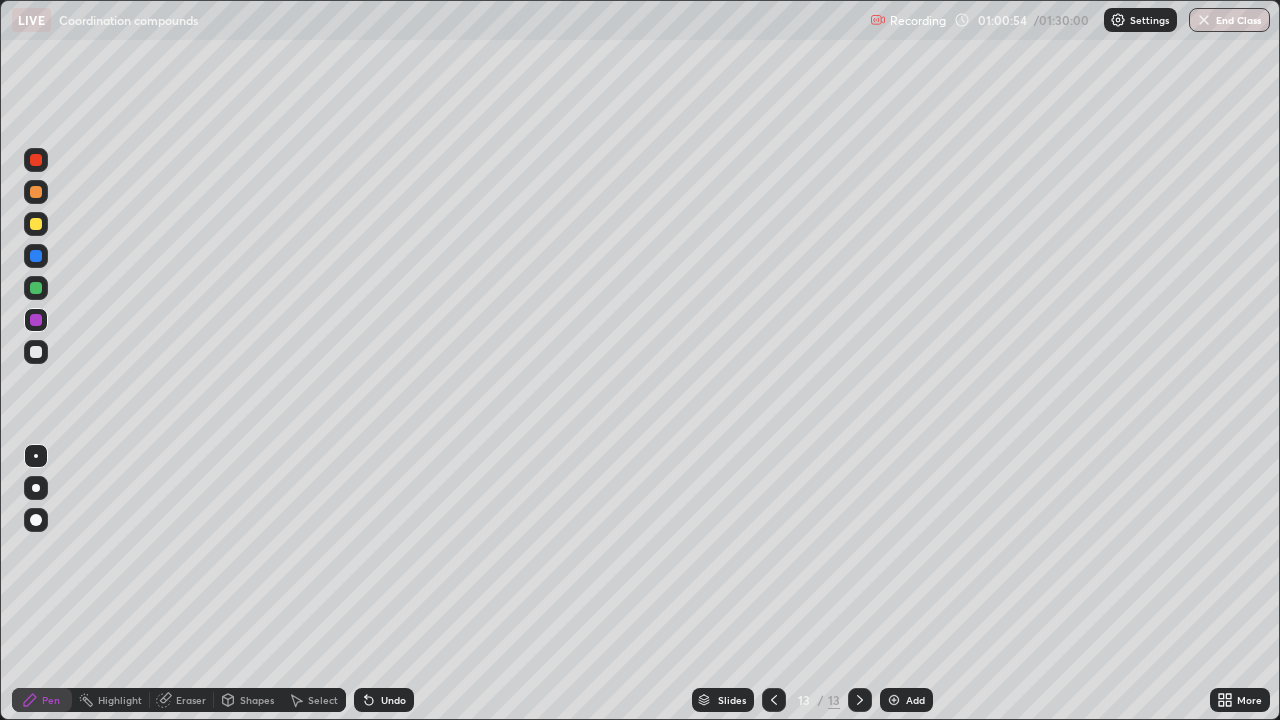 click 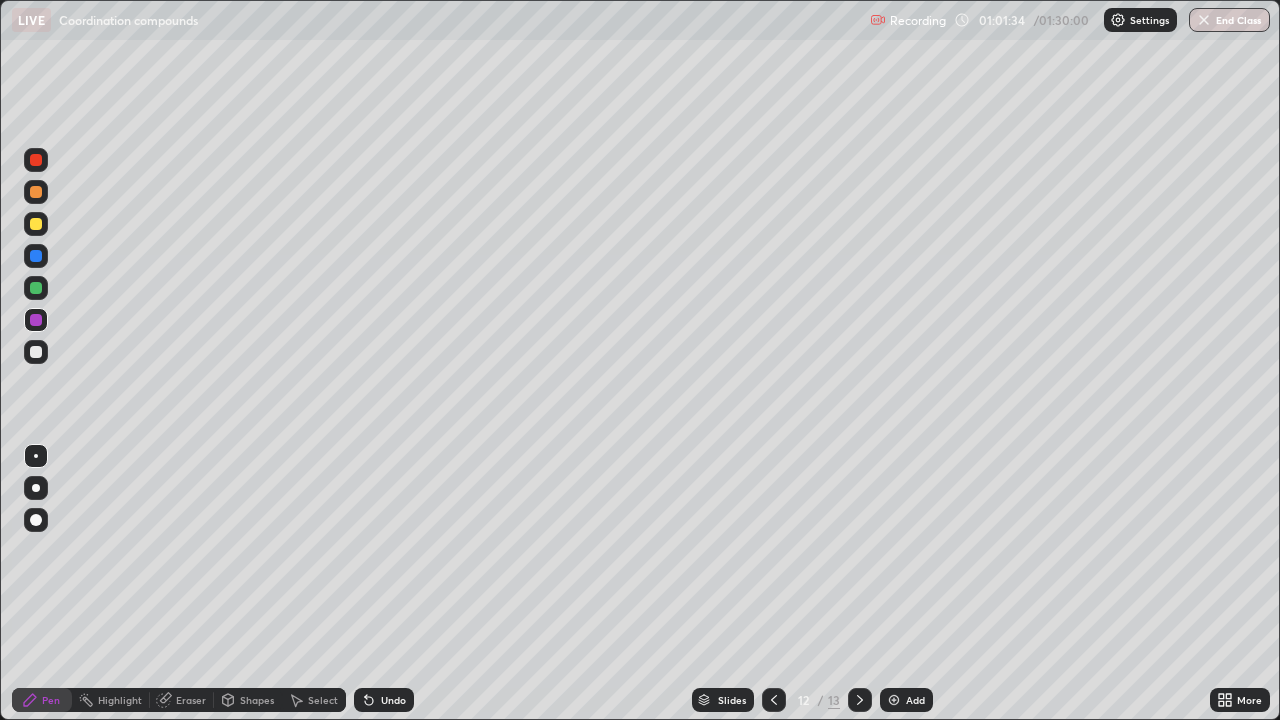 click 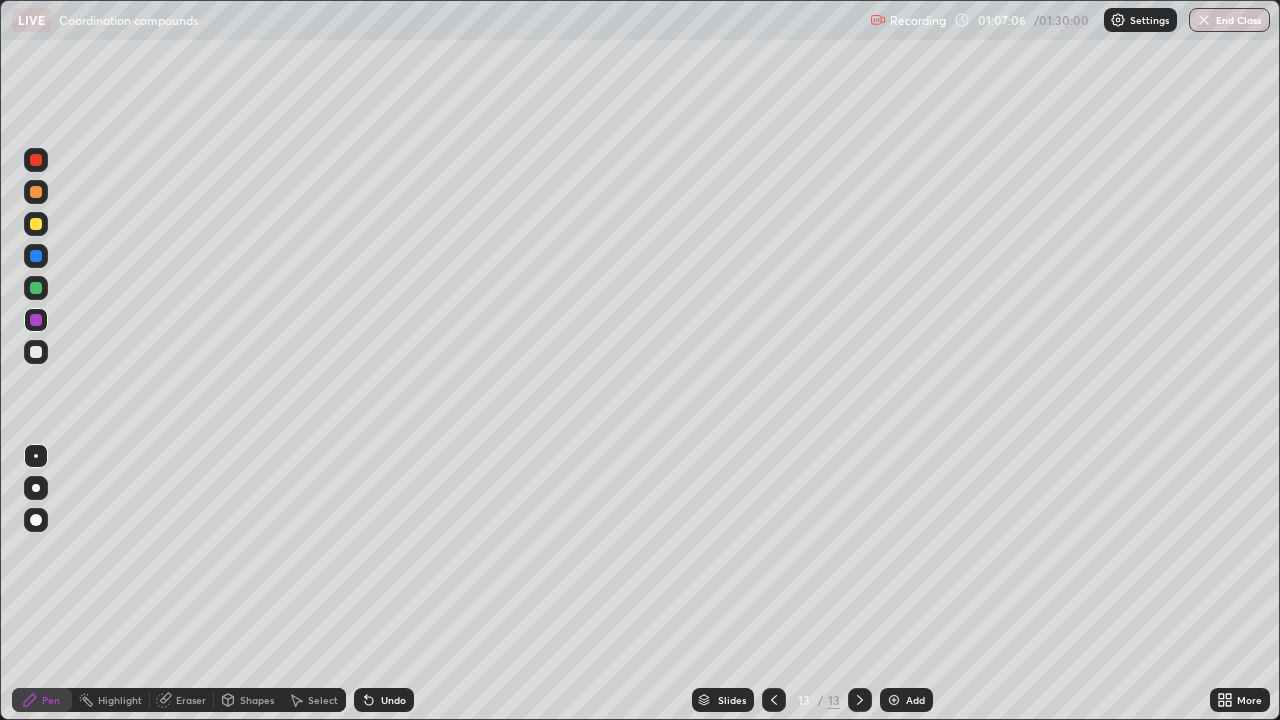click on "Add" at bounding box center (915, 700) 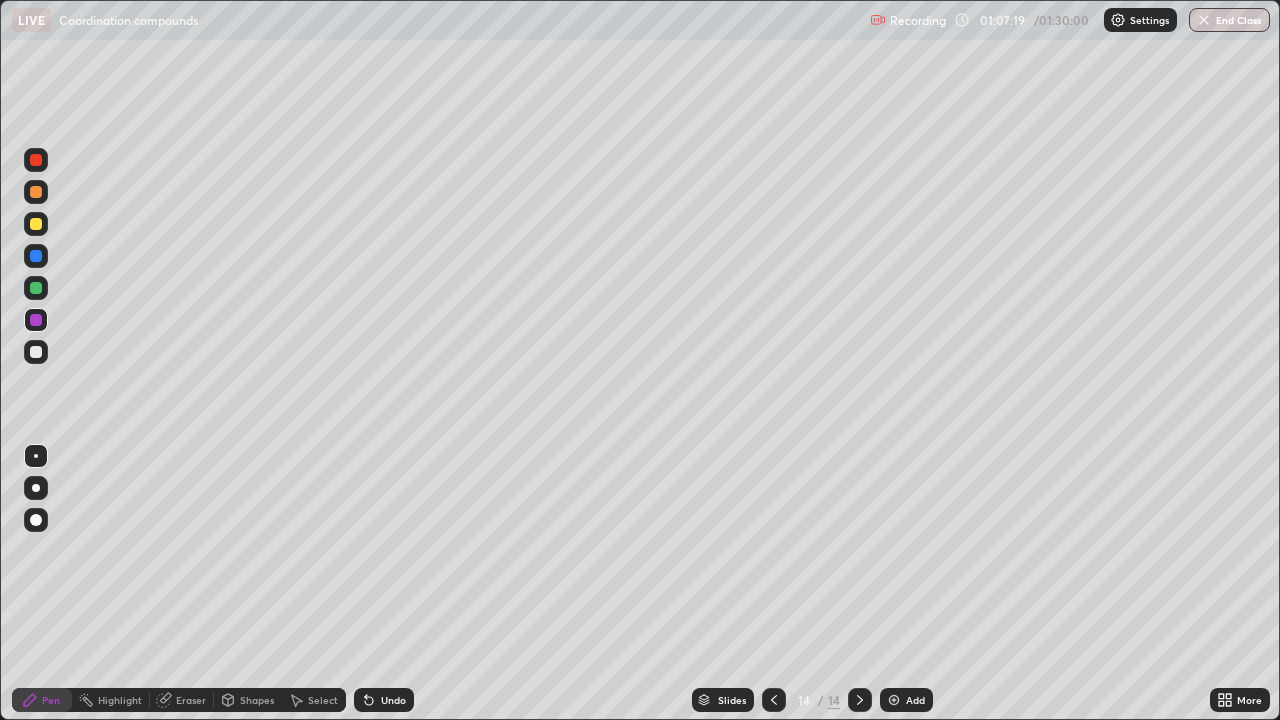 click at bounding box center (36, 288) 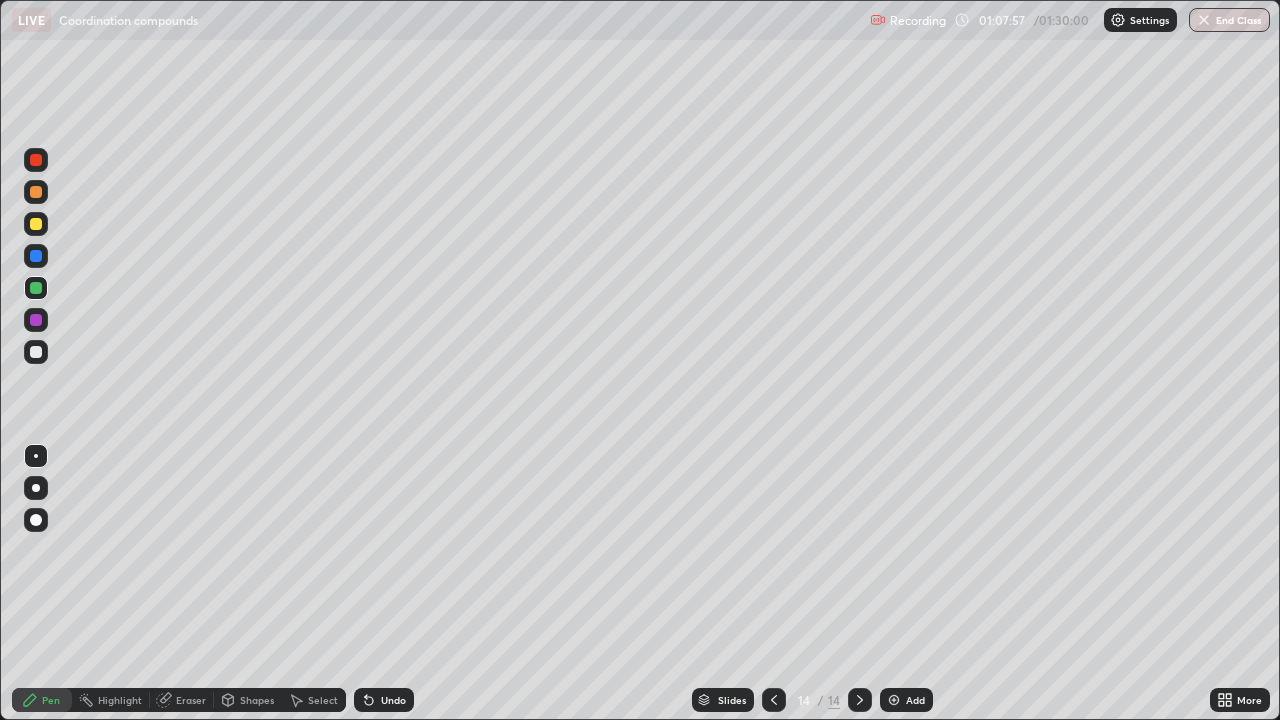 click at bounding box center (36, 320) 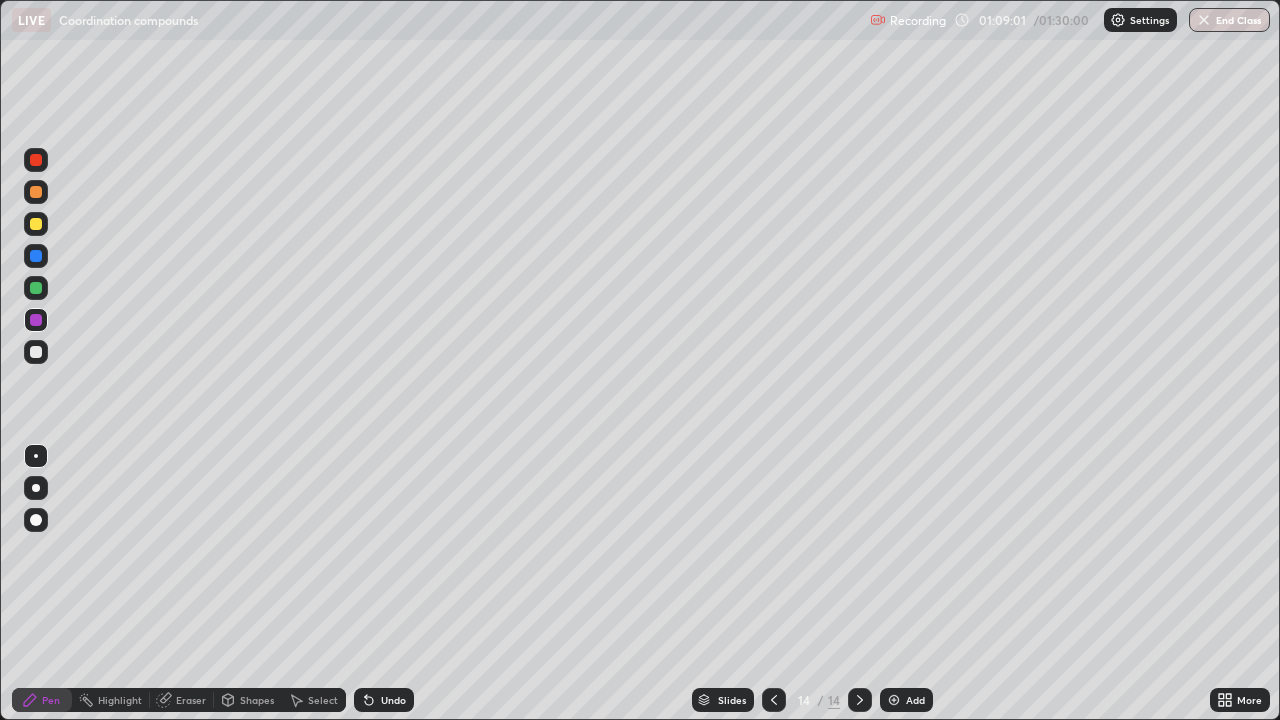 click at bounding box center [36, 288] 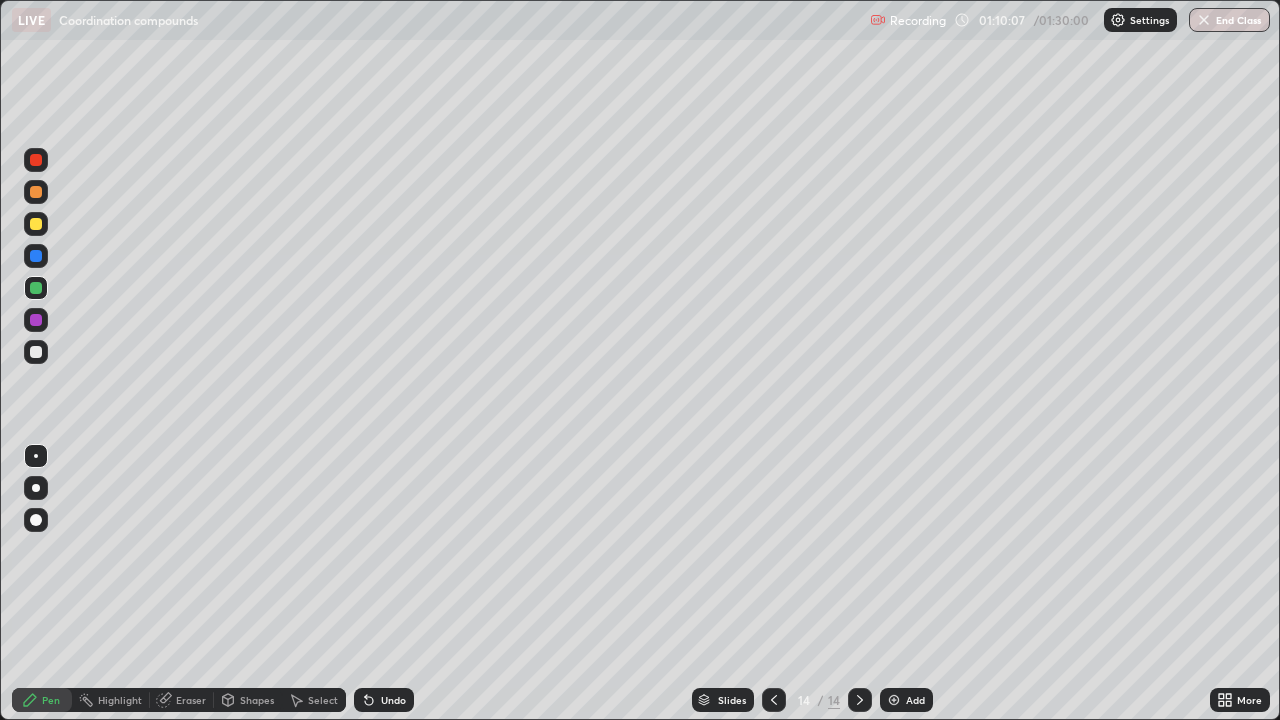 click at bounding box center (36, 256) 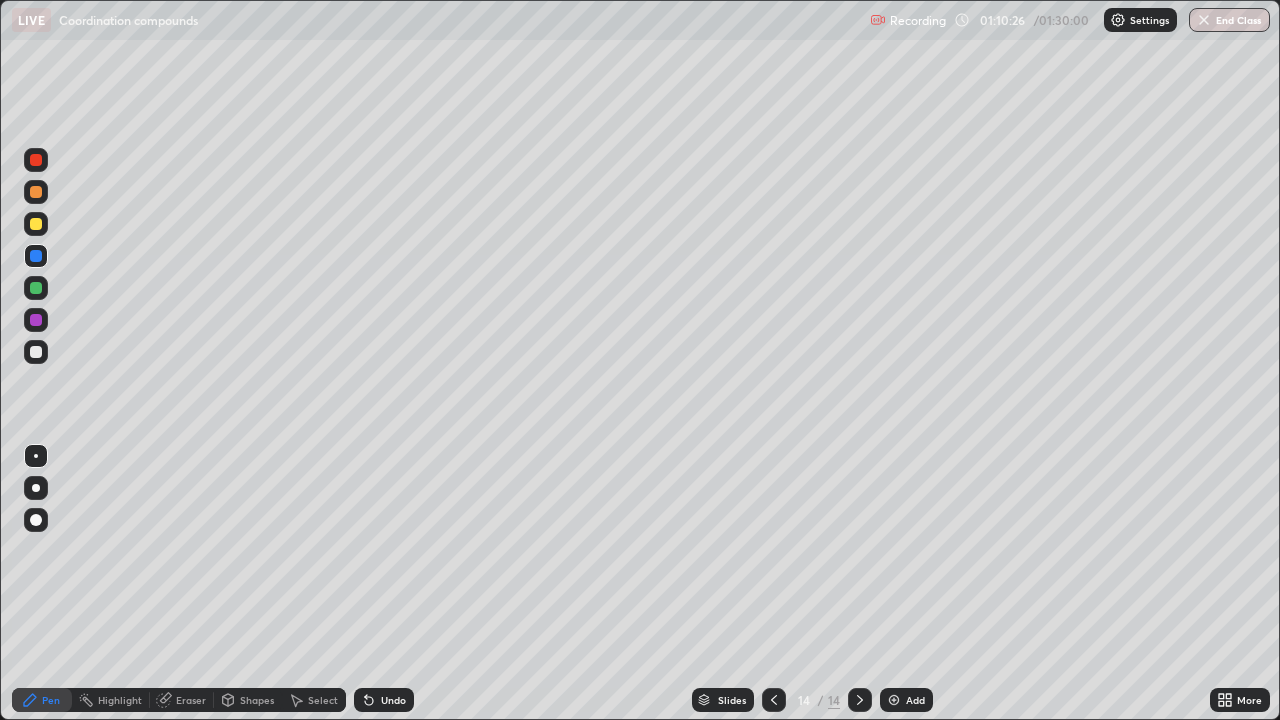 click at bounding box center [36, 224] 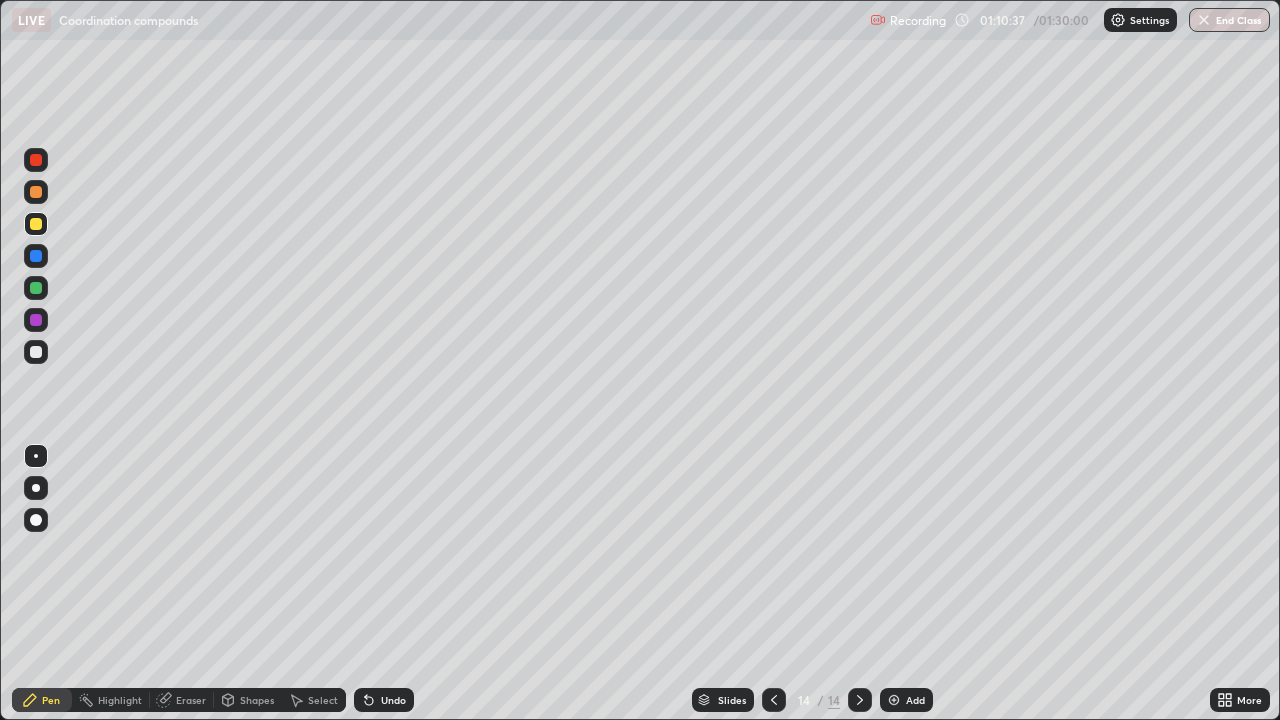click on "Eraser" at bounding box center (191, 700) 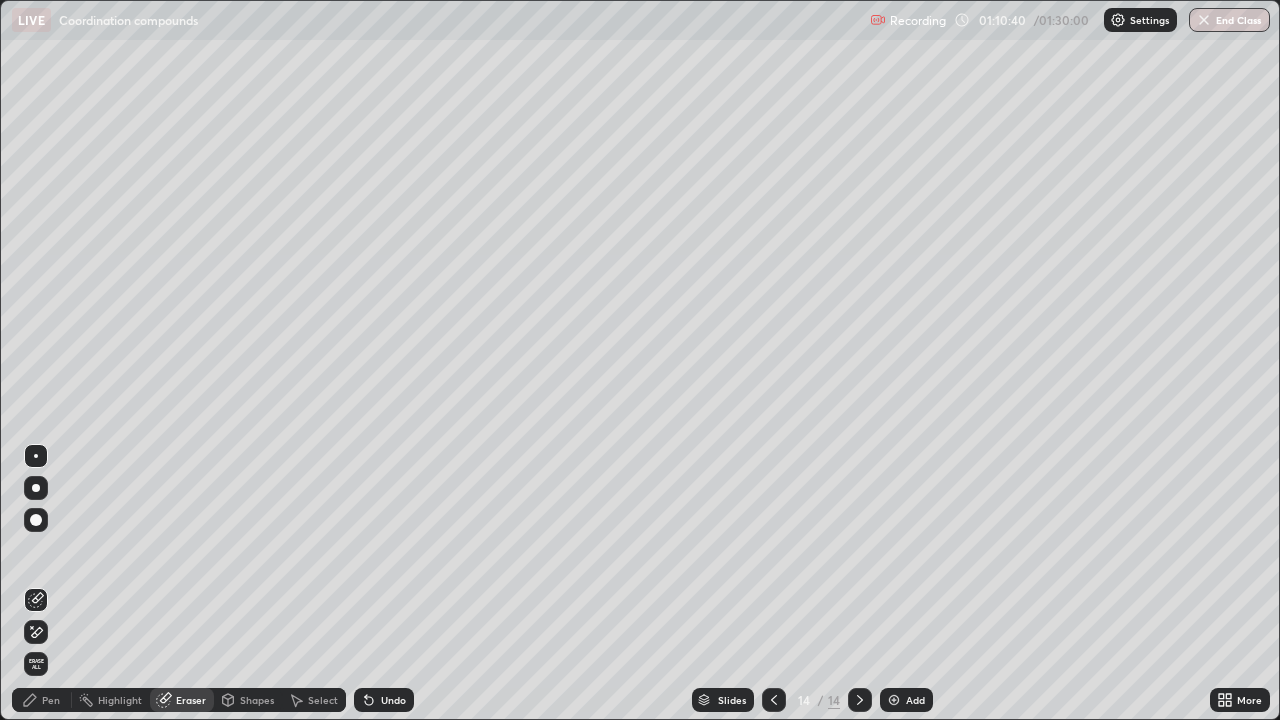 click on "Pen" at bounding box center [51, 700] 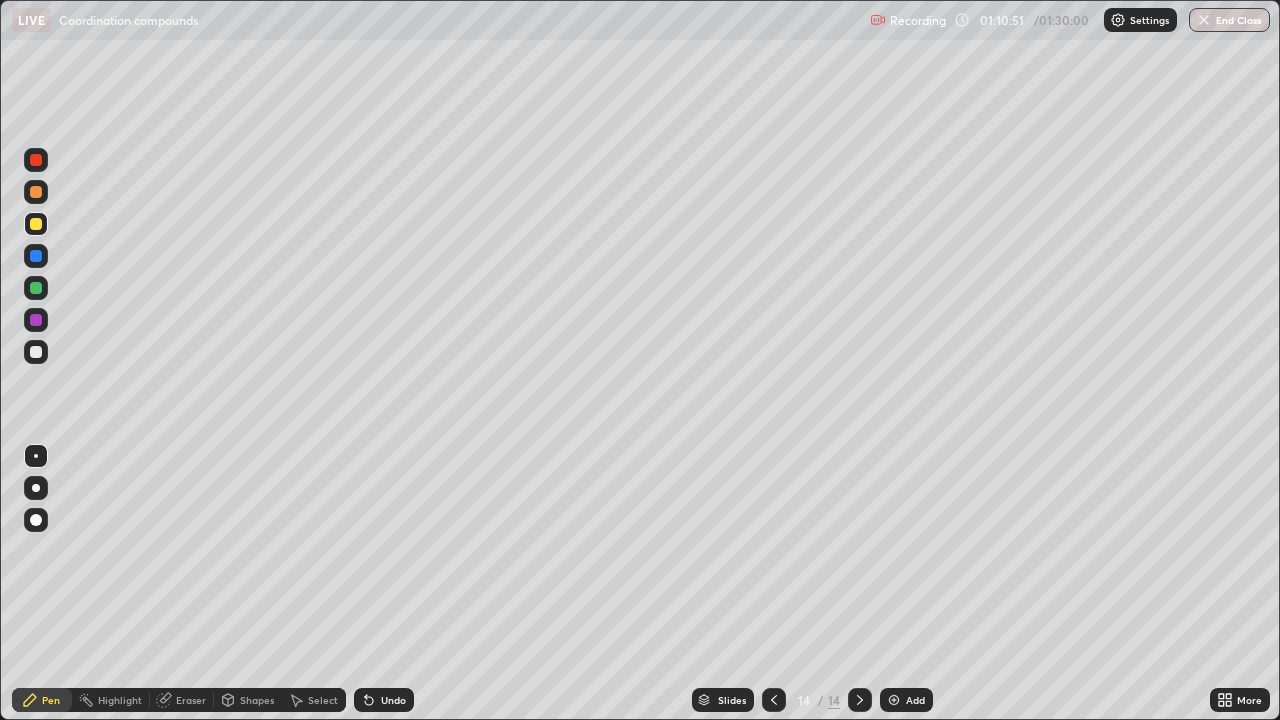 click at bounding box center [36, 288] 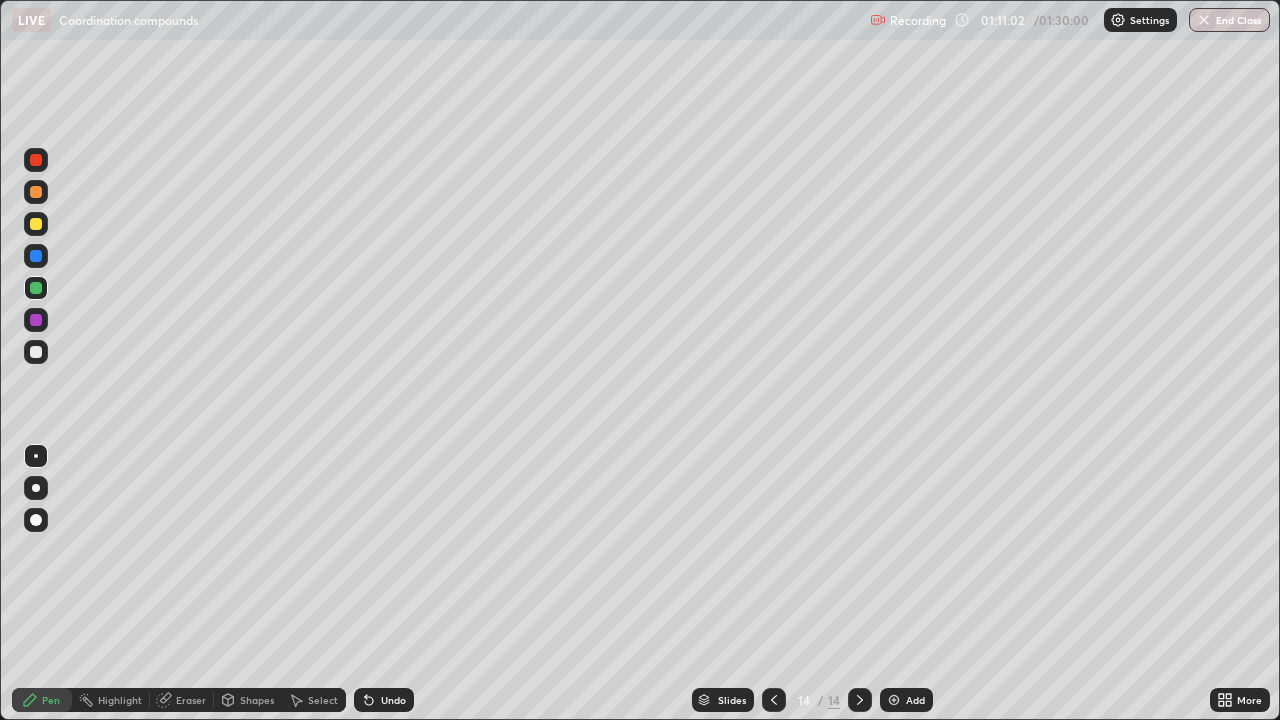 click at bounding box center (36, 192) 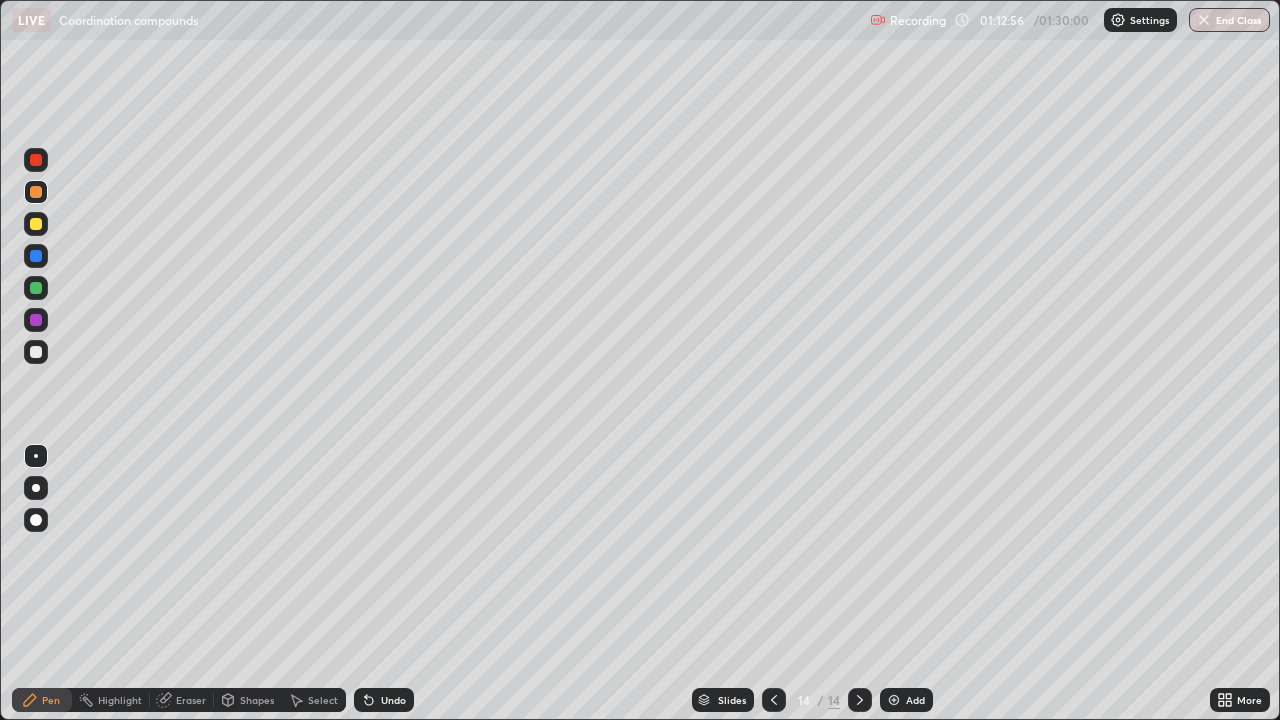 click on "Add" at bounding box center [906, 700] 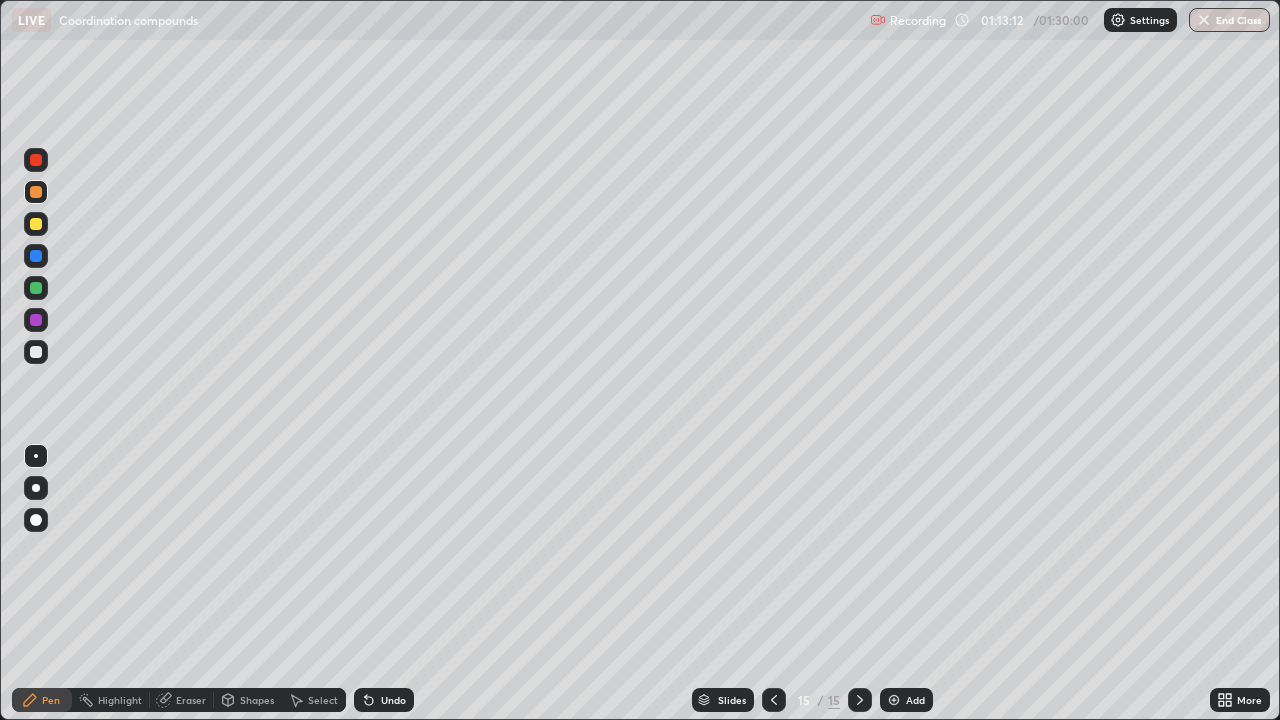 click on "Eraser" at bounding box center [182, 700] 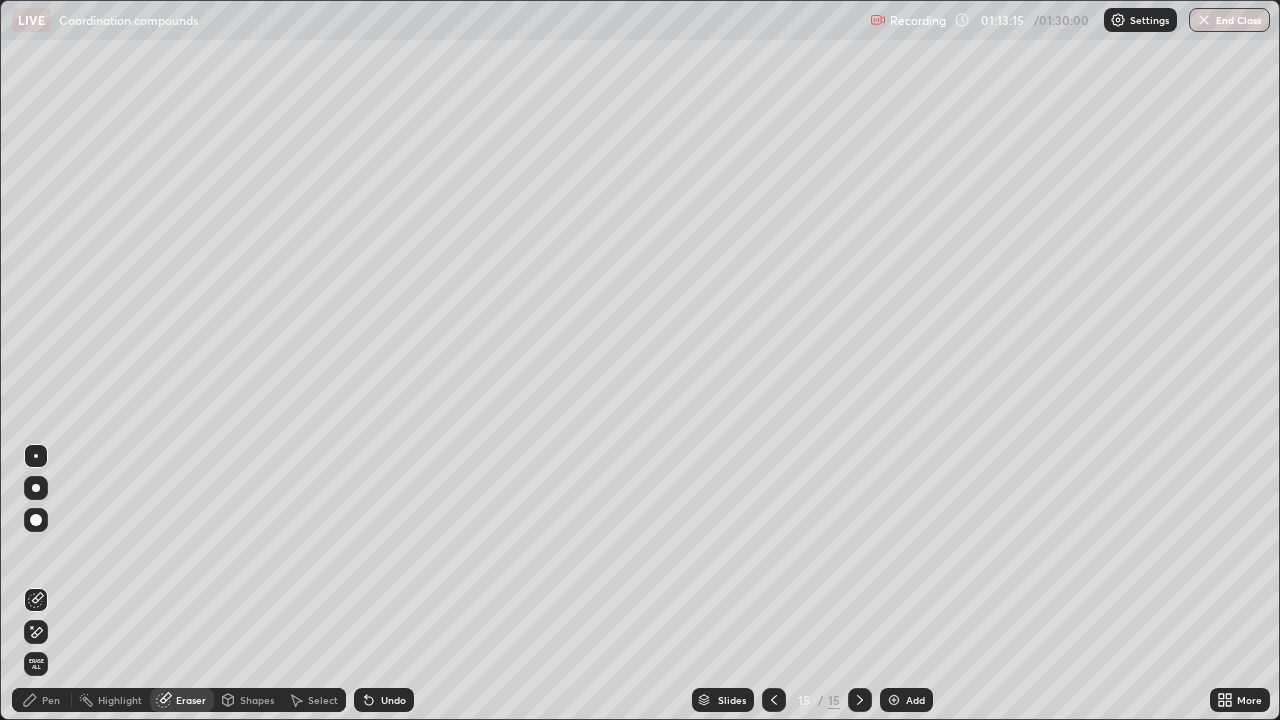 click on "Pen" at bounding box center [51, 700] 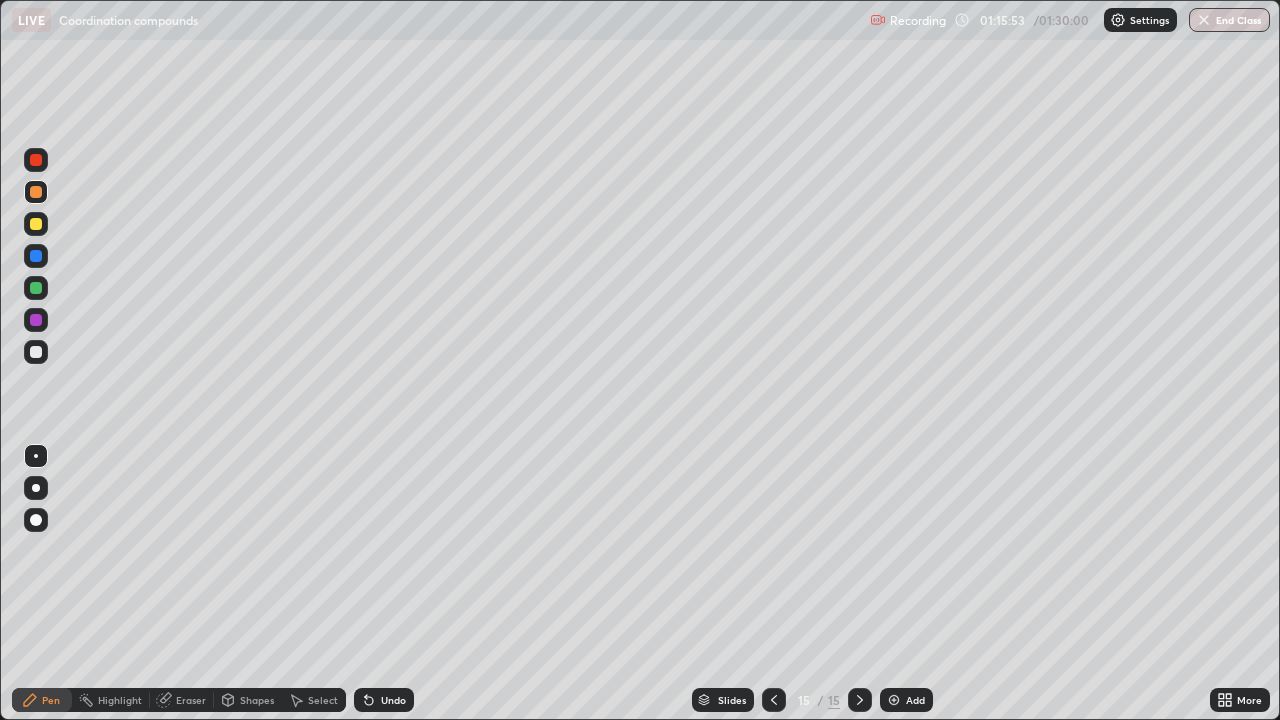 click at bounding box center (36, 160) 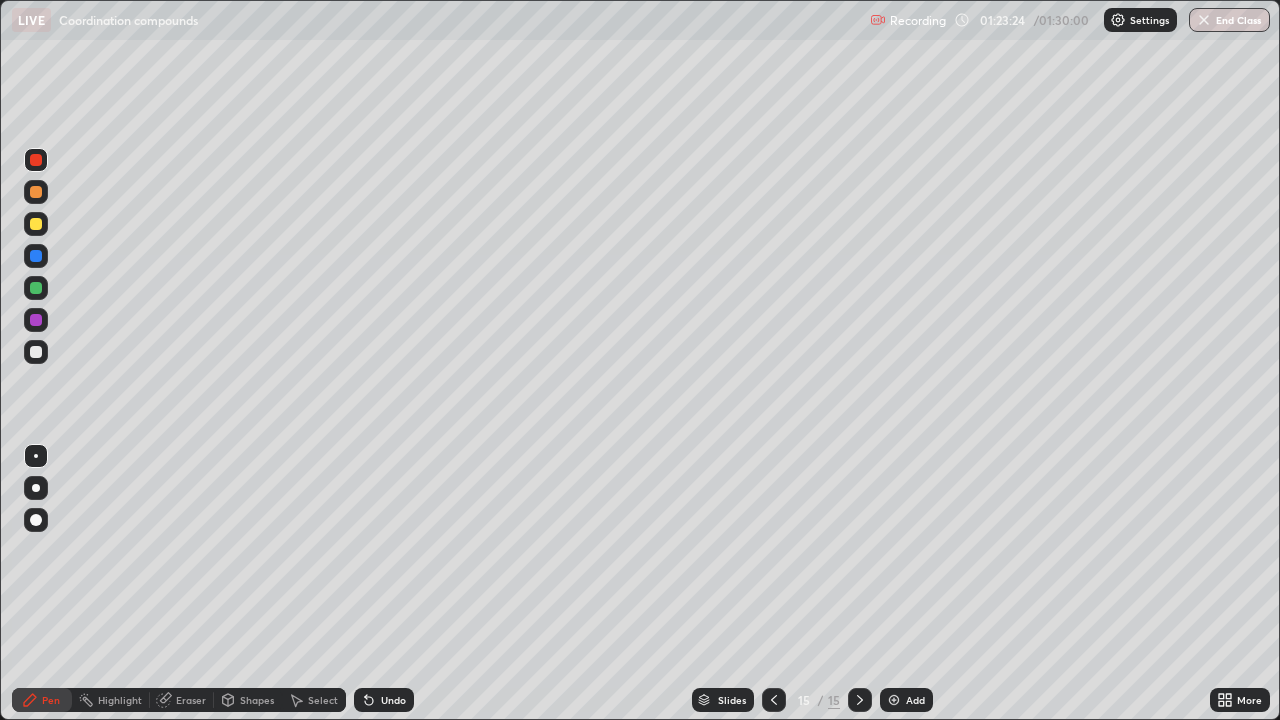 click on "End Class" at bounding box center (1229, 20) 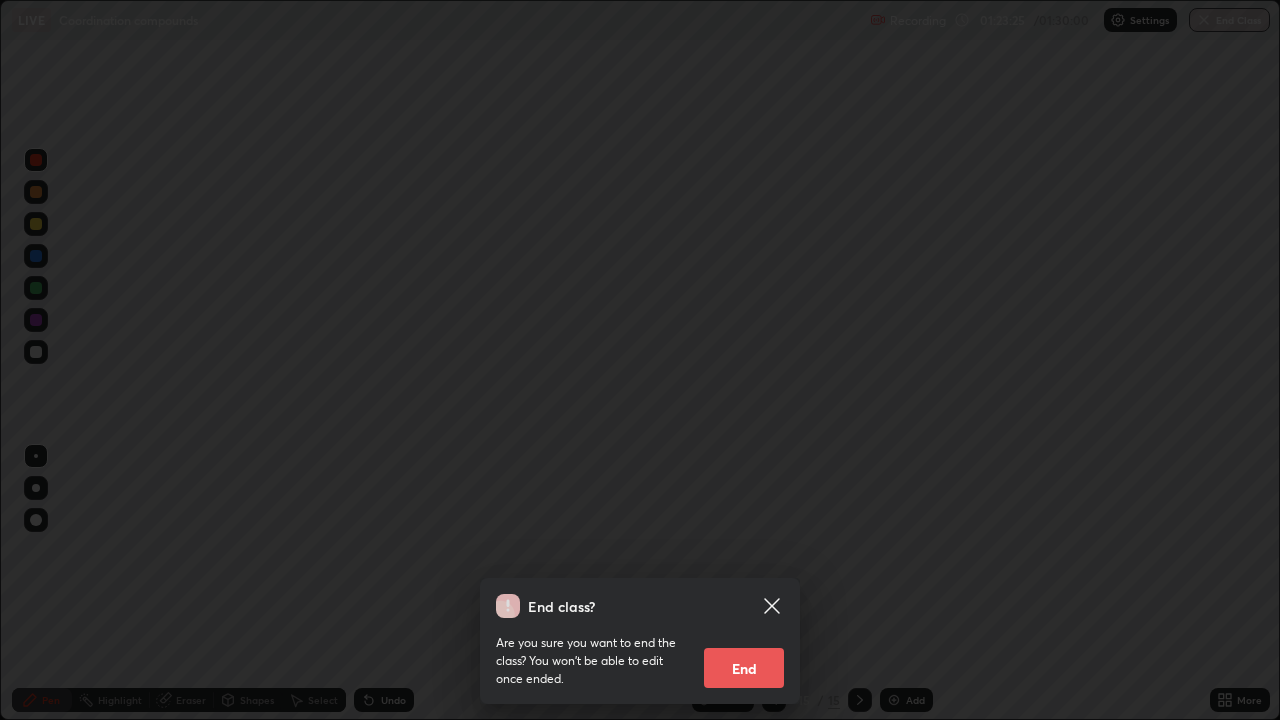 click on "End" at bounding box center (744, 668) 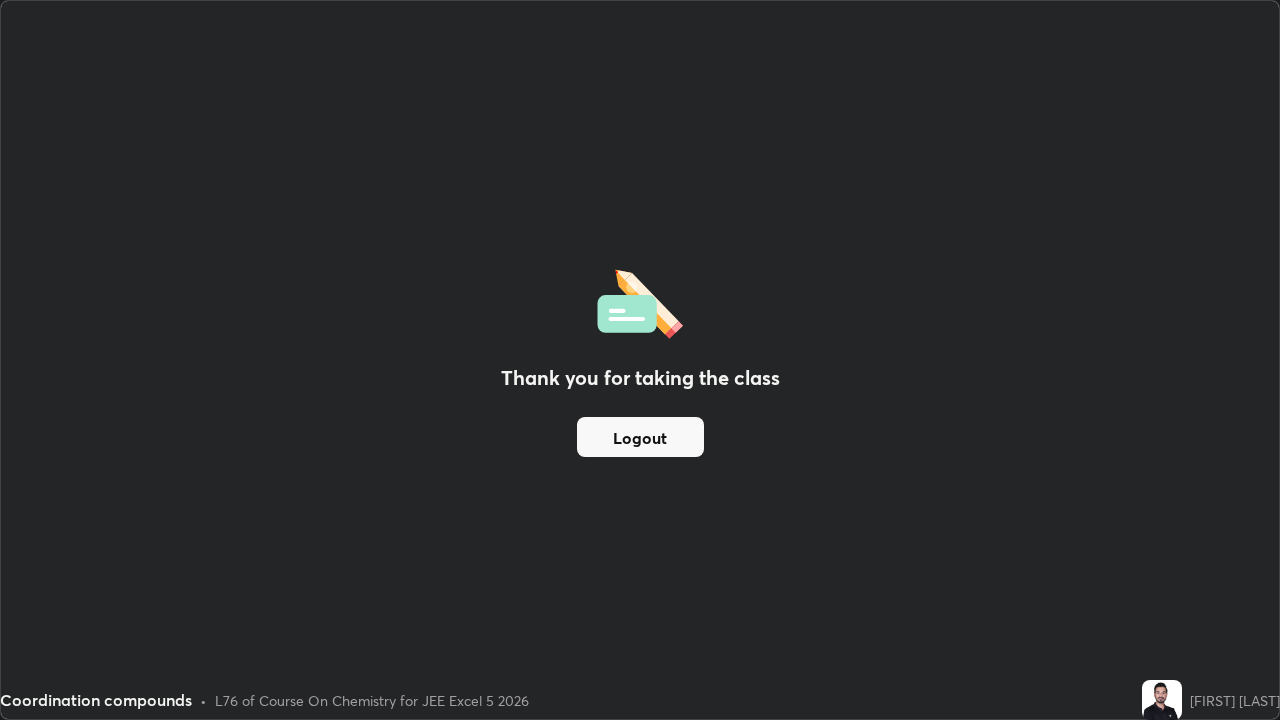 click on "Logout" at bounding box center (640, 437) 